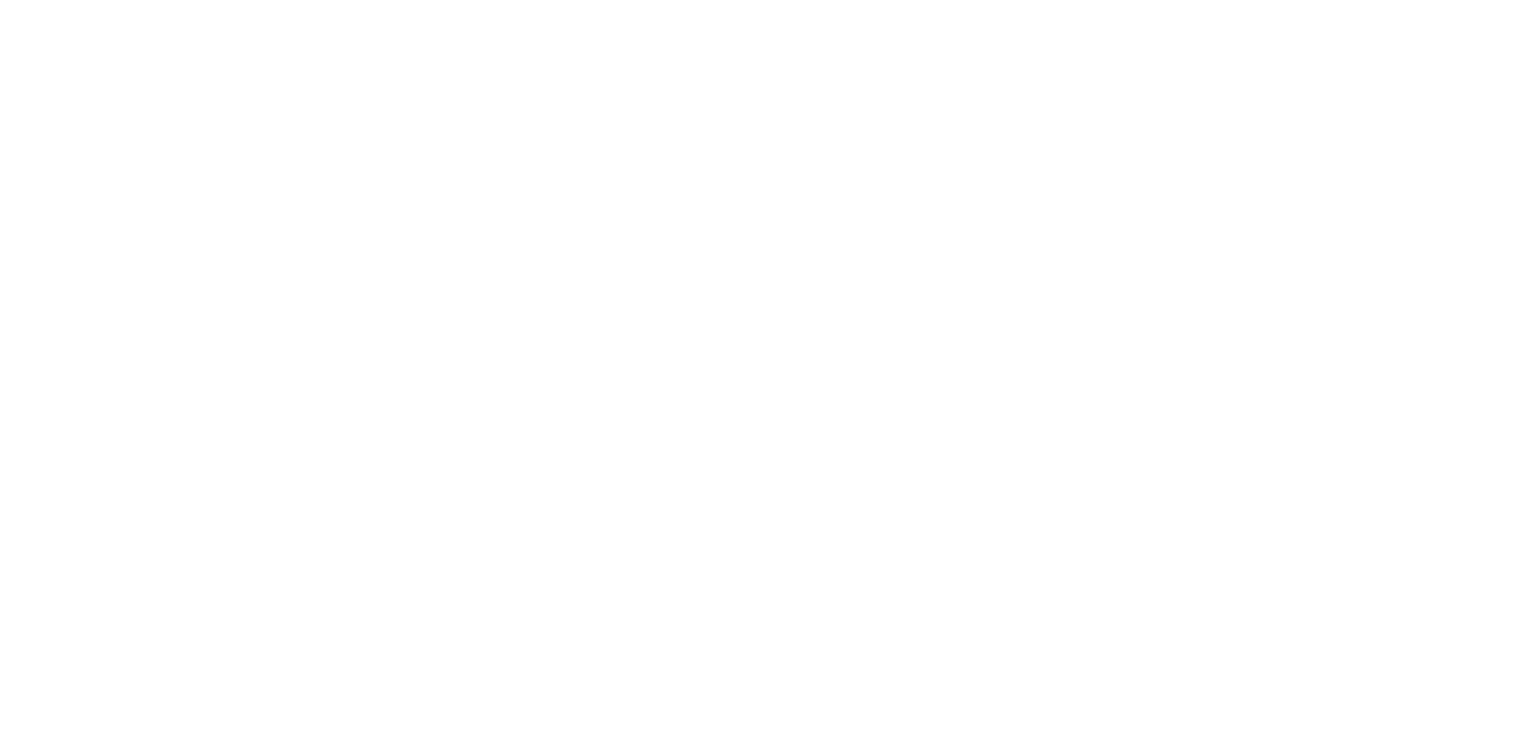 scroll, scrollTop: 0, scrollLeft: 0, axis: both 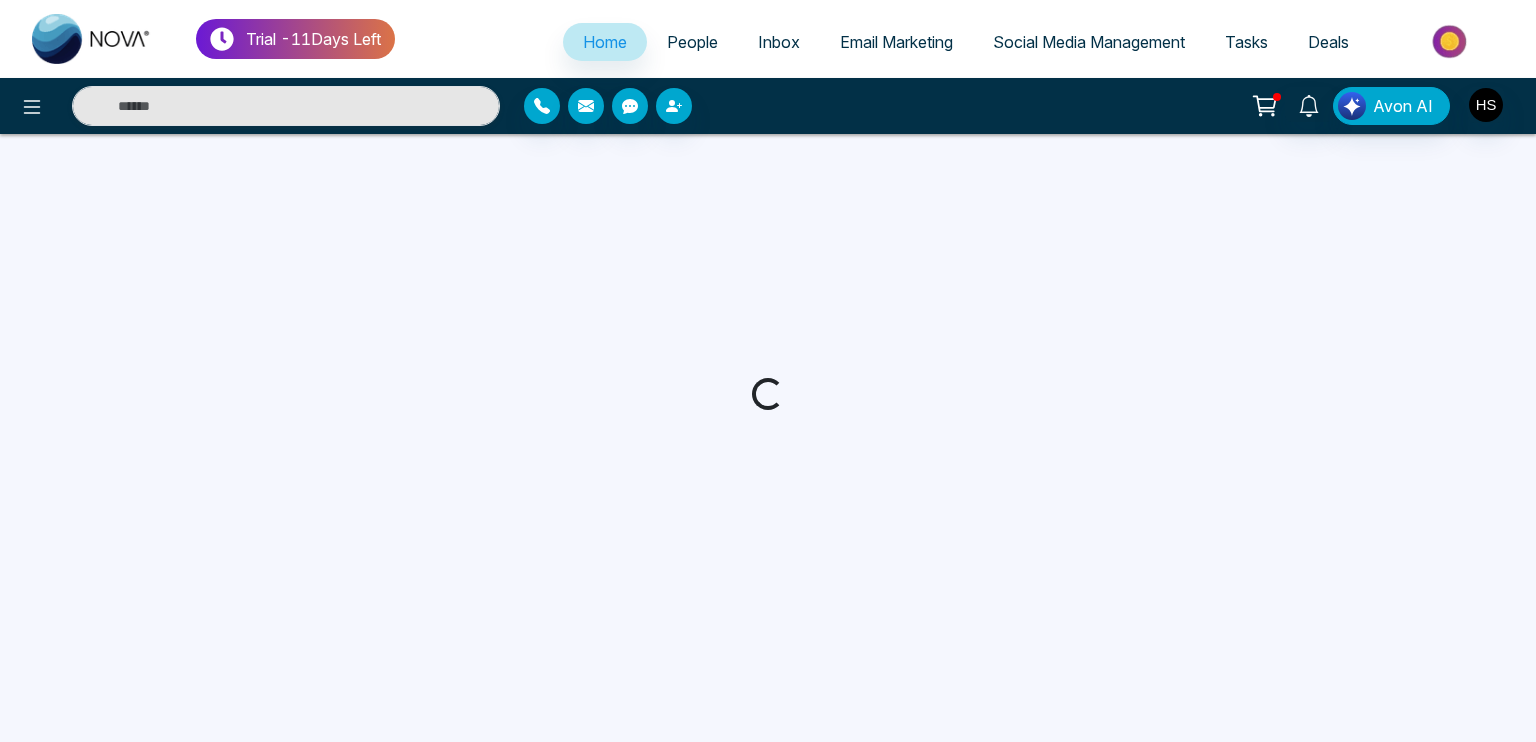 select on "*" 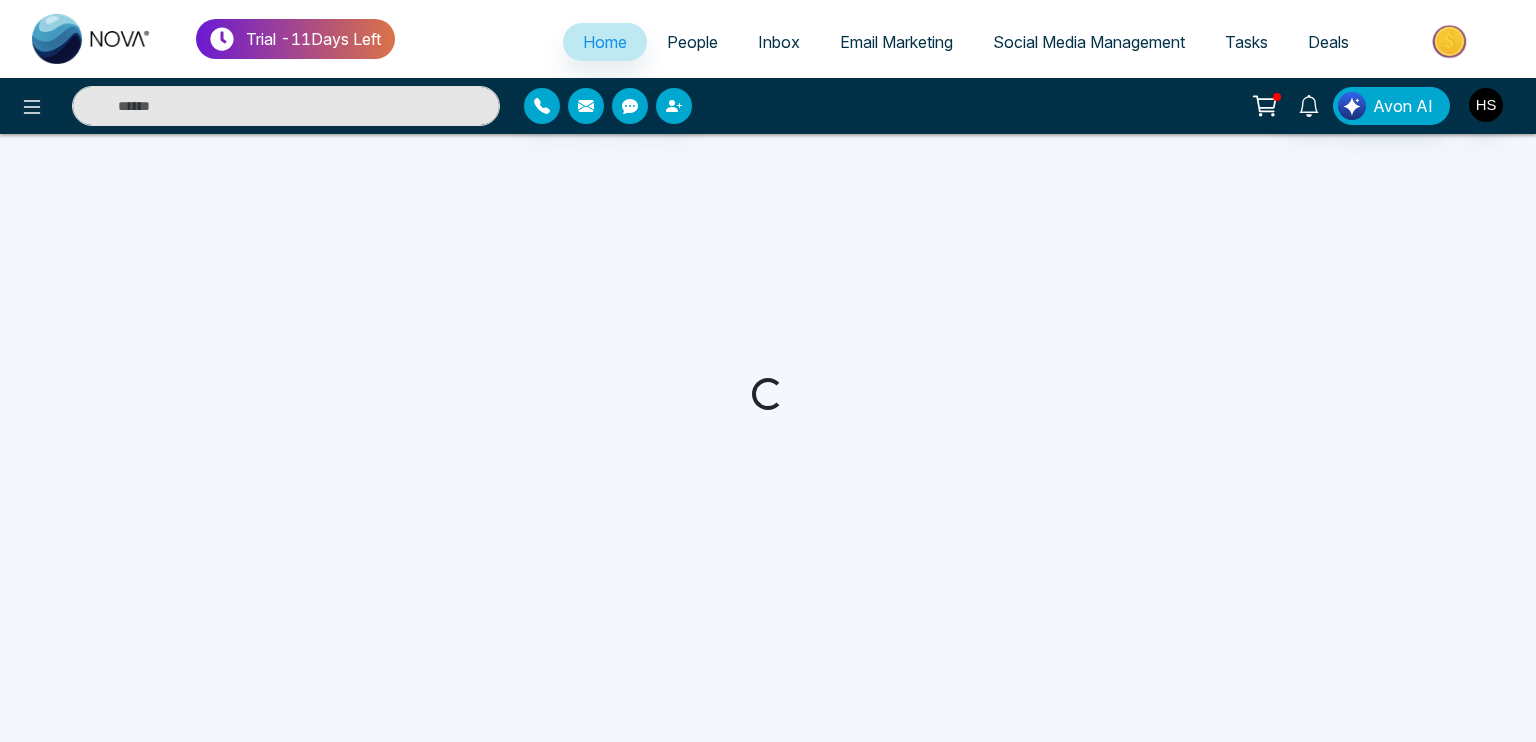 select on "*" 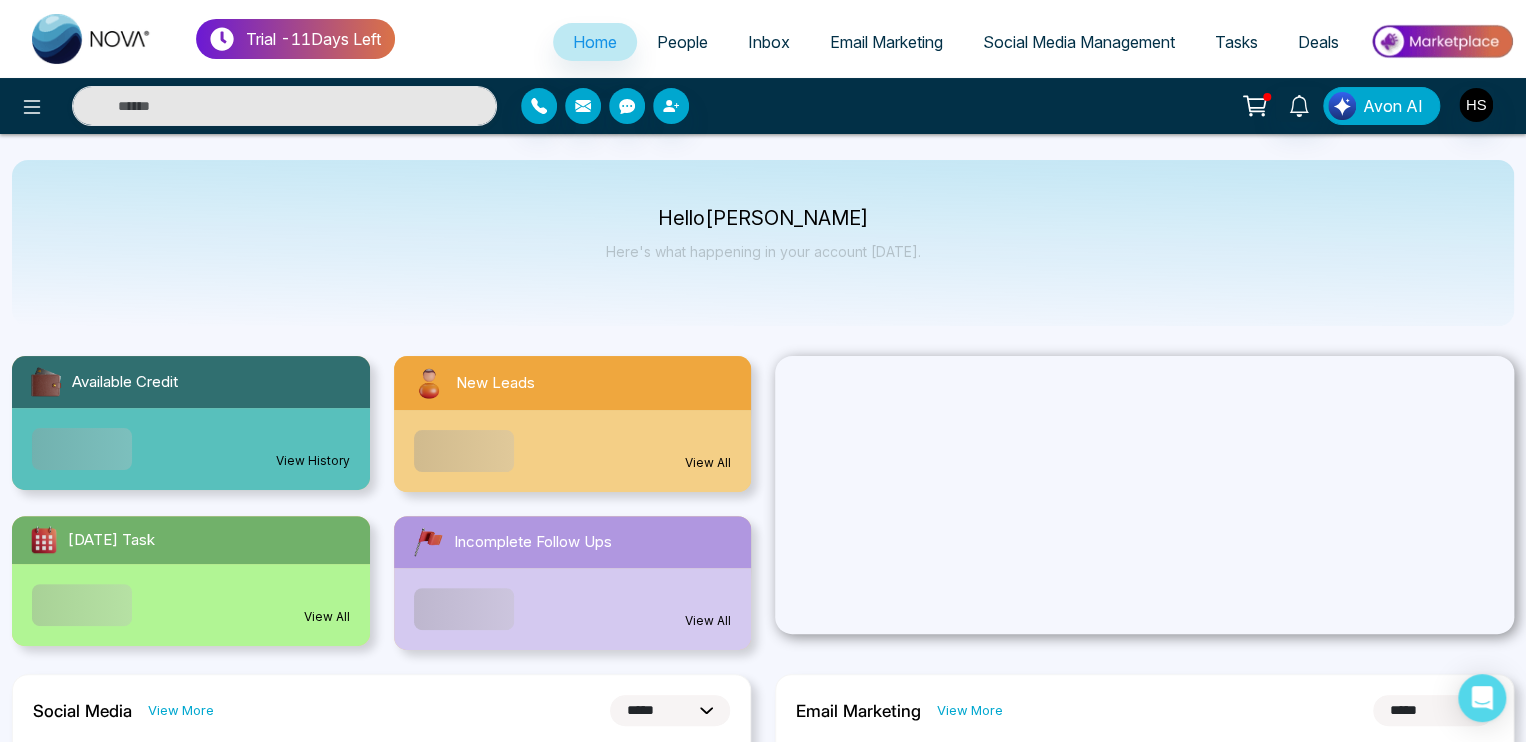 click on "Avon AI" at bounding box center (1381, 106) 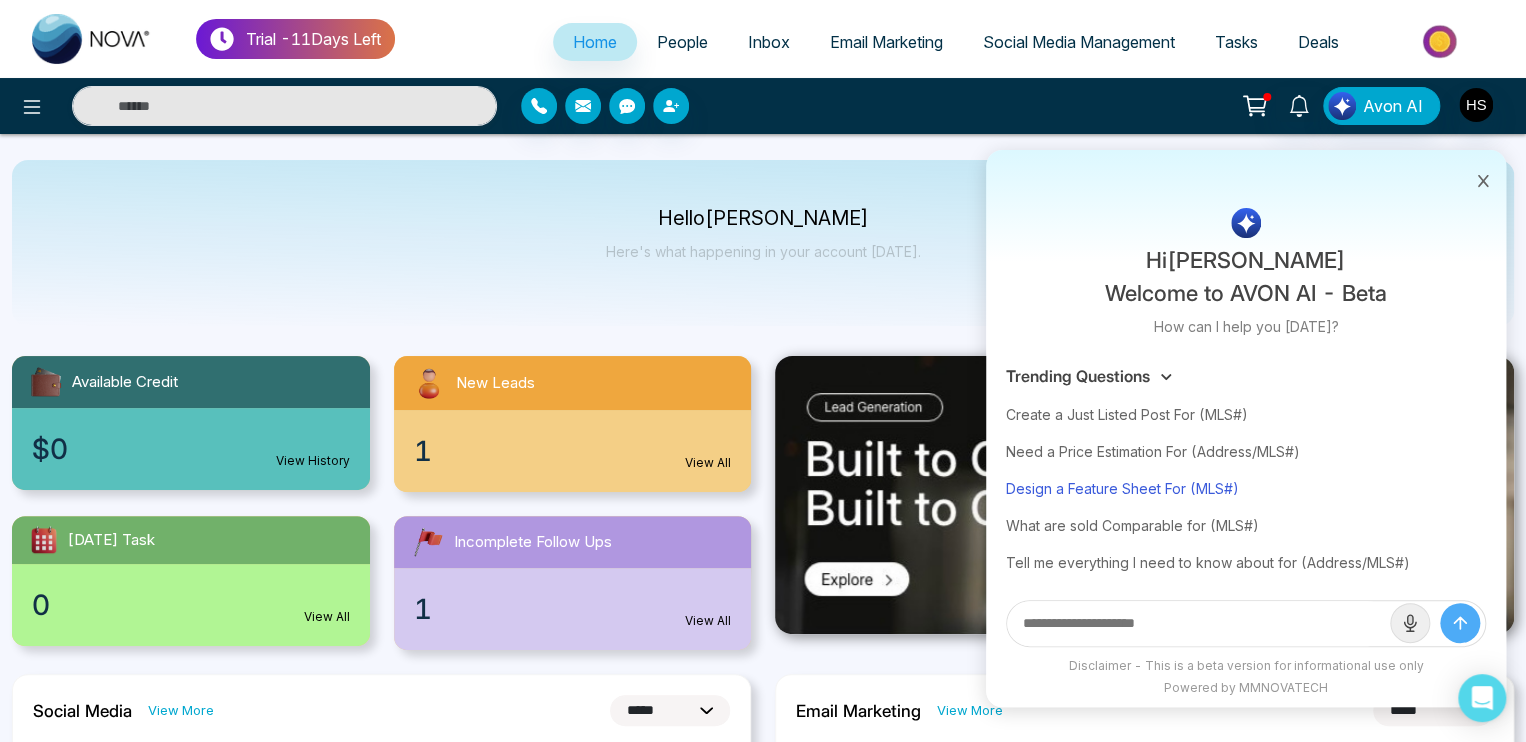 click on "Design a Feature Sheet For (MLS#)" at bounding box center [1246, 488] 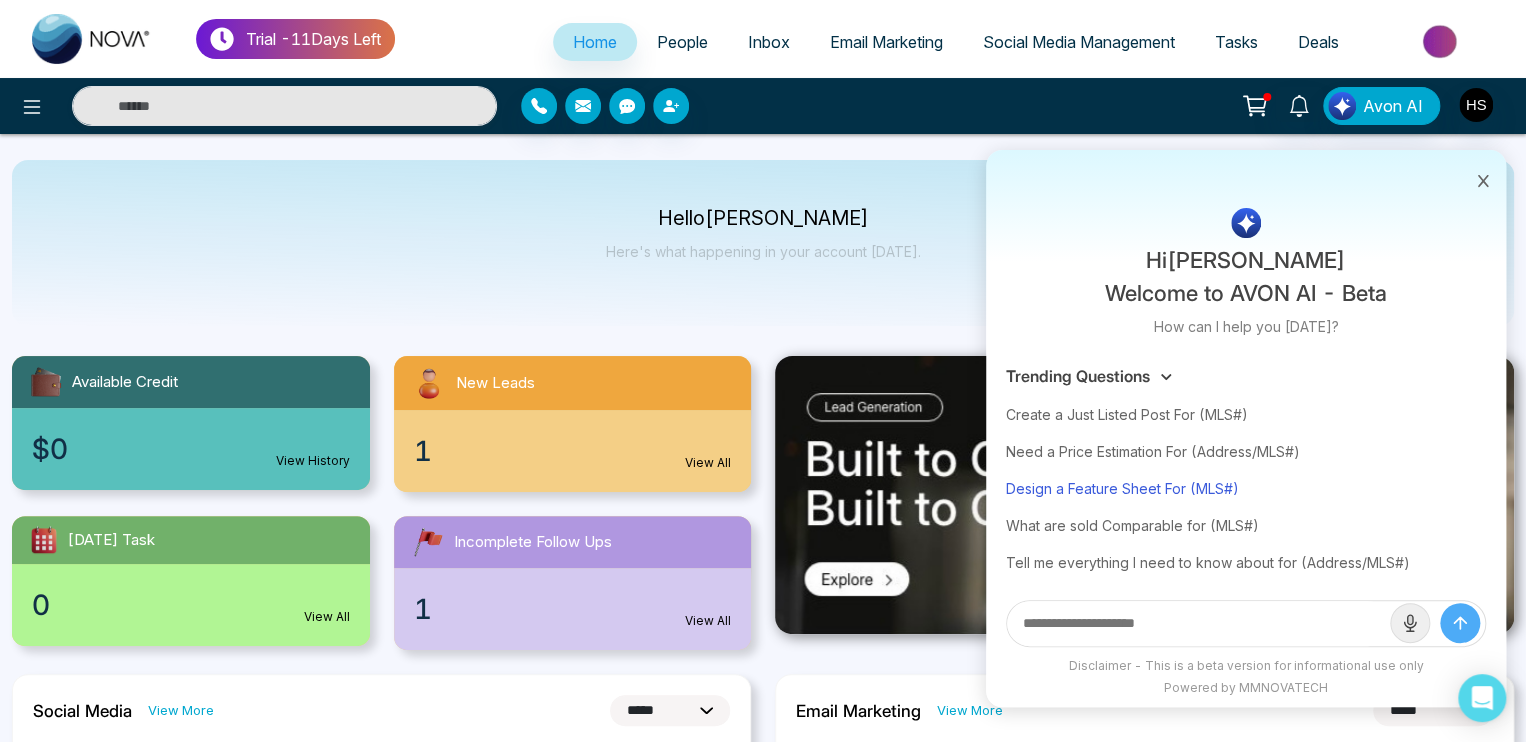 type on "**********" 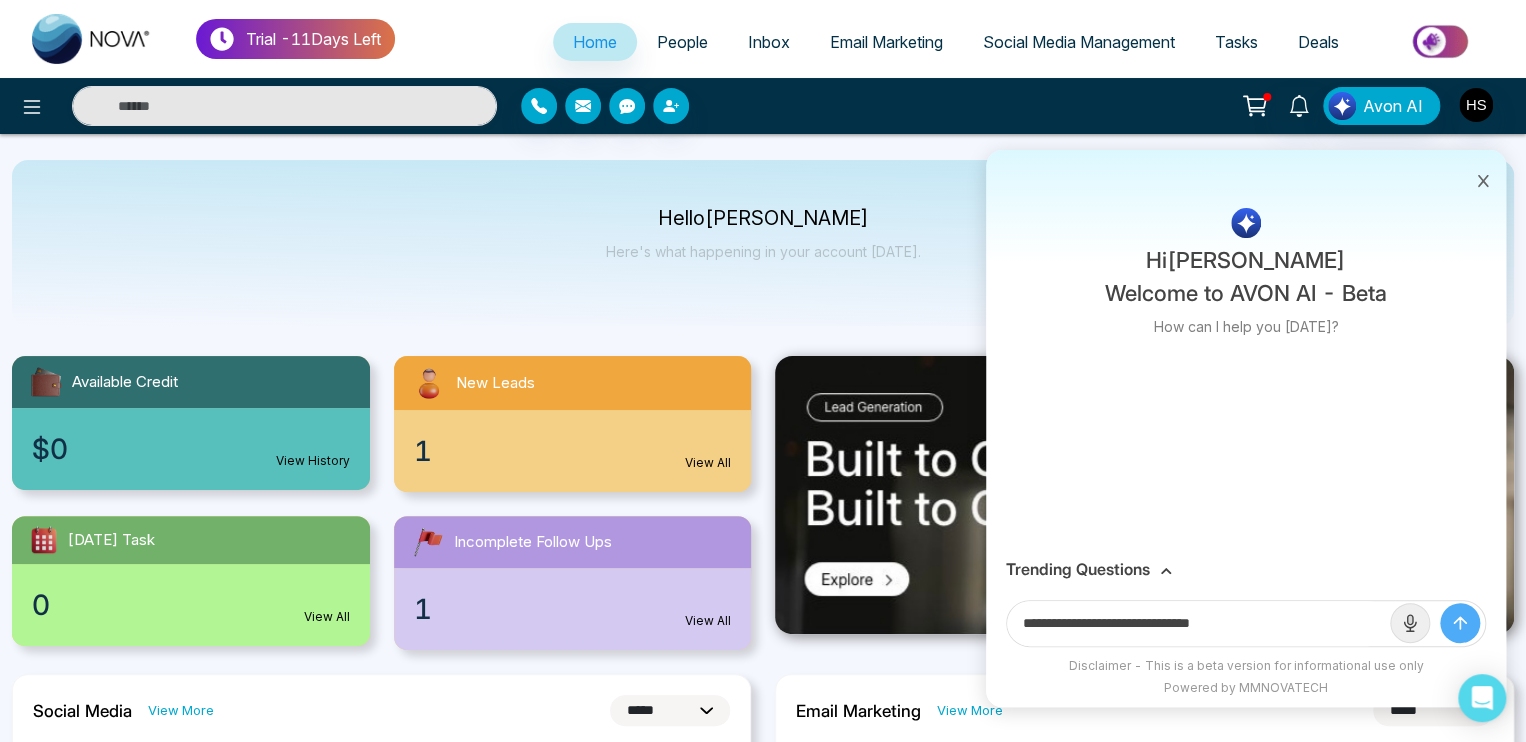 click on "**********" at bounding box center [1198, 623] 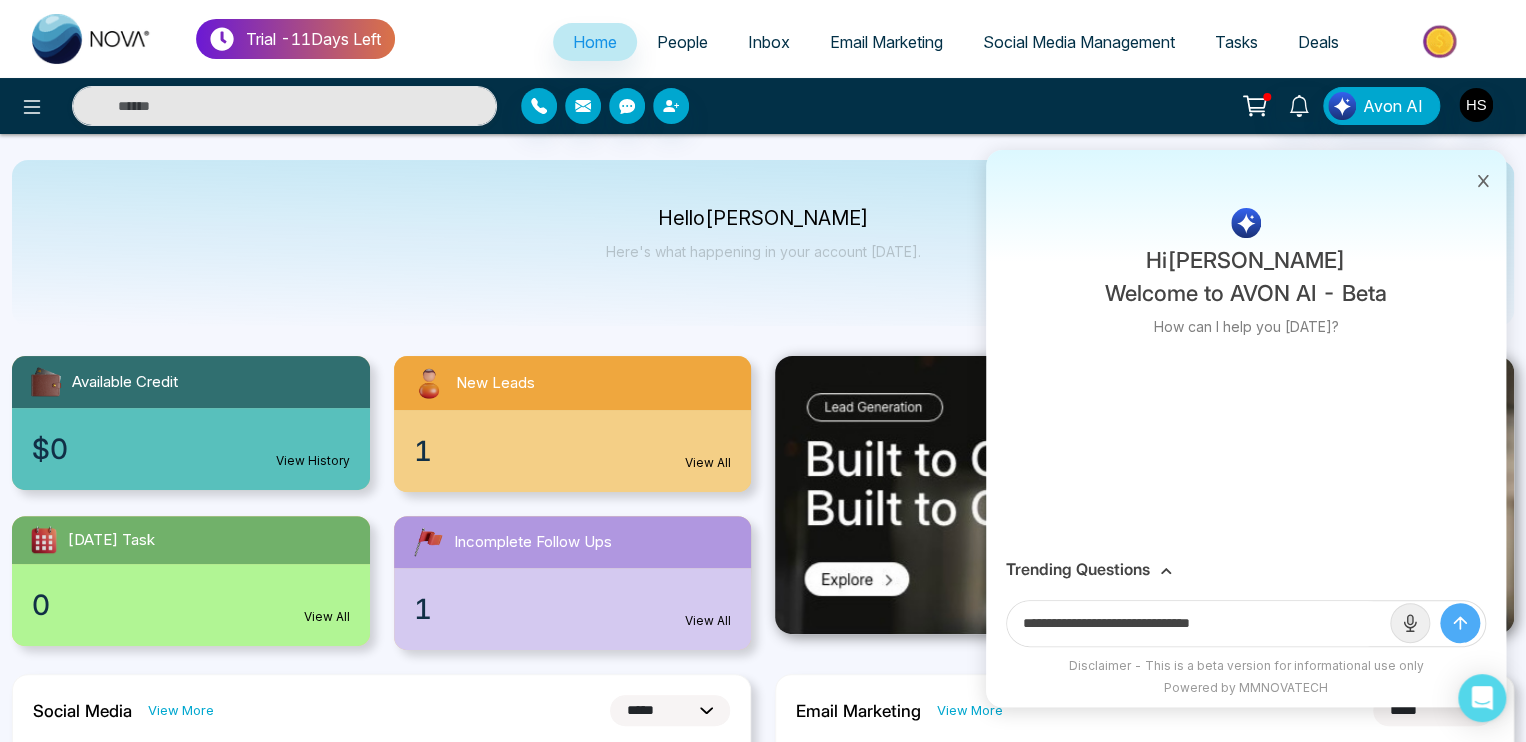 click on "Email Marketing" at bounding box center [886, 42] 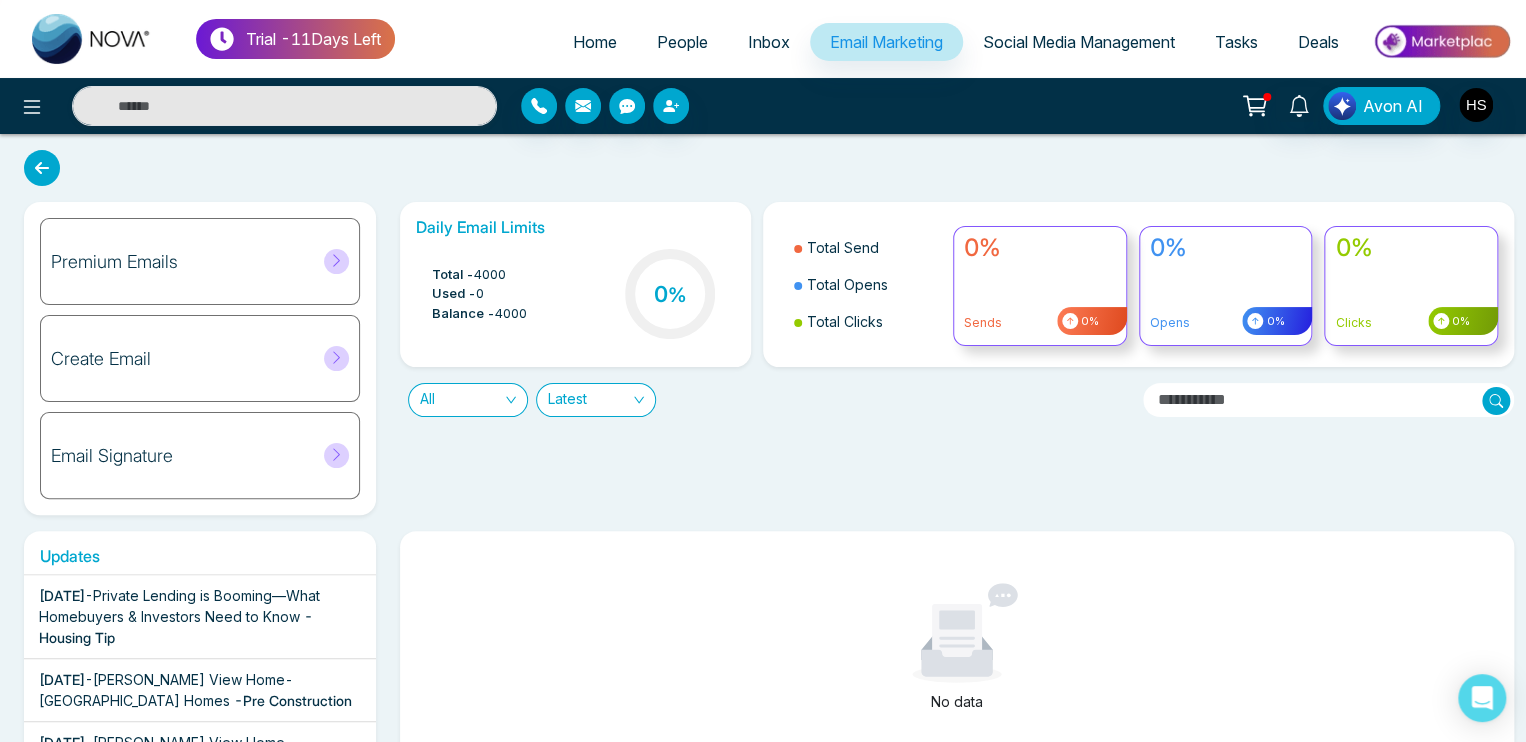 click 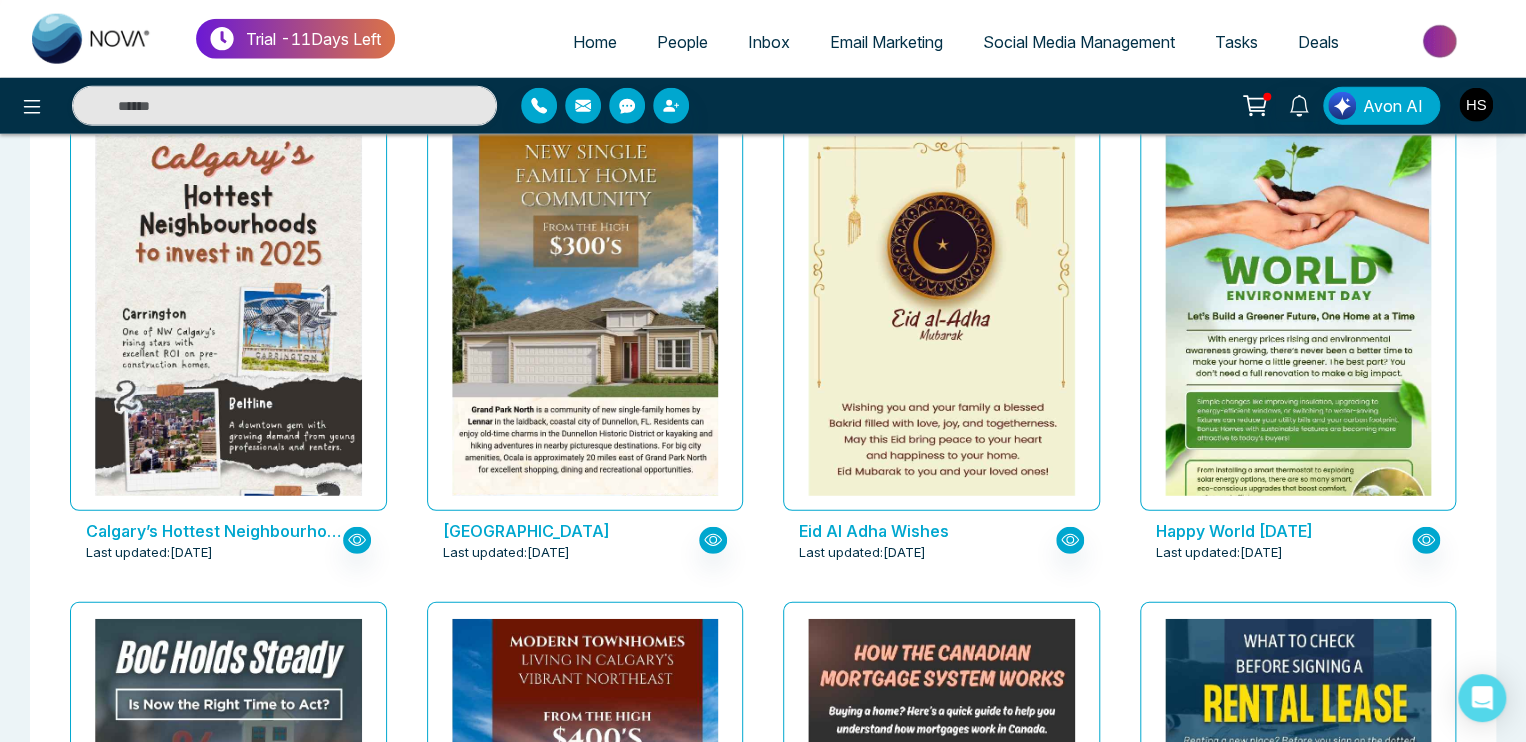 scroll, scrollTop: 2900, scrollLeft: 0, axis: vertical 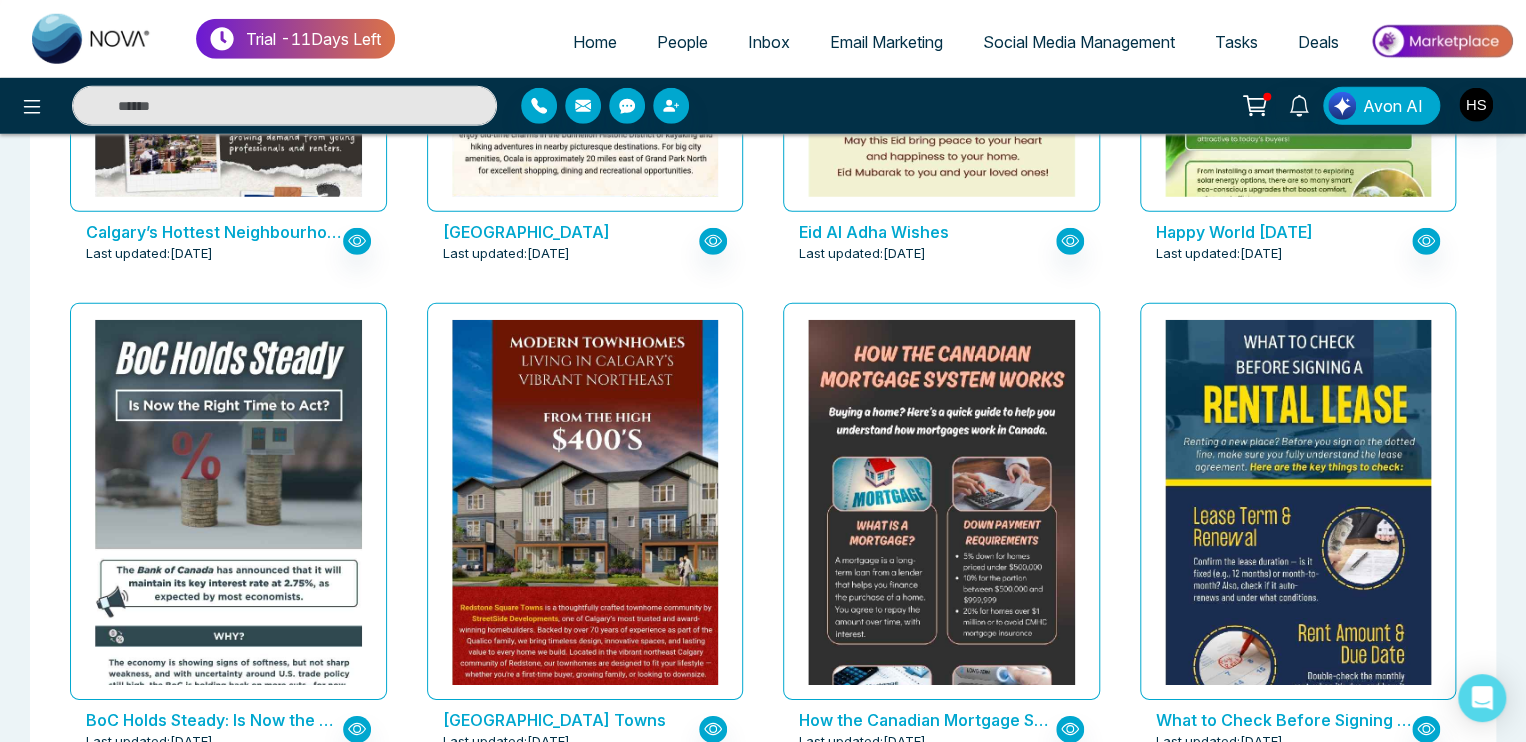click at bounding box center (284, 106) 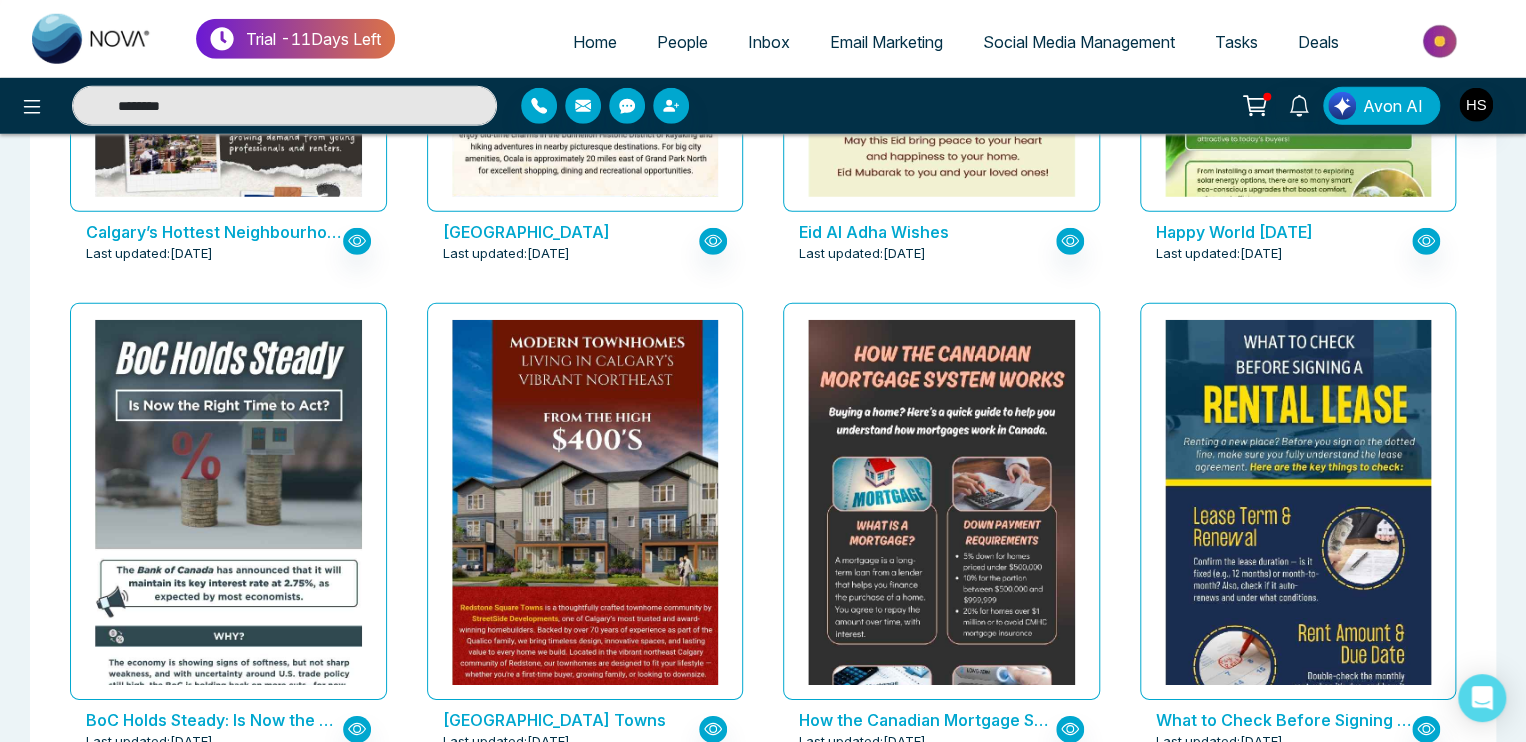 type on "********" 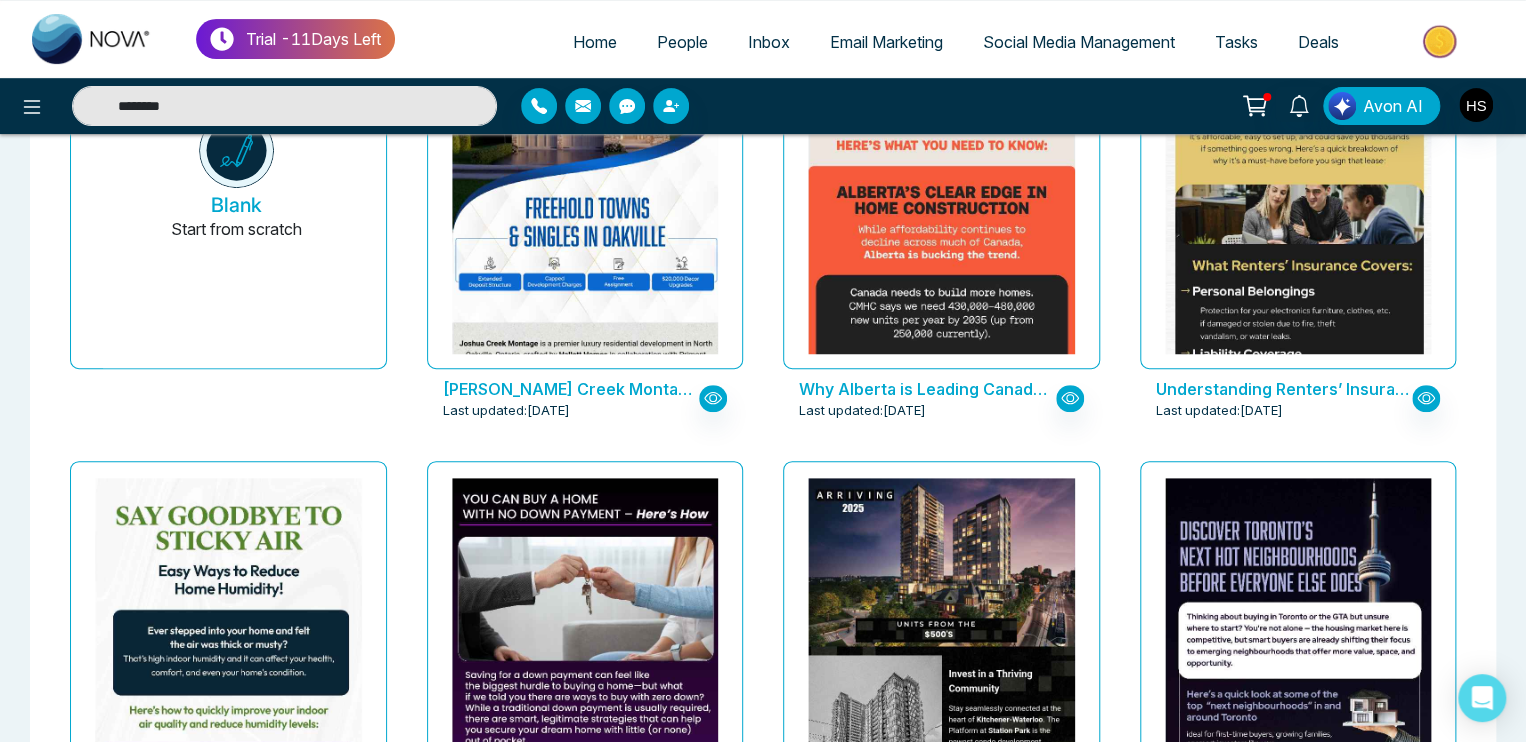 scroll, scrollTop: 0, scrollLeft: 0, axis: both 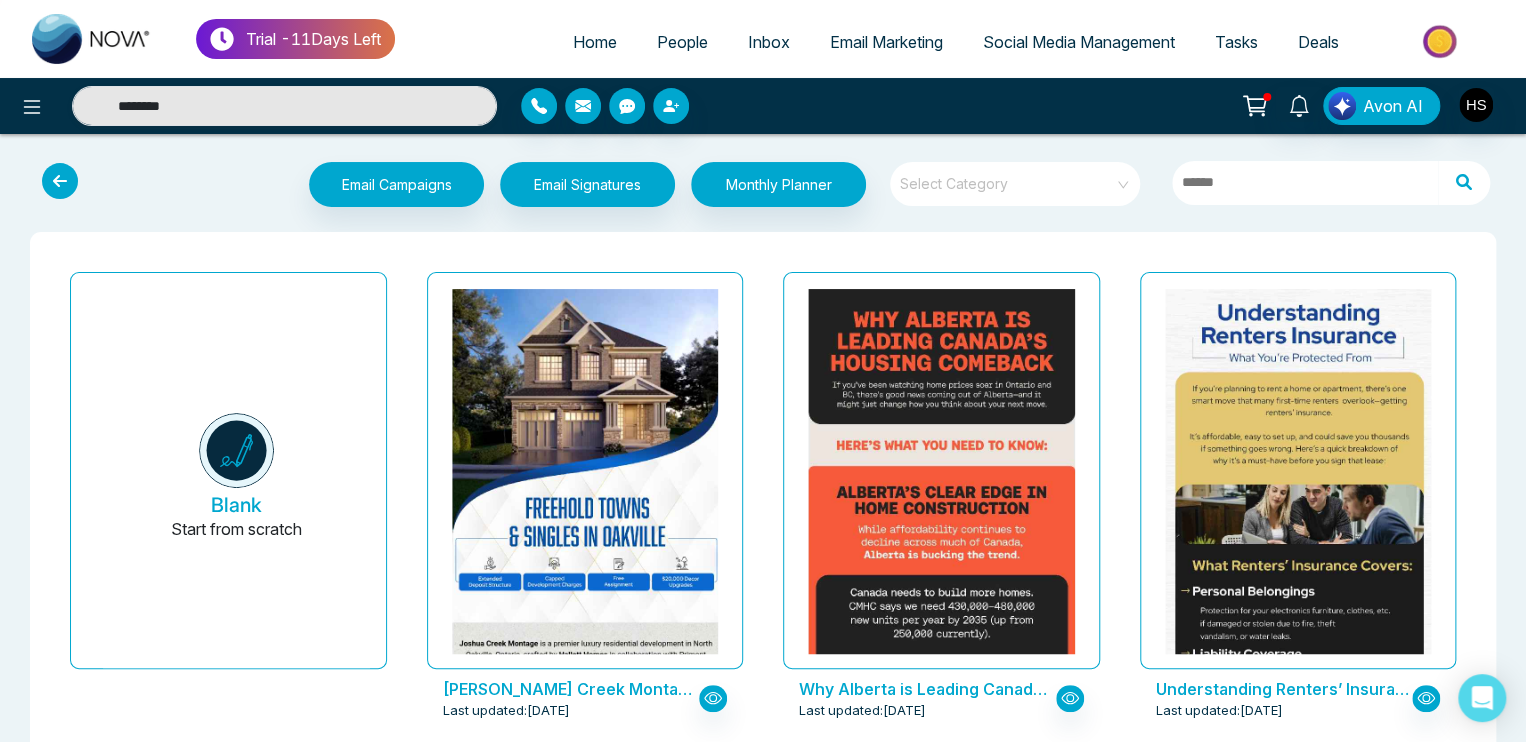 click at bounding box center (1008, 177) 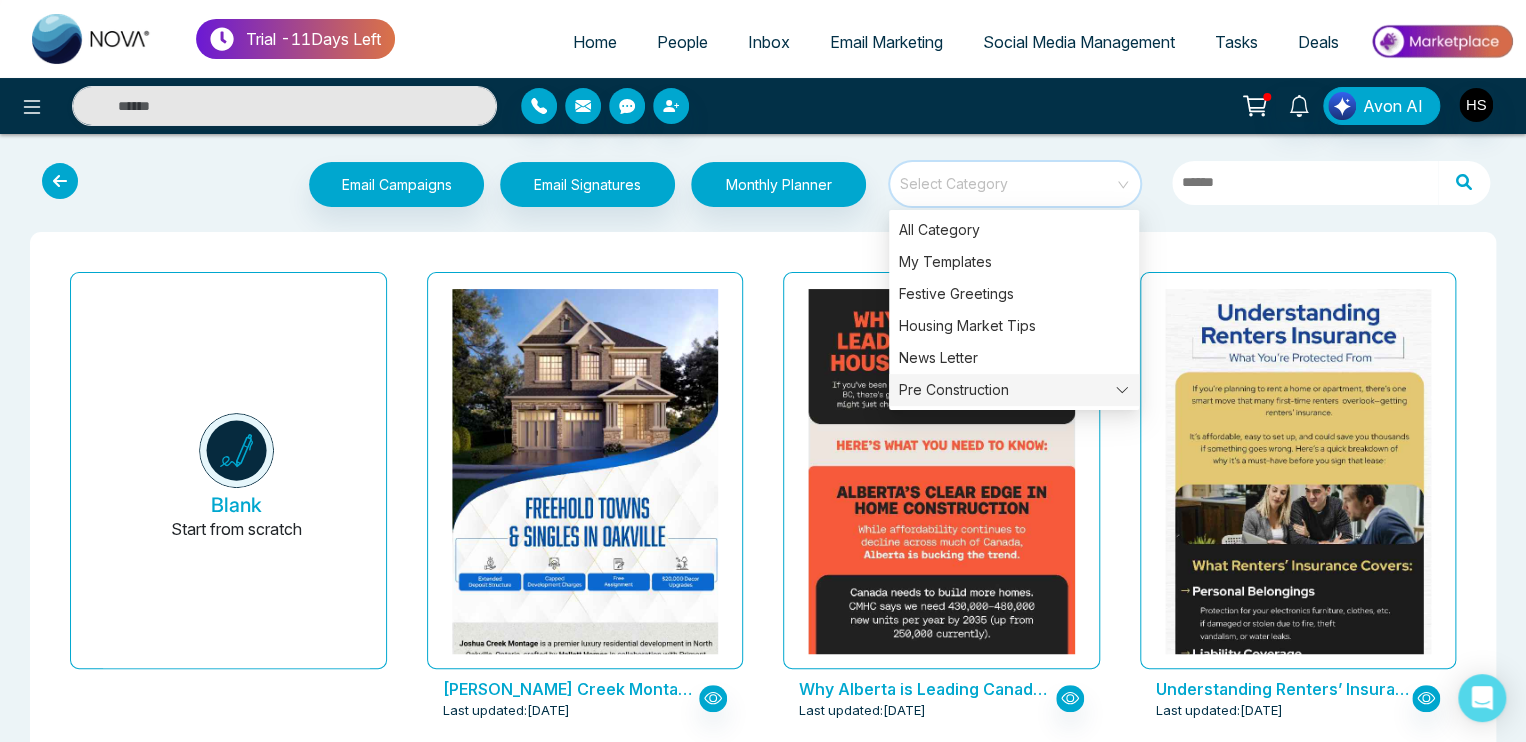 click on "Pre Construction" at bounding box center [1014, 390] 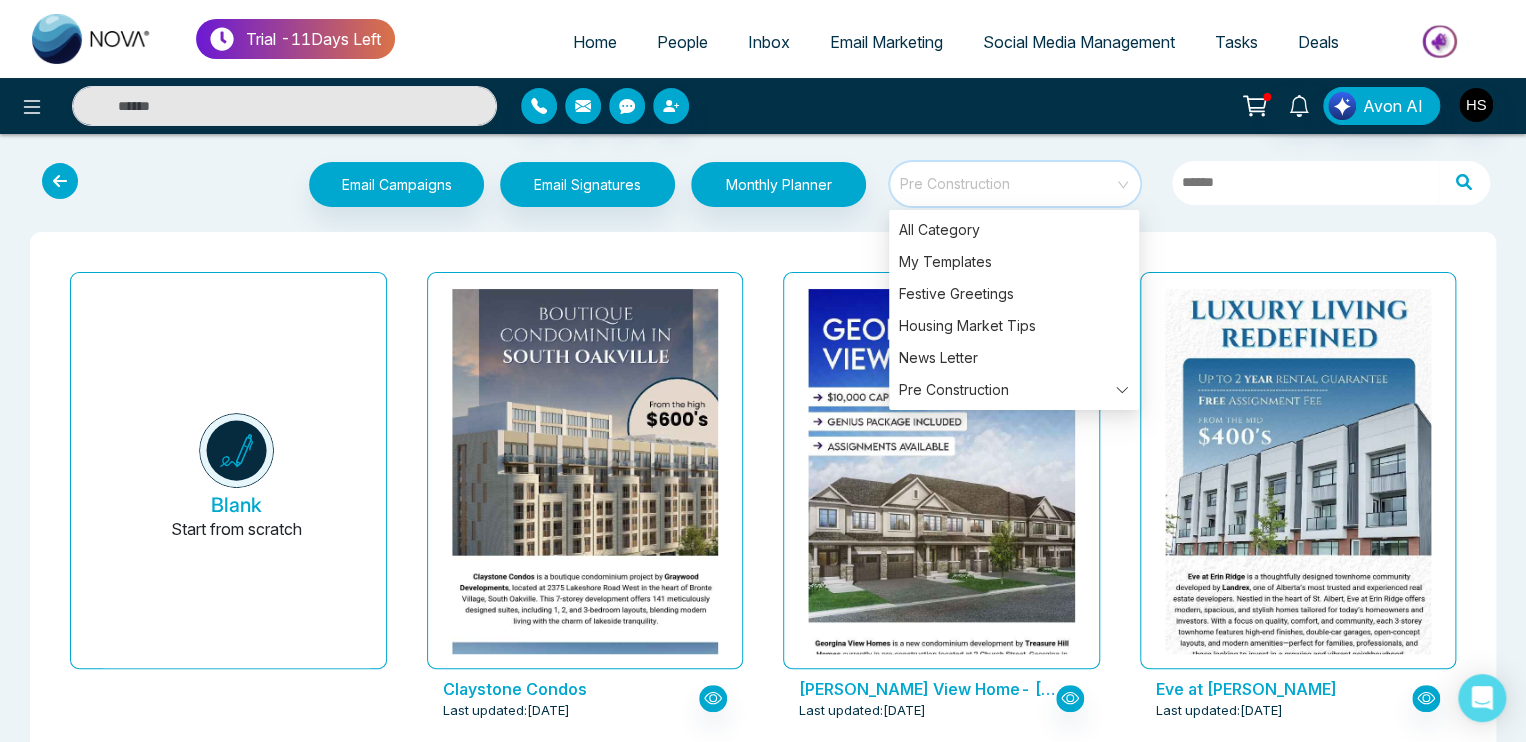 click on "Blank Start from scratch Claystone Condos Last updated:  Jul 17, 2025 Georgina View Home- Treasure Hill Homes Last updated:  Jul 14, 2025 Eve at Erin Ridge Last updated:  Jul 14, 2025 Joshua Creek Montage-Hallet Homes Last updated:  Jul 14, 2025 The Platform at Station Park Condos Last updated:  Jul 4, 2025 Park & Lake Last updated:  Jun 27, 2025 Brooklin Vue Towns-Treasure Hills Last updated:  Jun 25, 2025 Design District Last updated:  Jun 24, 2025 Aquanova Condos Last updated:  Jun 18, 2025 The Rebecca Condos Last updated:  Jun 13, 2025 Summer Valley Homes Last updated:  Jun 12, 2025 Luminara-Florida Last updated:  Jun 12, 2025 Grand Park North Last updated:  Jun 12, 2025 Seton 116 Towns Last updated:  Jun 2, 2025 Redstone Square Towns Last updated:  Jun 2, 2025 East Hills Crossing Towns Last updated:  Jun 2, 2025 Empire Legacy Last updated:  May 30, 2025 Joshua Creek Montage by Hallet Homes Last updated:  May 30, 2025 Simcoe Woods Homes Last updated:  May 30, 2025 Ivy Rouge Phase 3 Last updated:" at bounding box center (763, 6614) 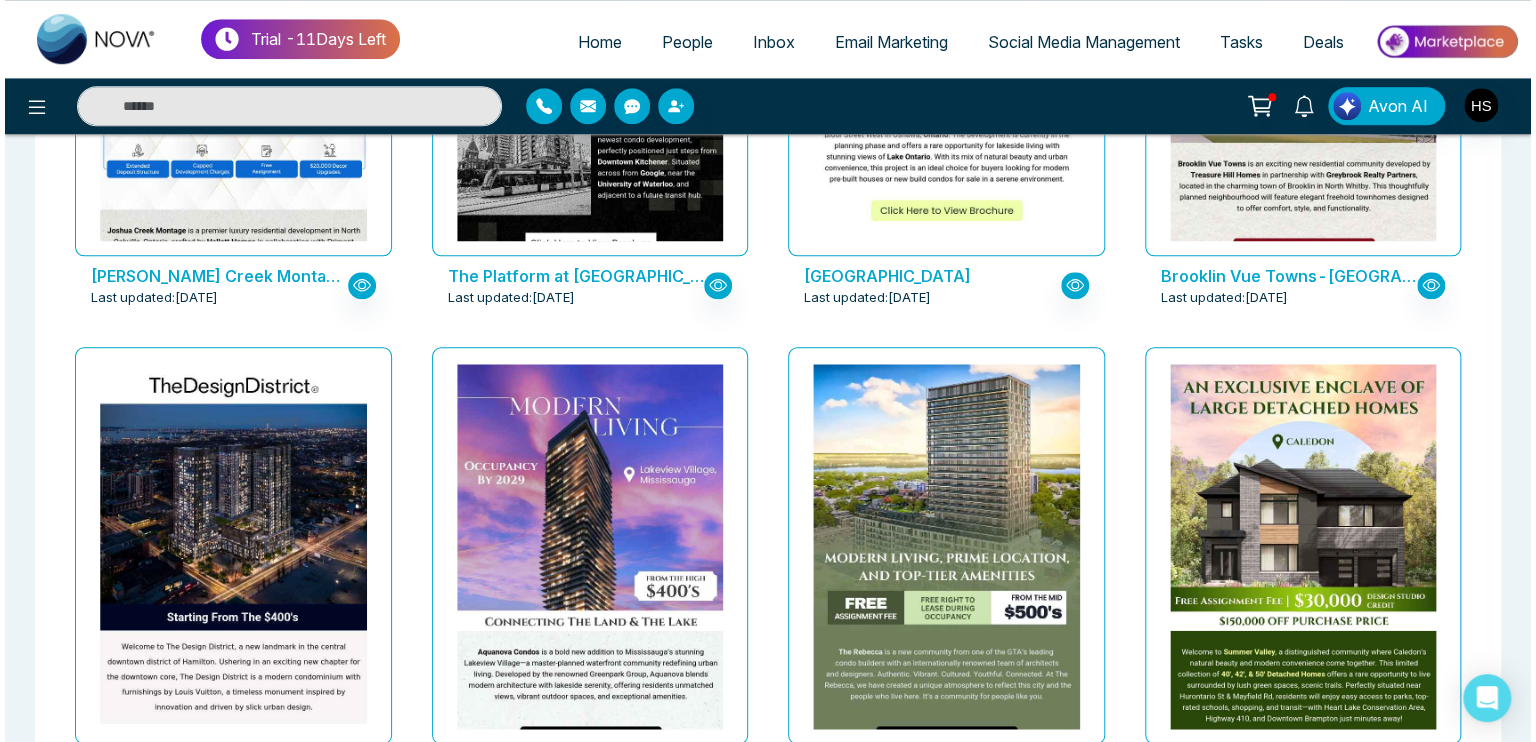 scroll, scrollTop: 900, scrollLeft: 0, axis: vertical 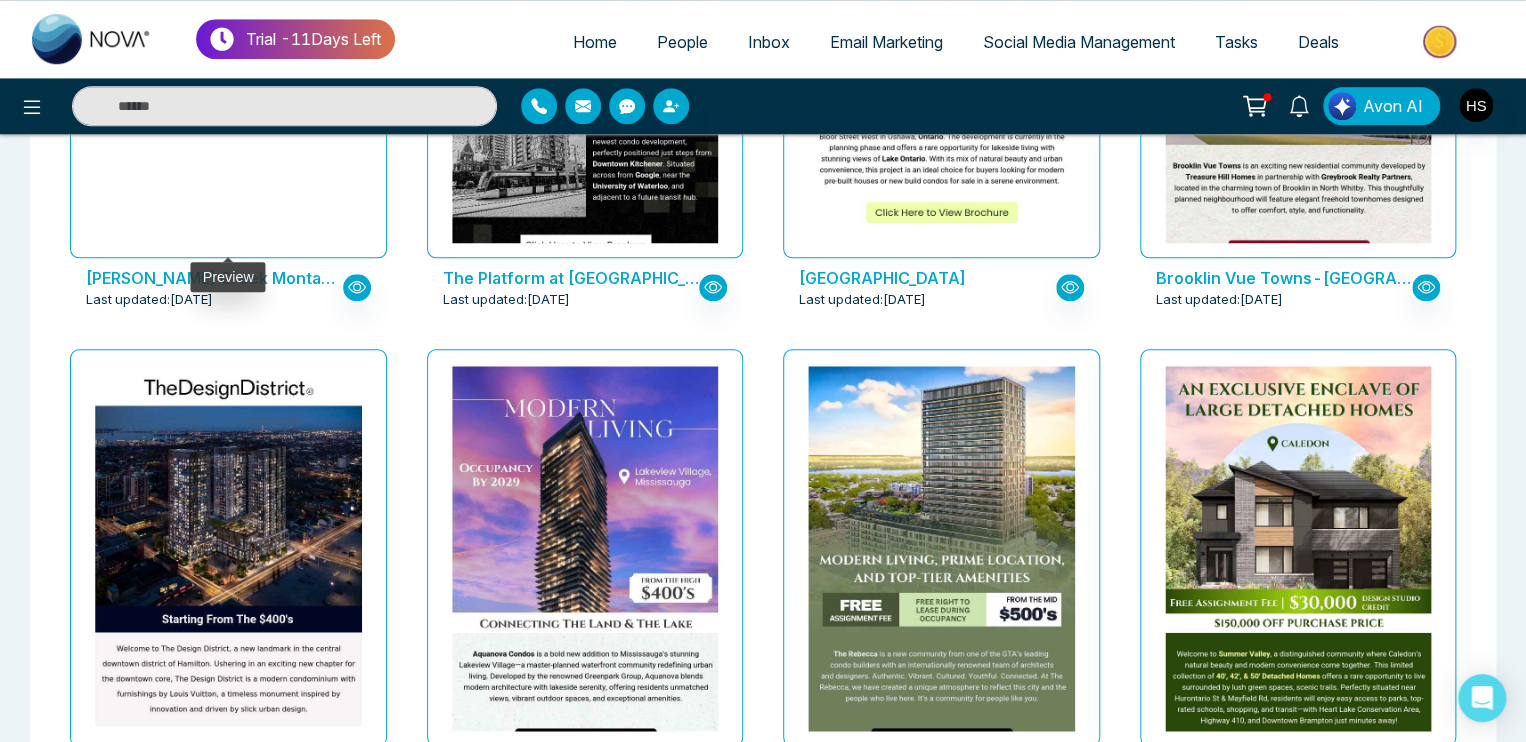 click at bounding box center [228, -1282] 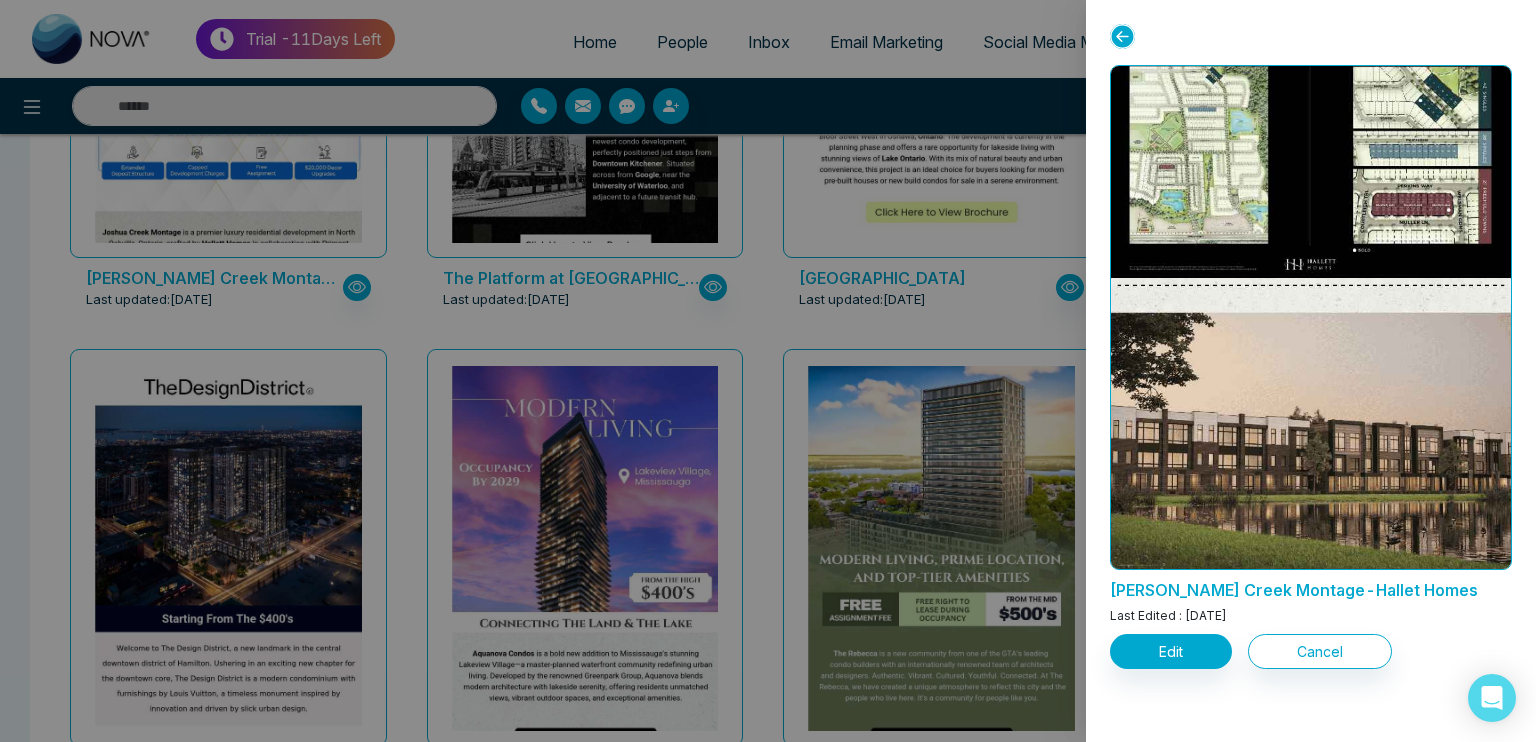 scroll, scrollTop: 2800, scrollLeft: 0, axis: vertical 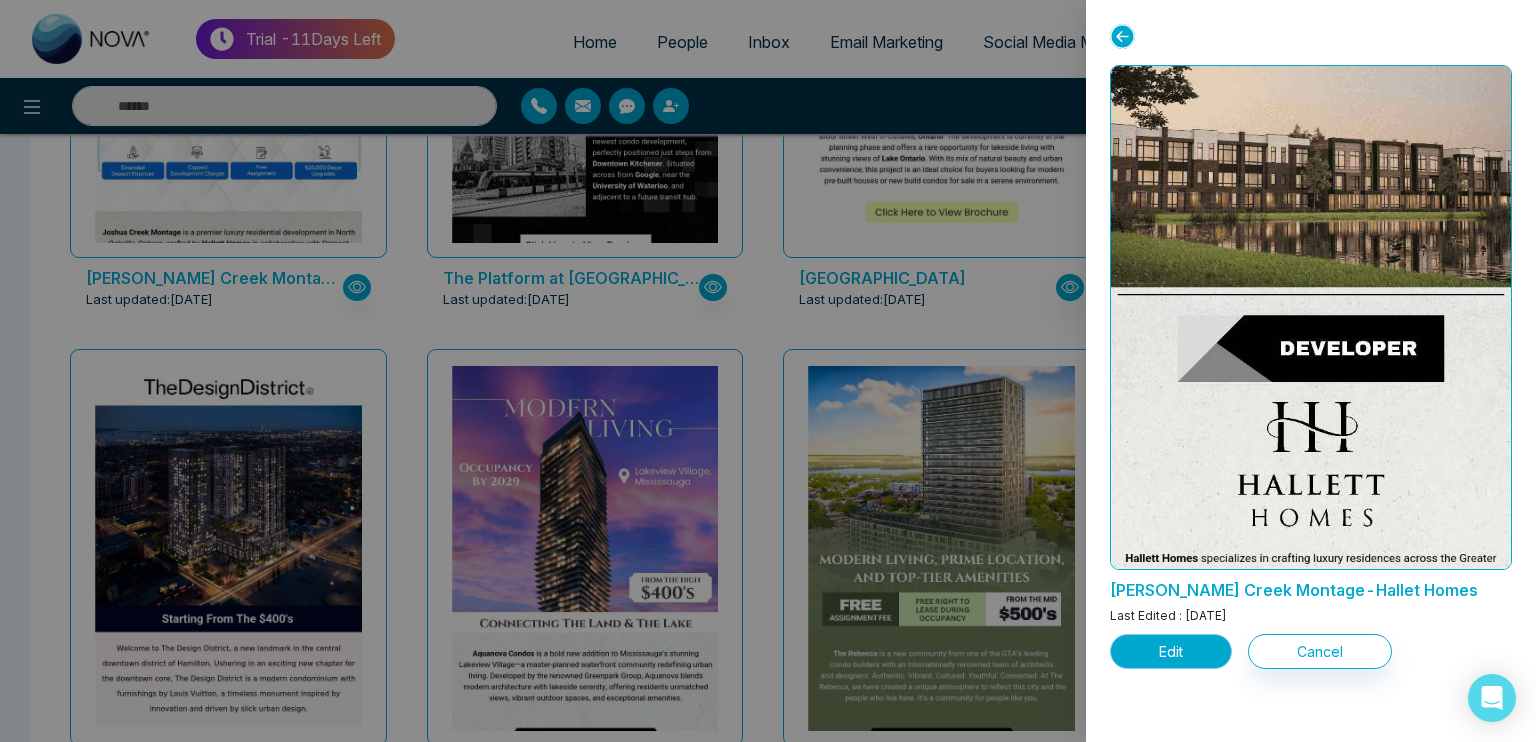 click on "Edit" at bounding box center [1171, 651] 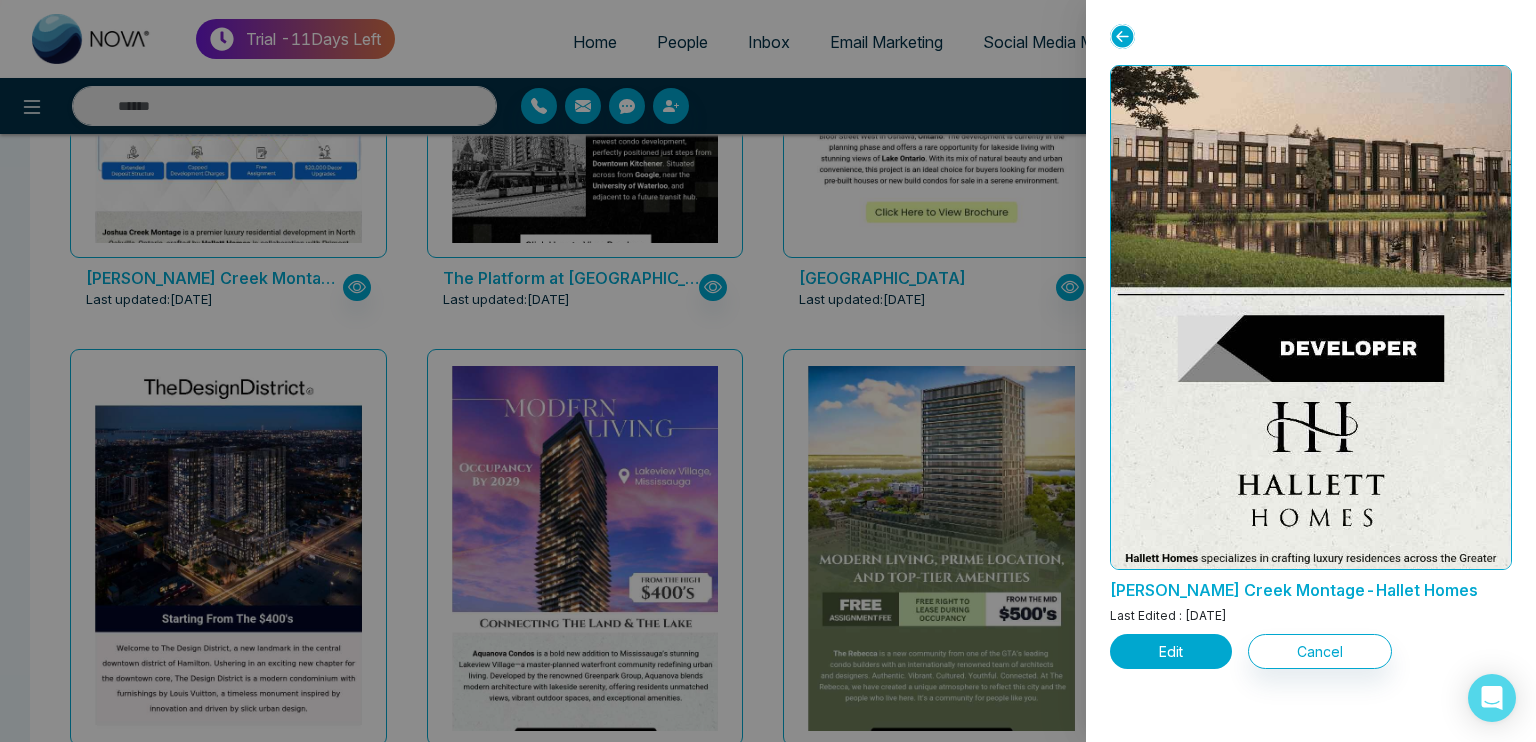 type on "********" 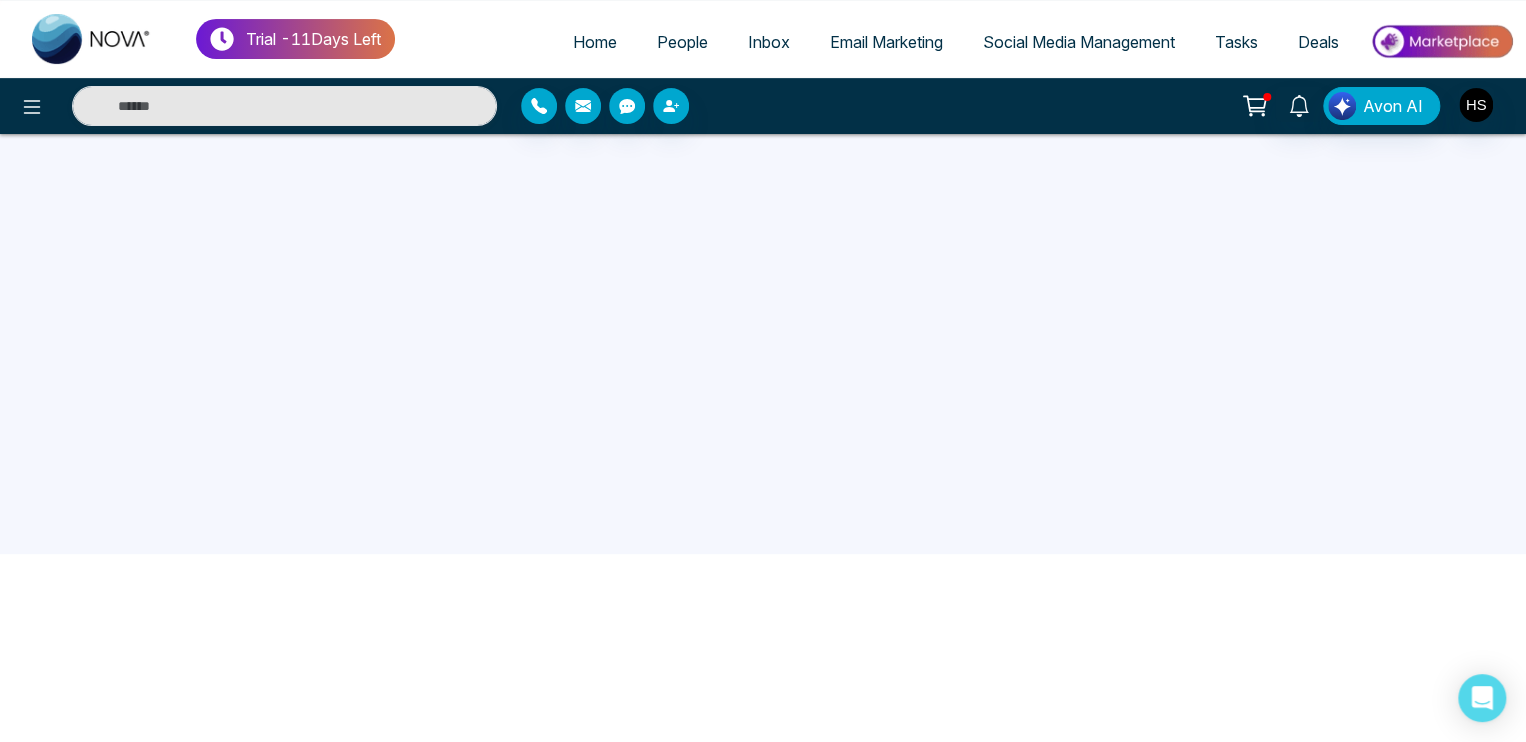 scroll, scrollTop: 190, scrollLeft: 0, axis: vertical 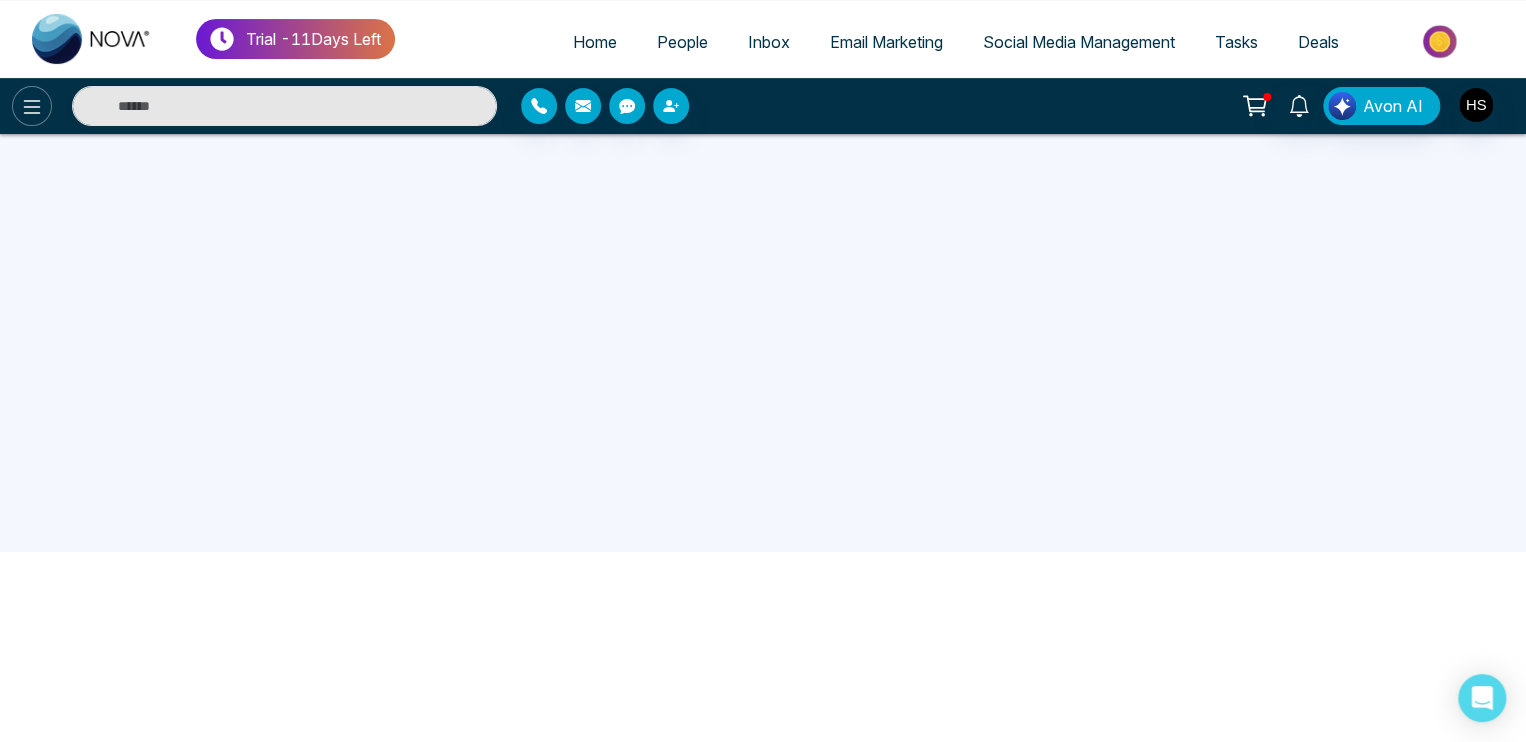 click 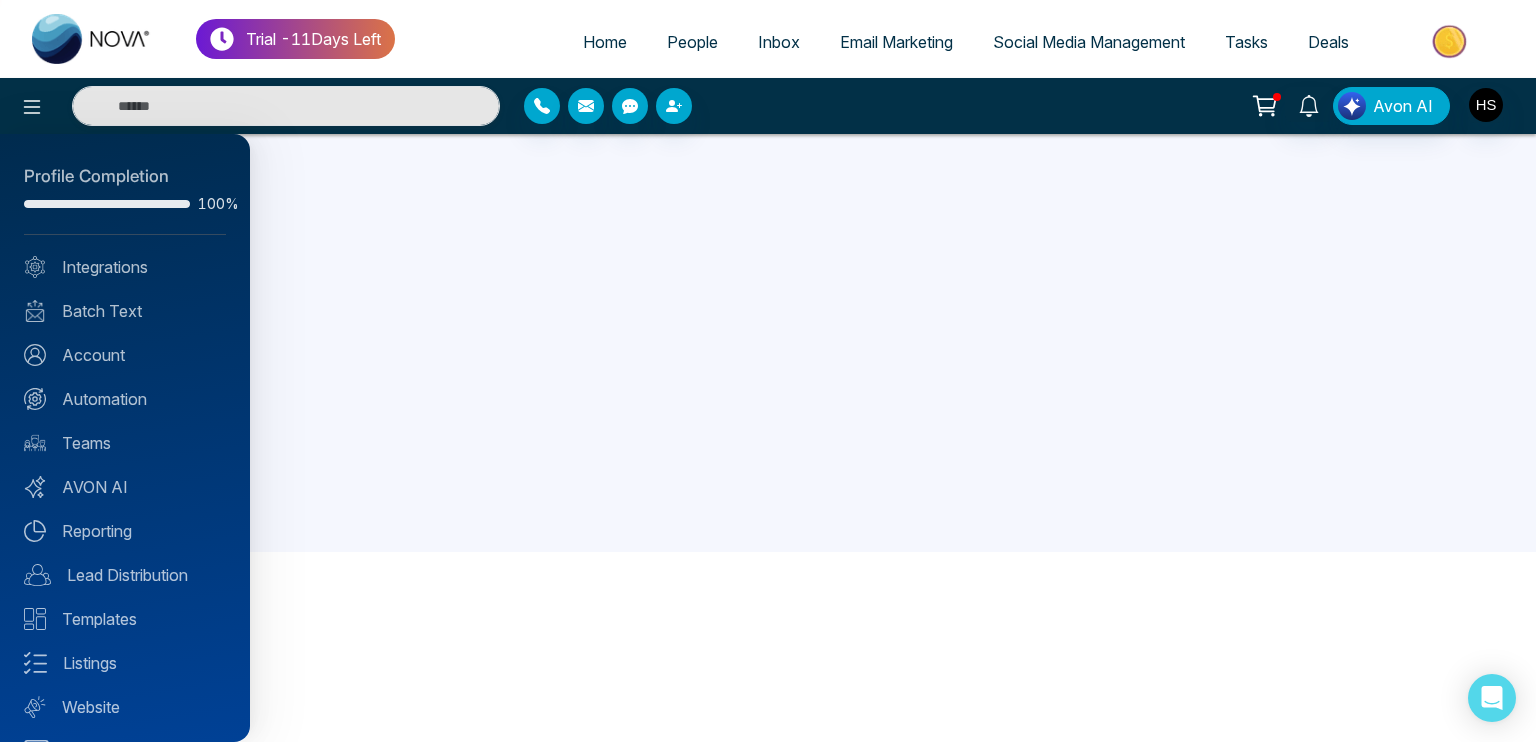 click at bounding box center (768, 371) 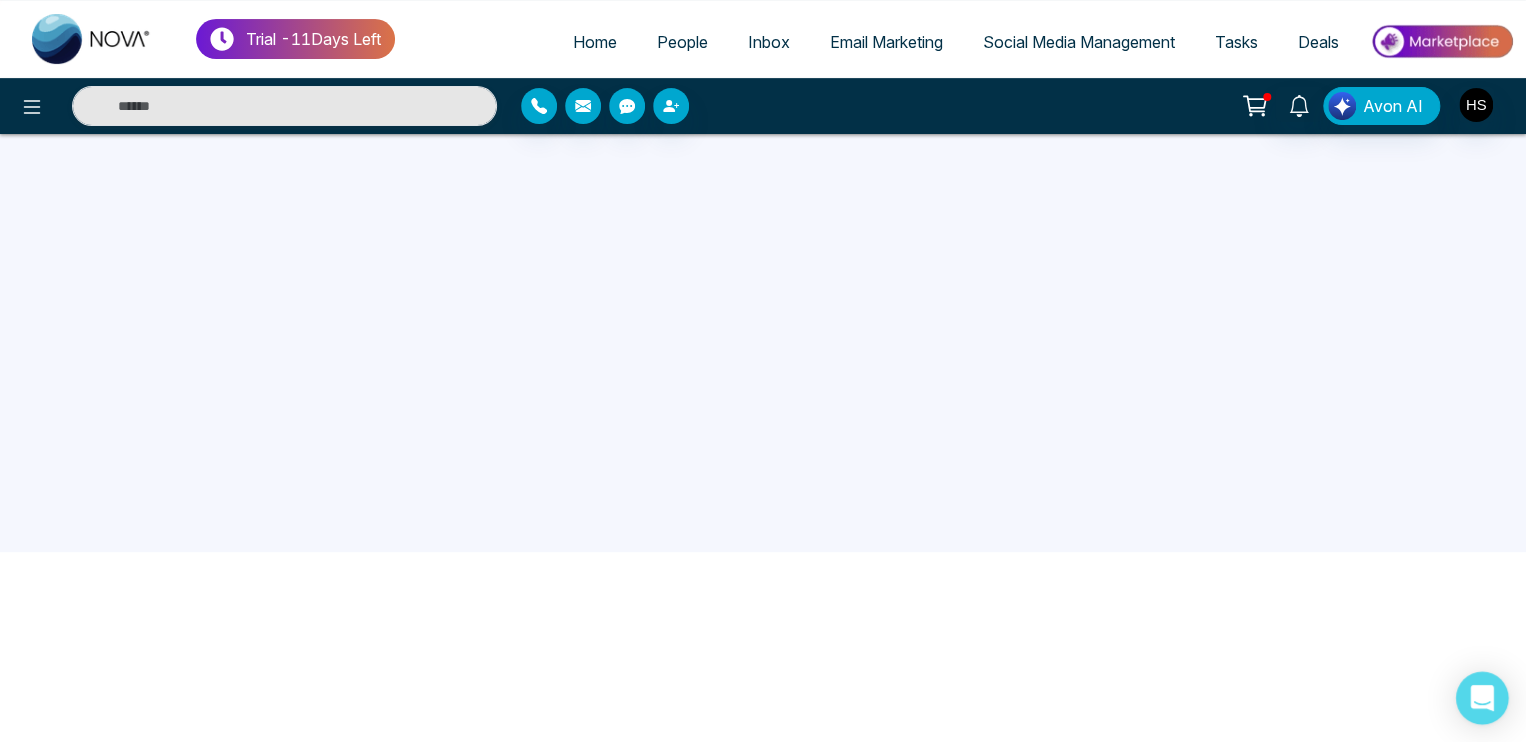 click 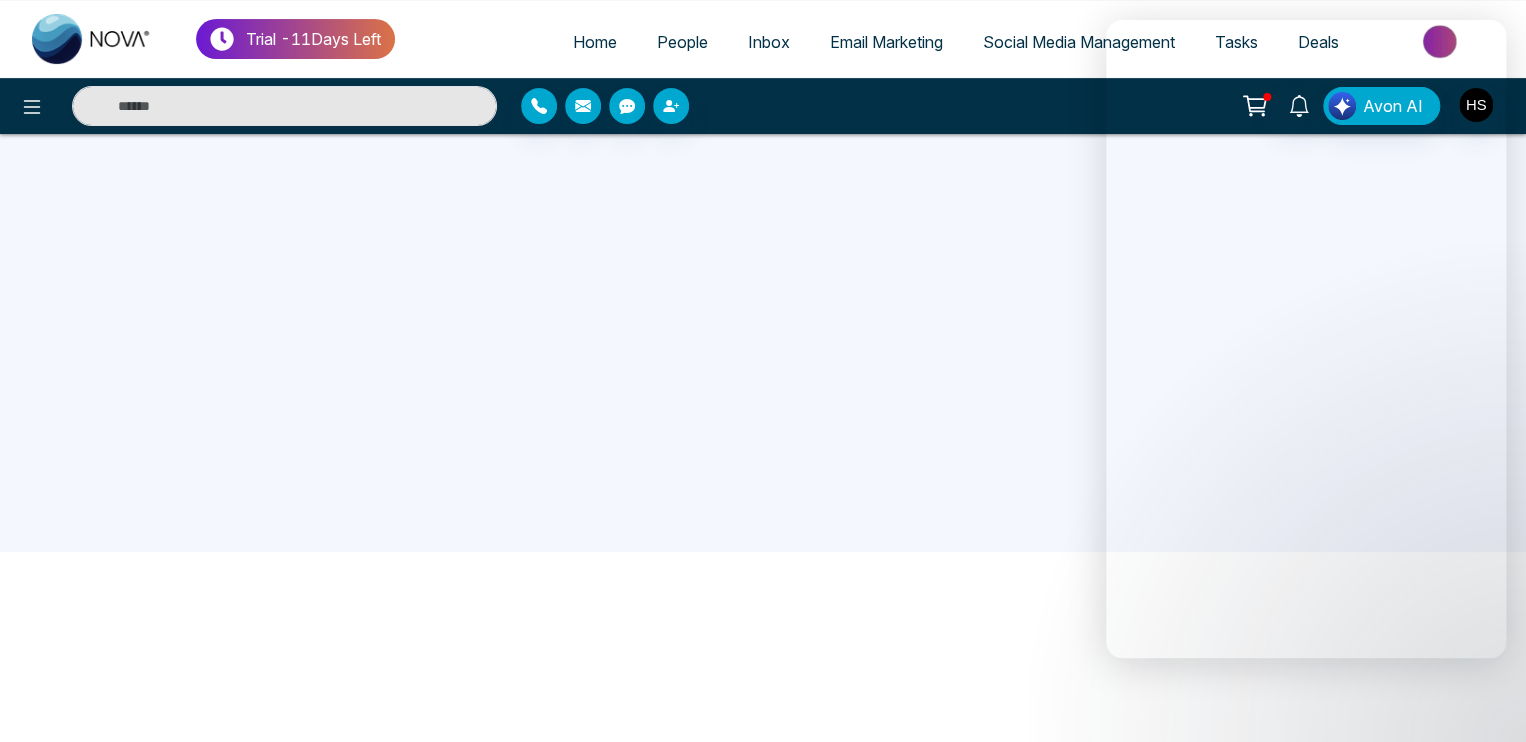 click at bounding box center [92, 39] 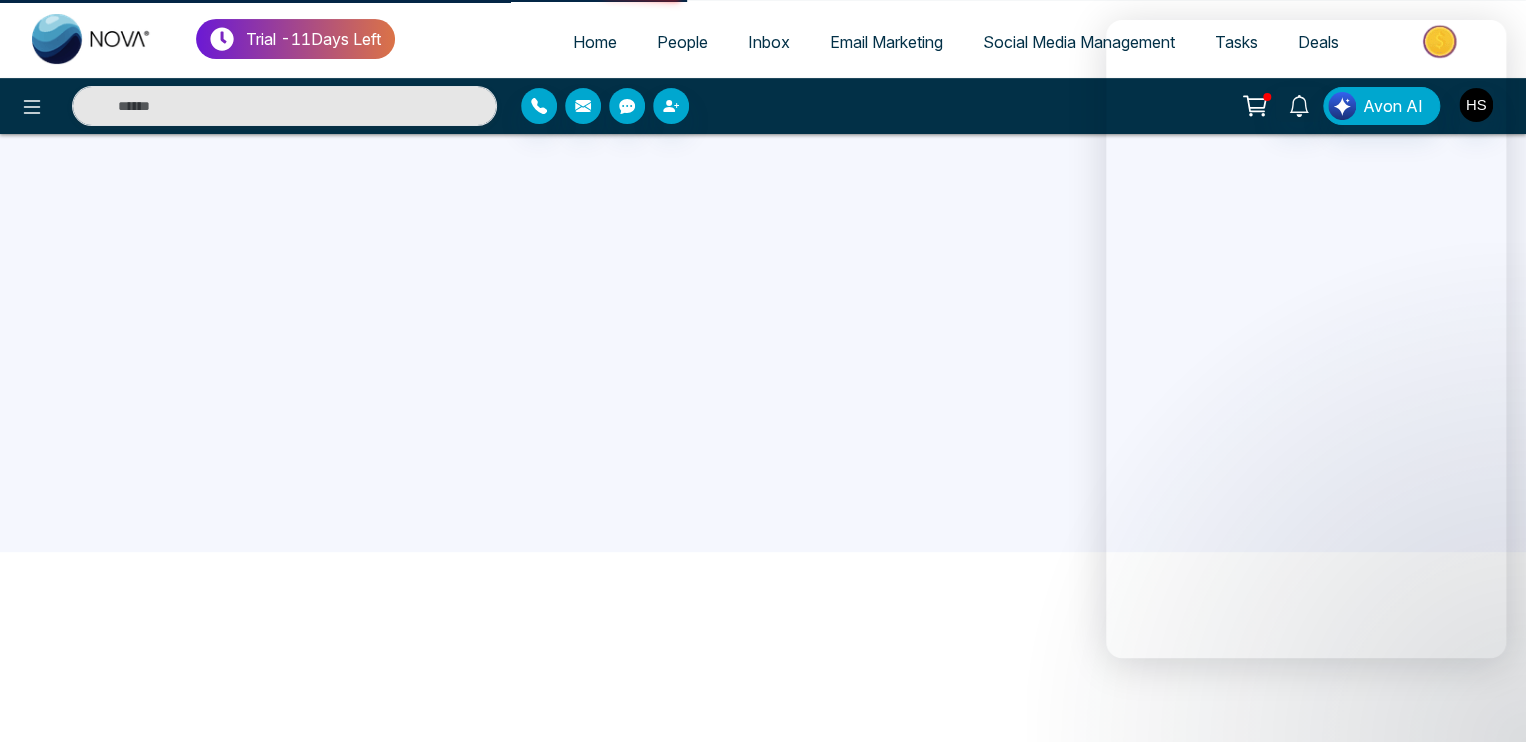 scroll, scrollTop: 0, scrollLeft: 0, axis: both 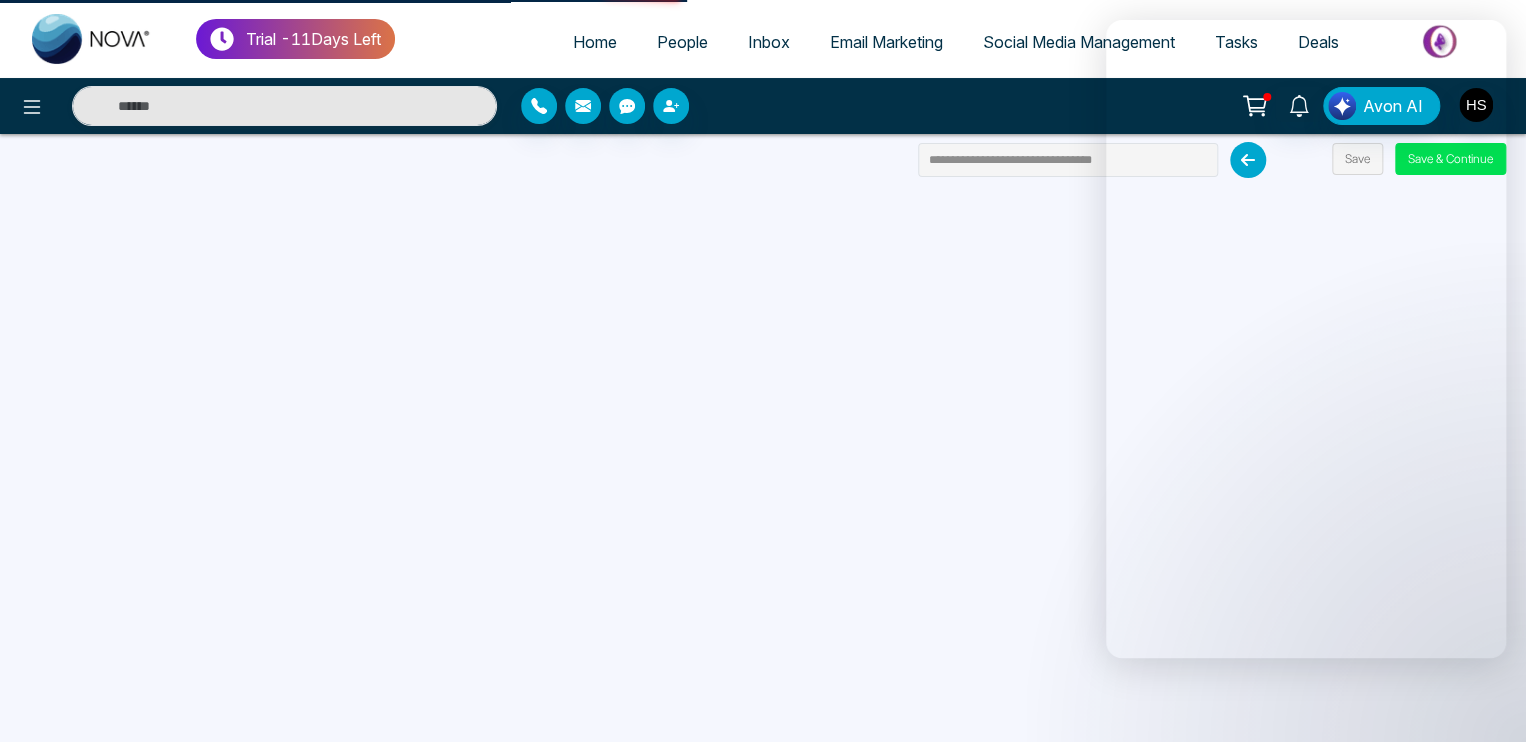 select on "*" 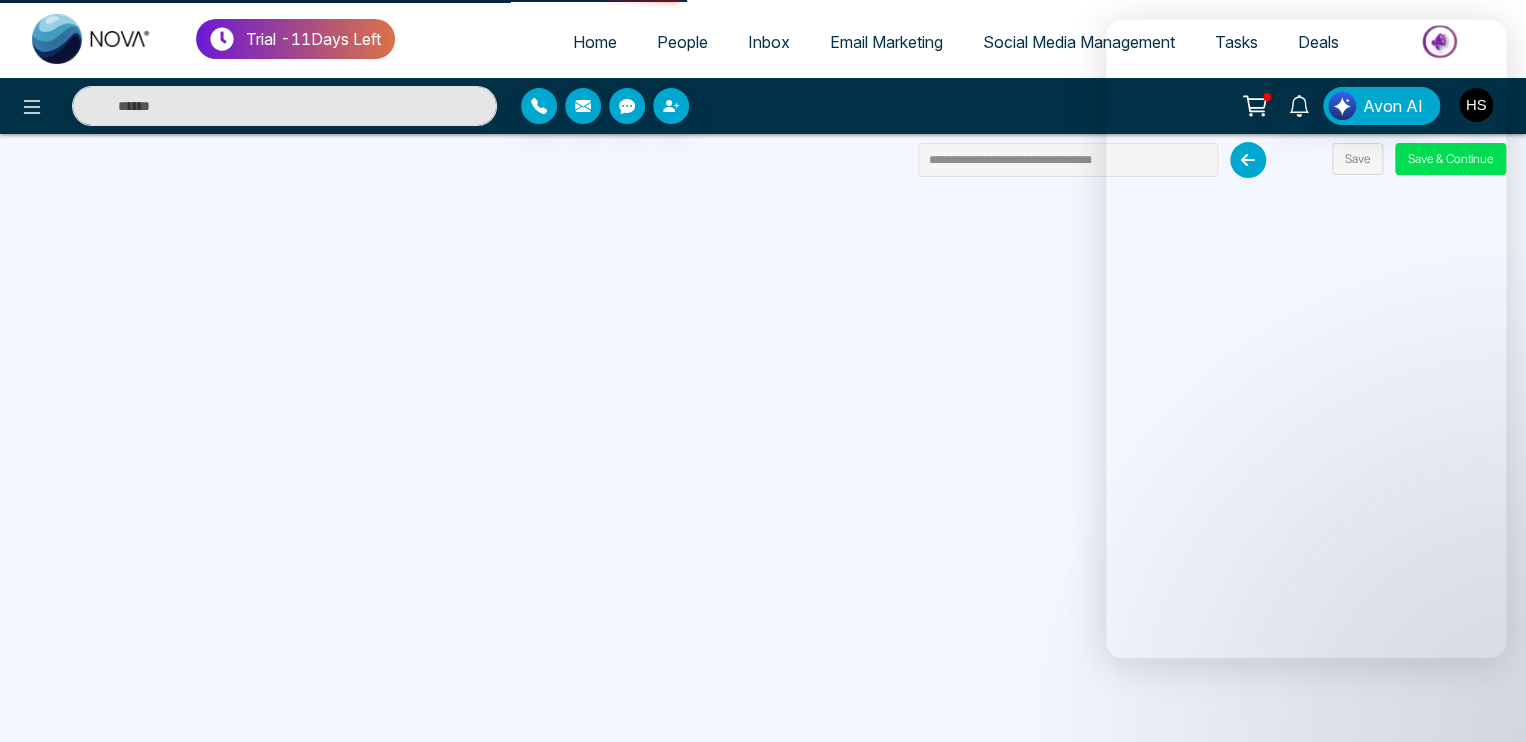 select on "*" 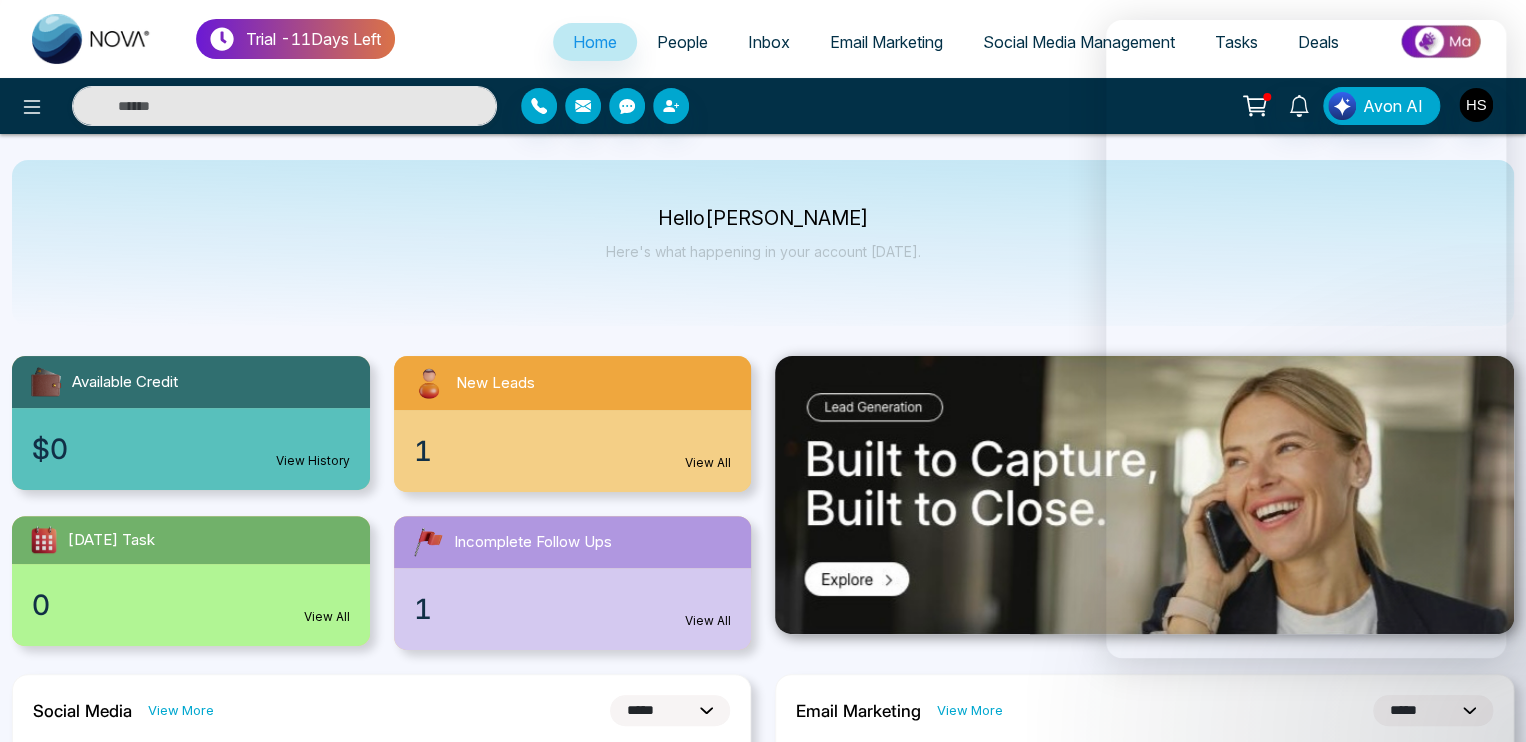 click on "Hello  Harinder Singh Sandhu Here's what happening in your account today." at bounding box center [763, 243] 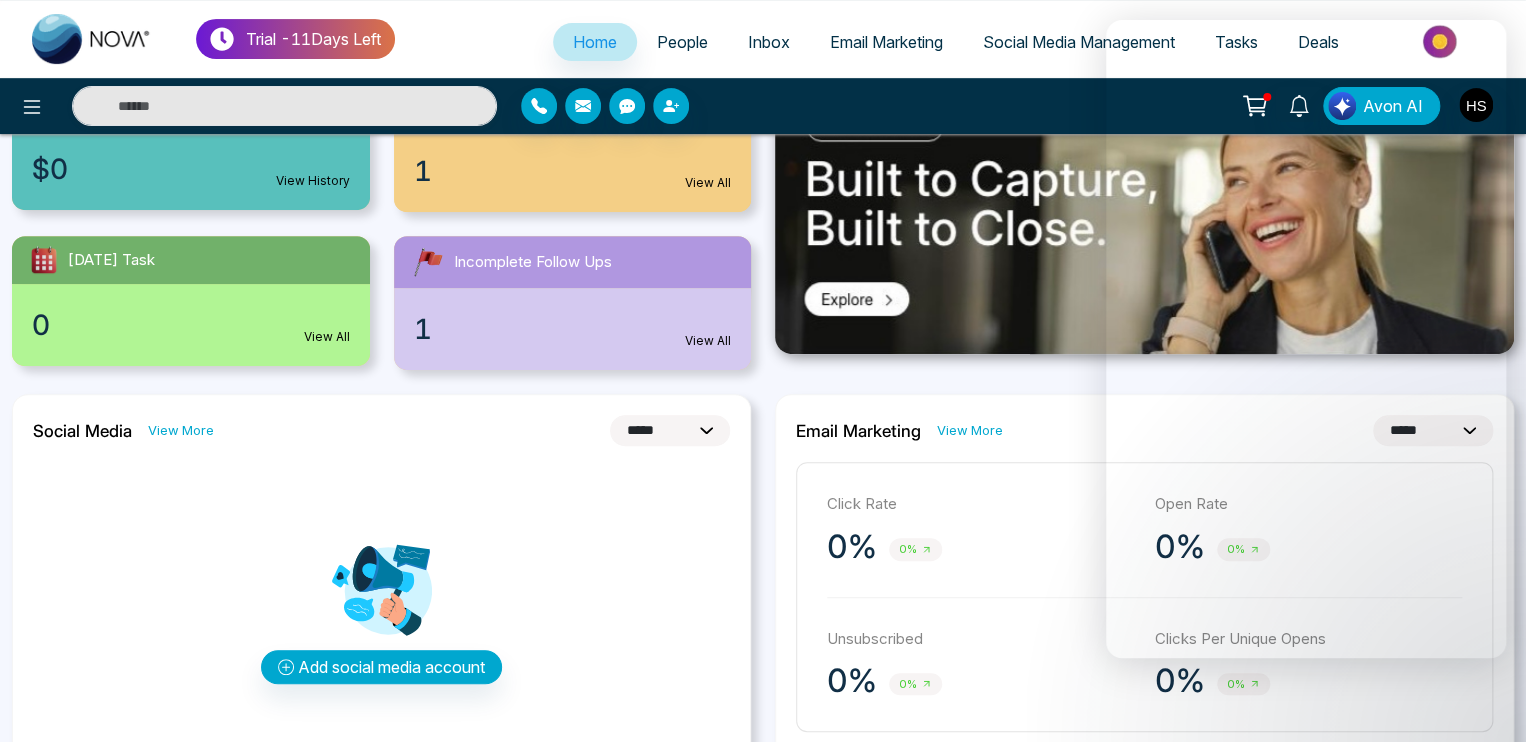 scroll, scrollTop: 300, scrollLeft: 0, axis: vertical 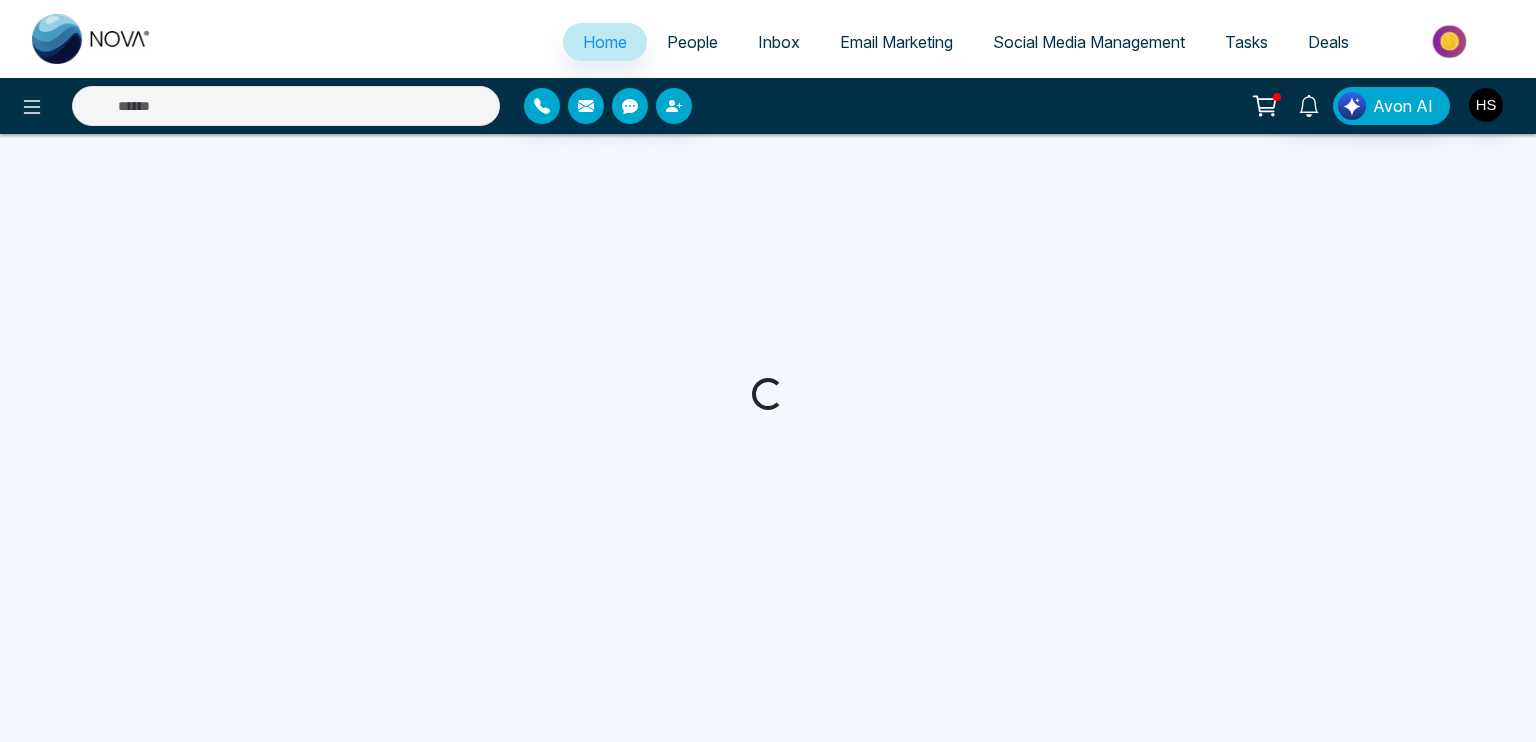 select on "*" 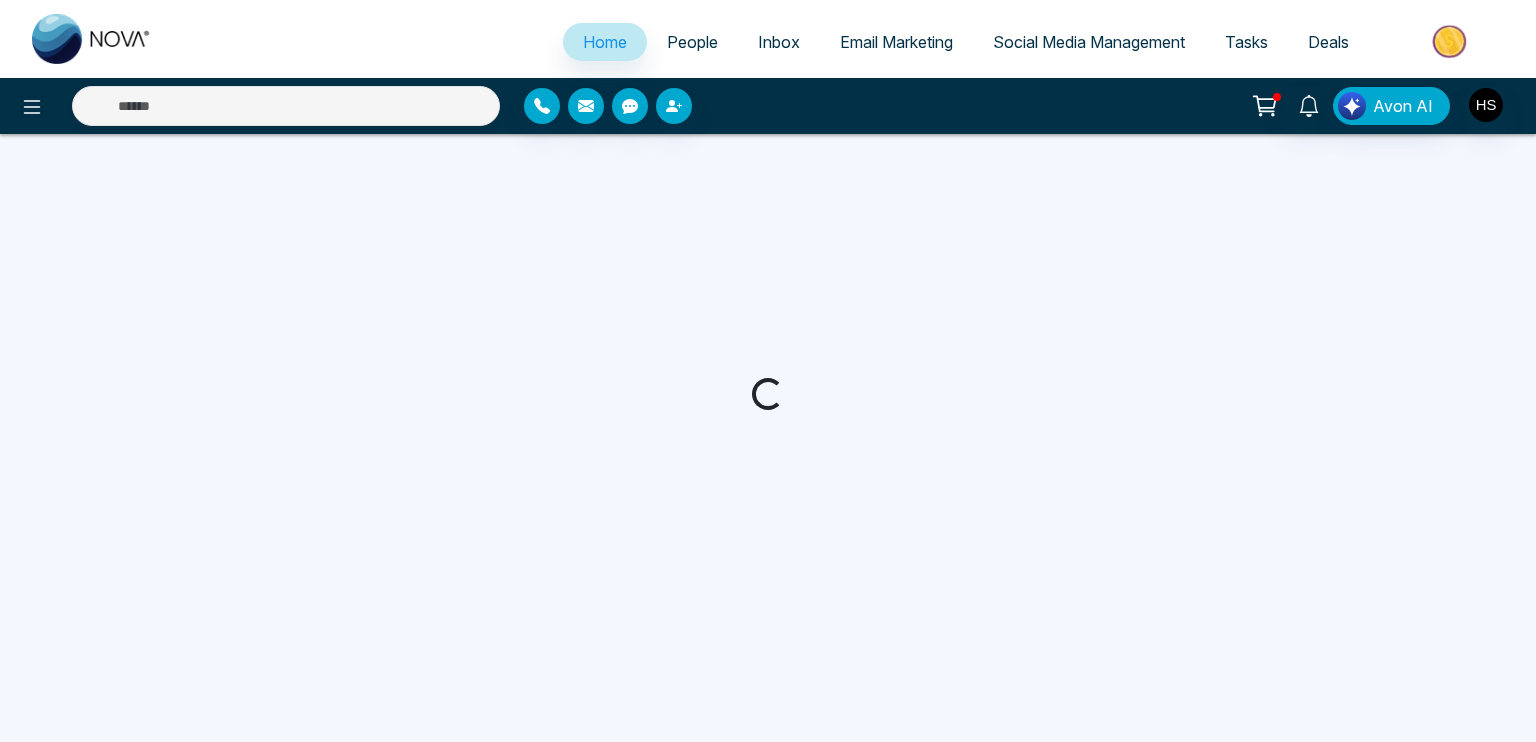 select on "*" 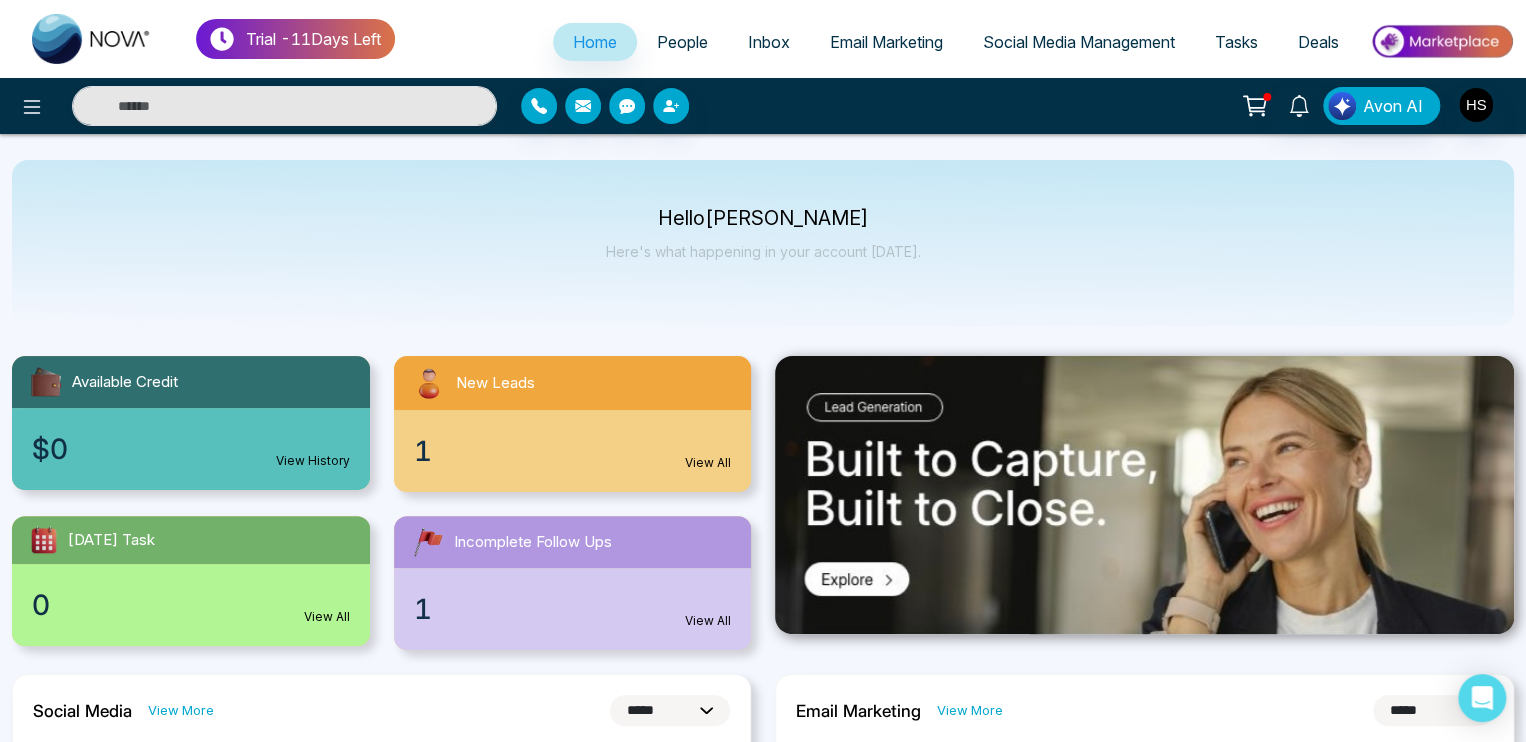 click on "People" at bounding box center [682, 42] 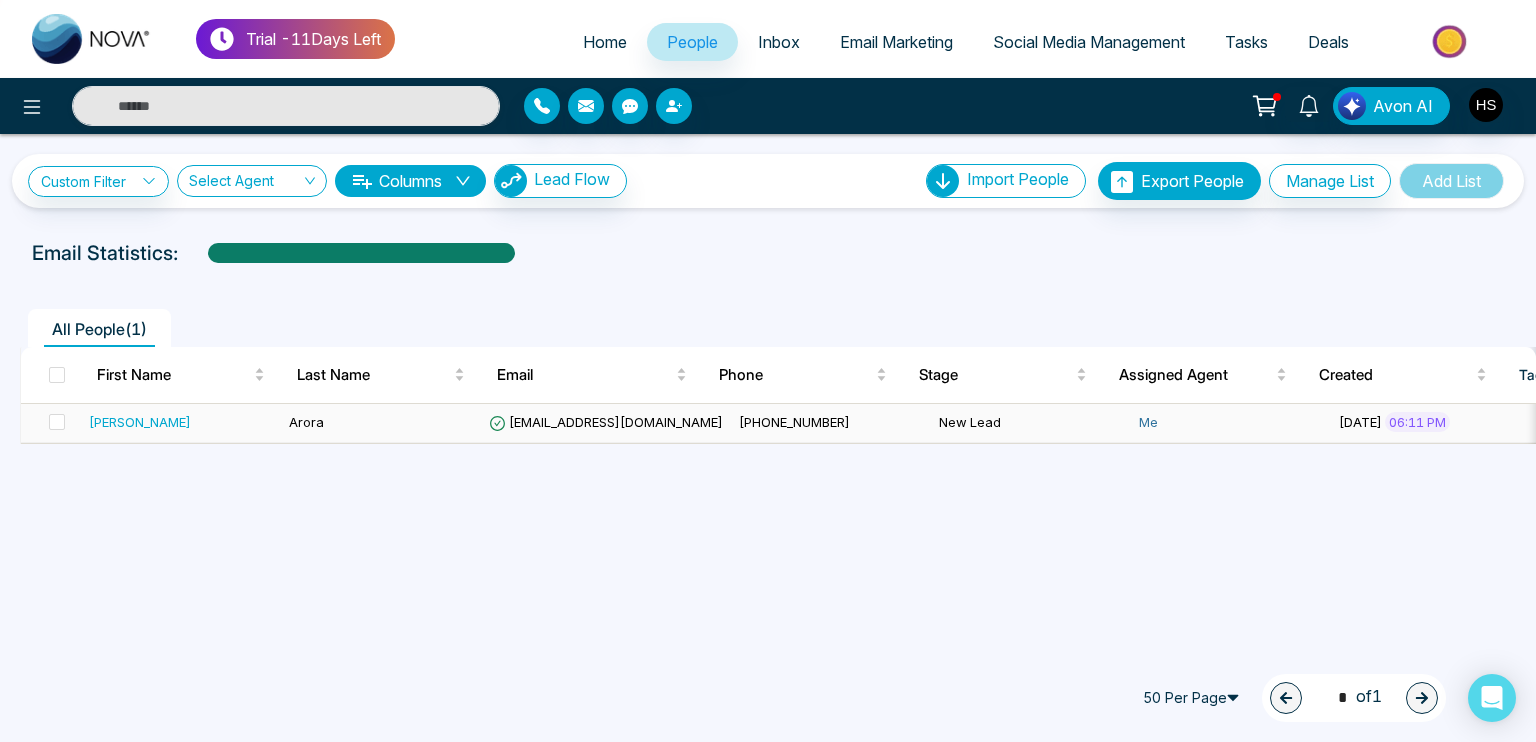 click on "[EMAIL_ADDRESS][DOMAIN_NAME]" at bounding box center (606, 422) 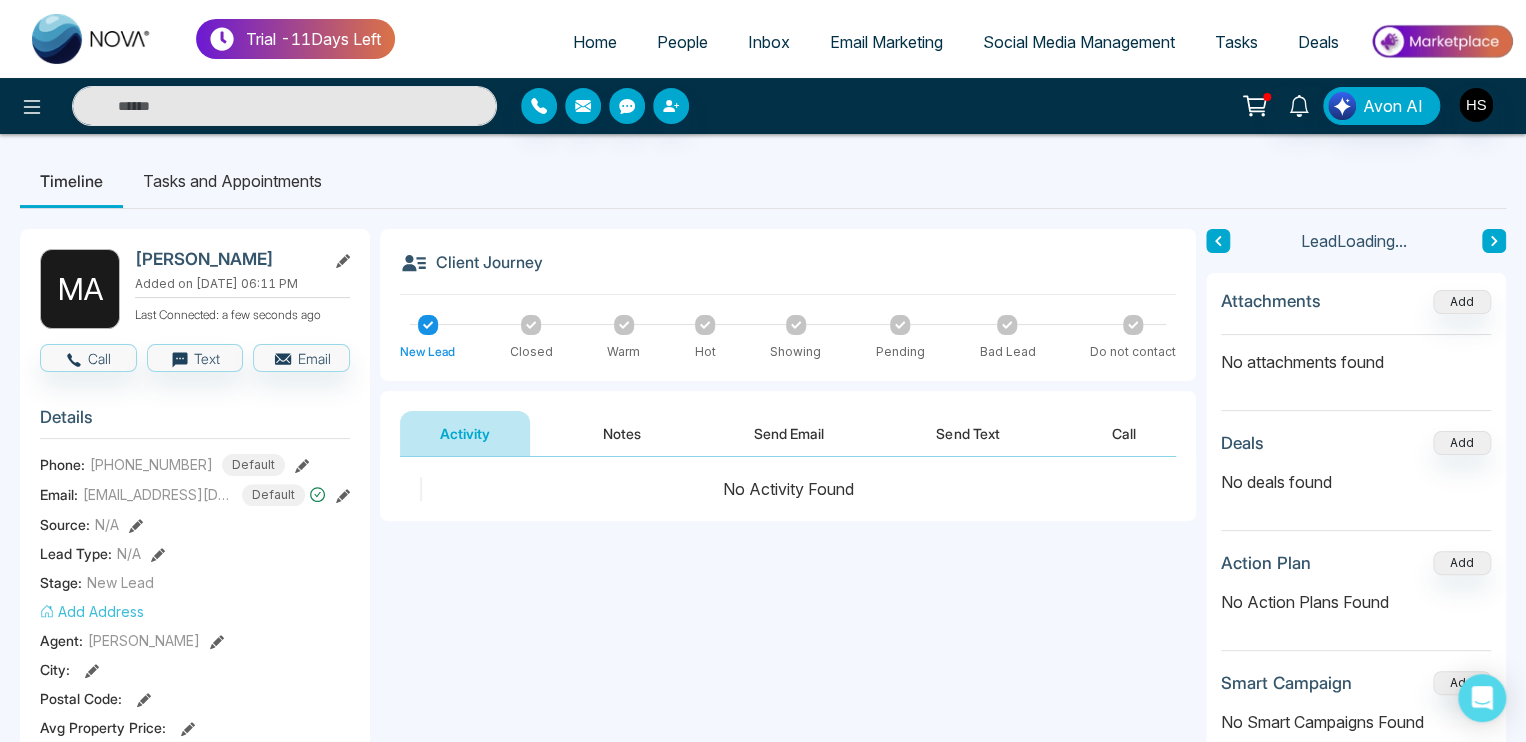 click on "Send Text" at bounding box center [967, 433] 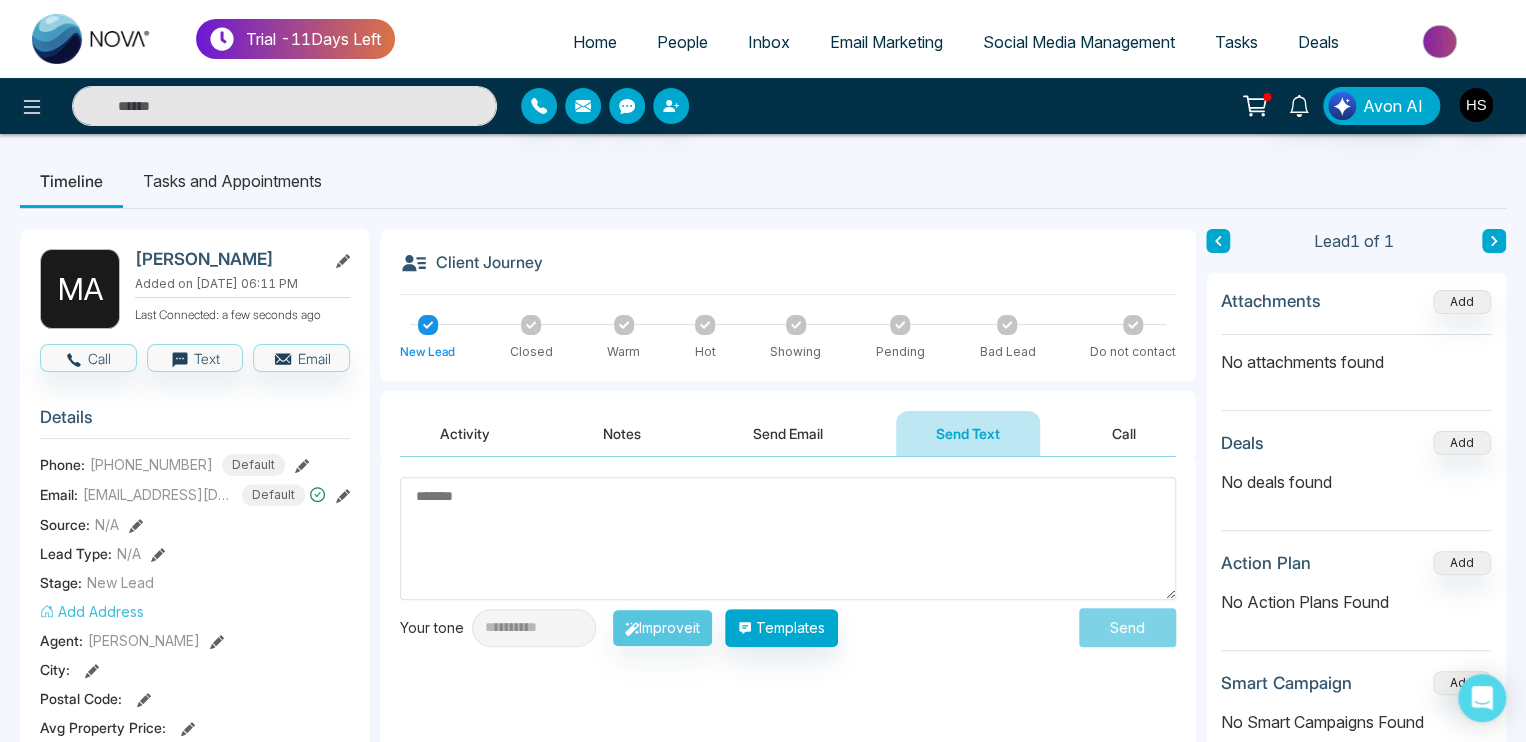 click at bounding box center [788, 538] 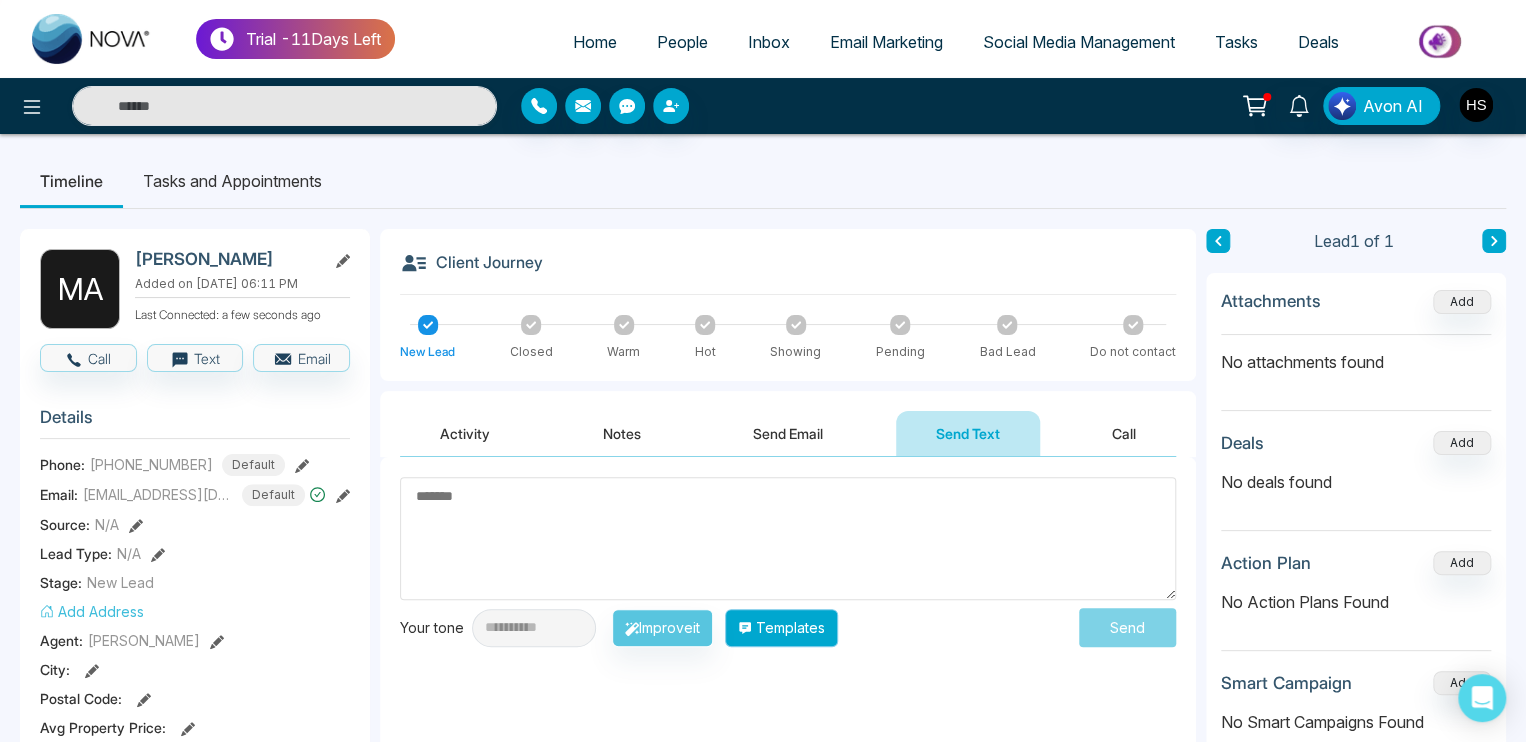 click on "Templates" at bounding box center (781, 628) 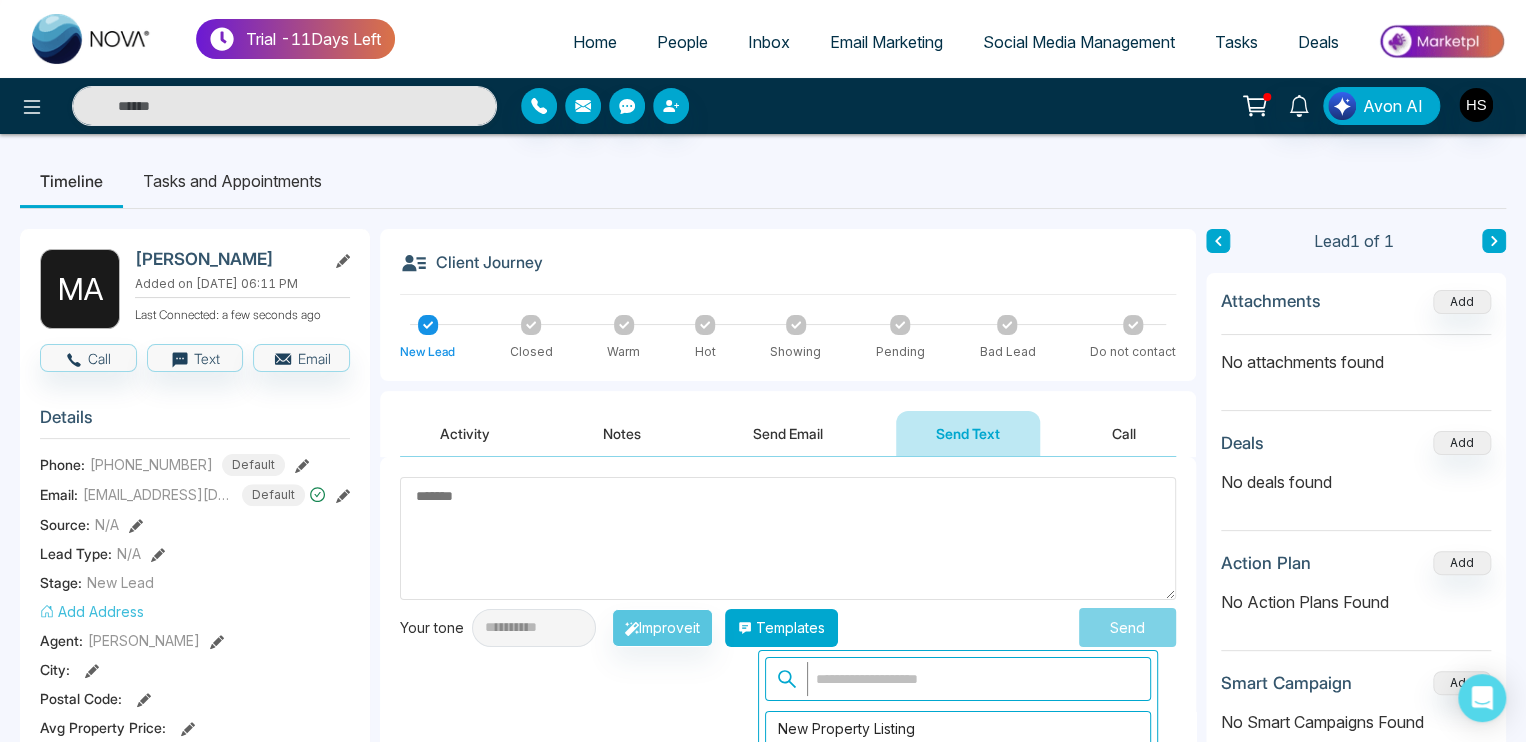 scroll, scrollTop: 3, scrollLeft: 0, axis: vertical 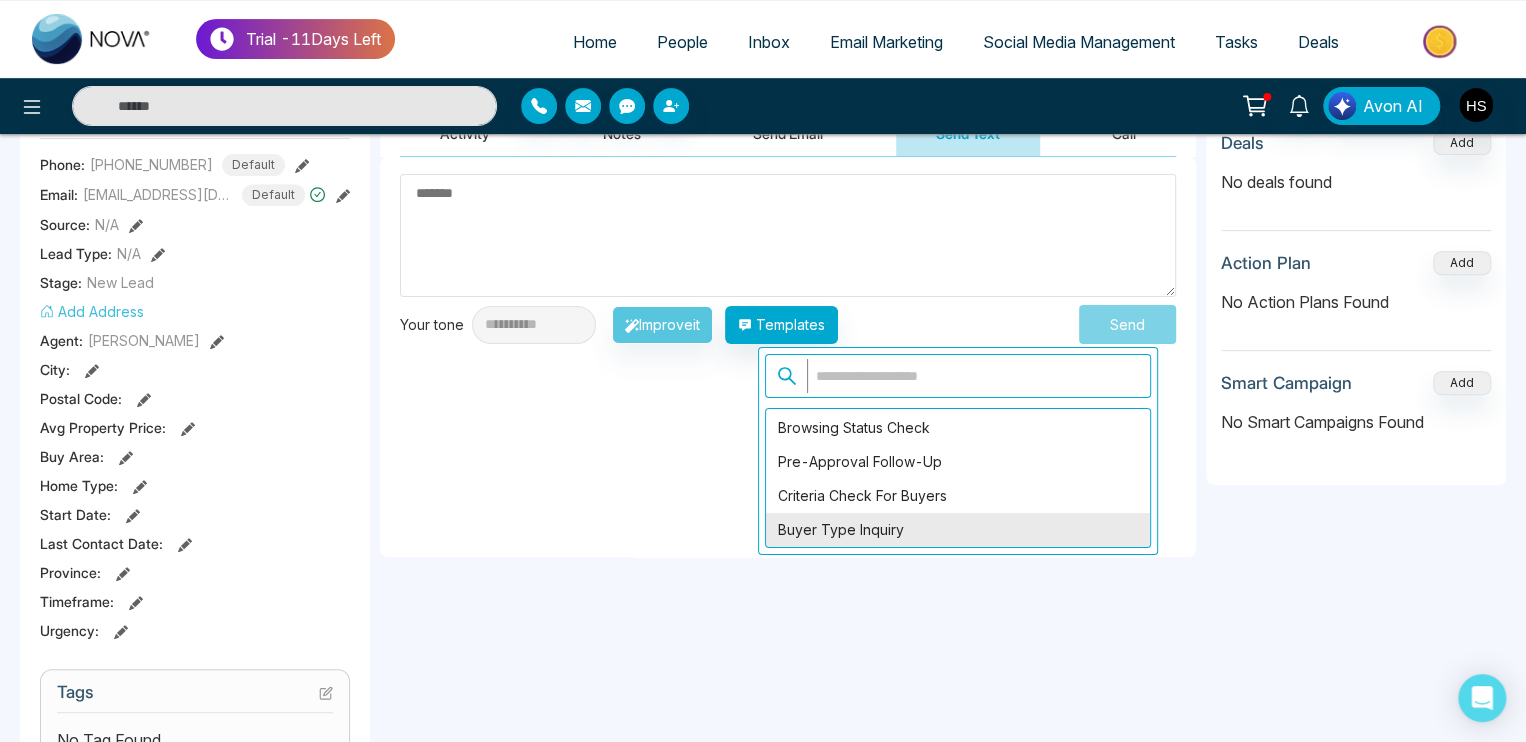 click on "Buyer Type Inquiry" at bounding box center (958, 530) 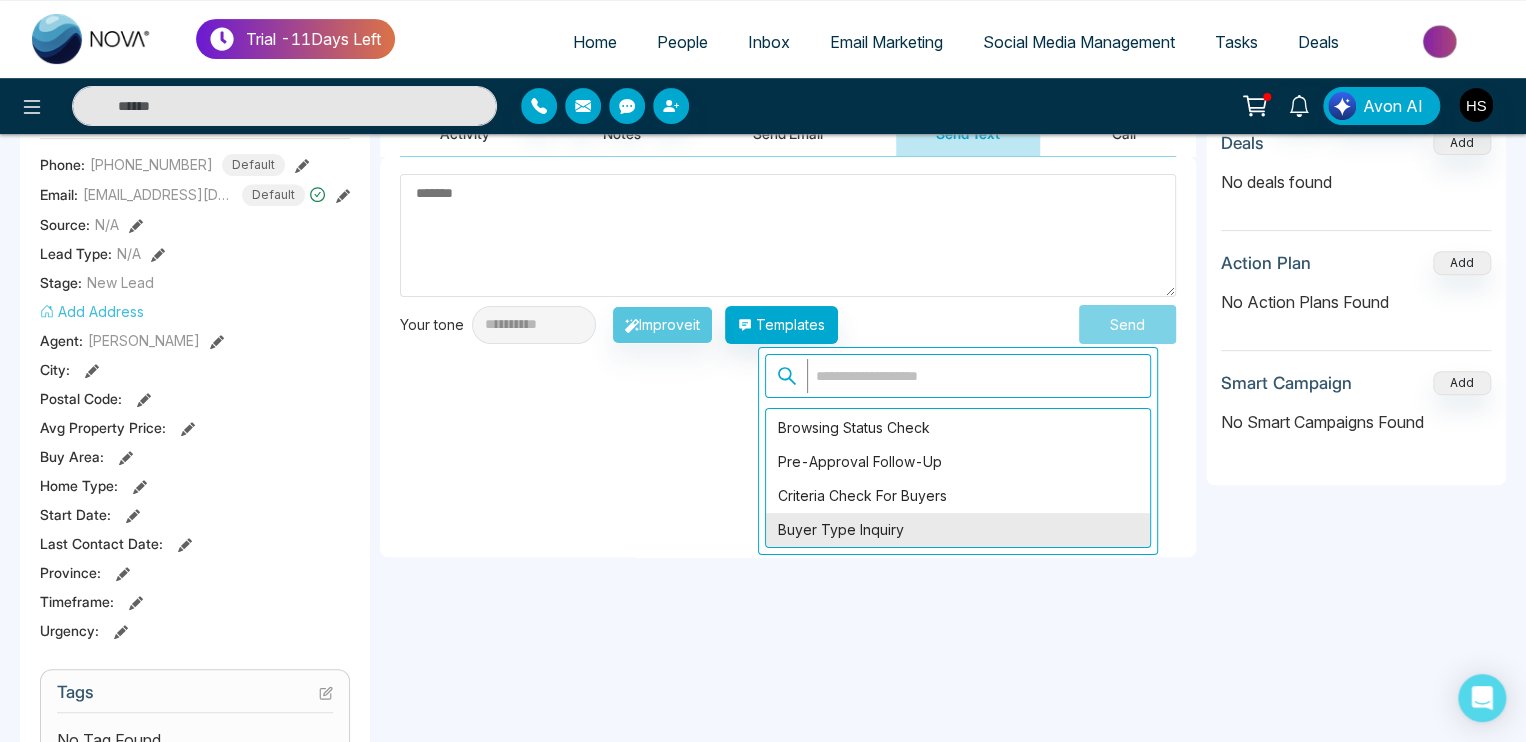 type on "**********" 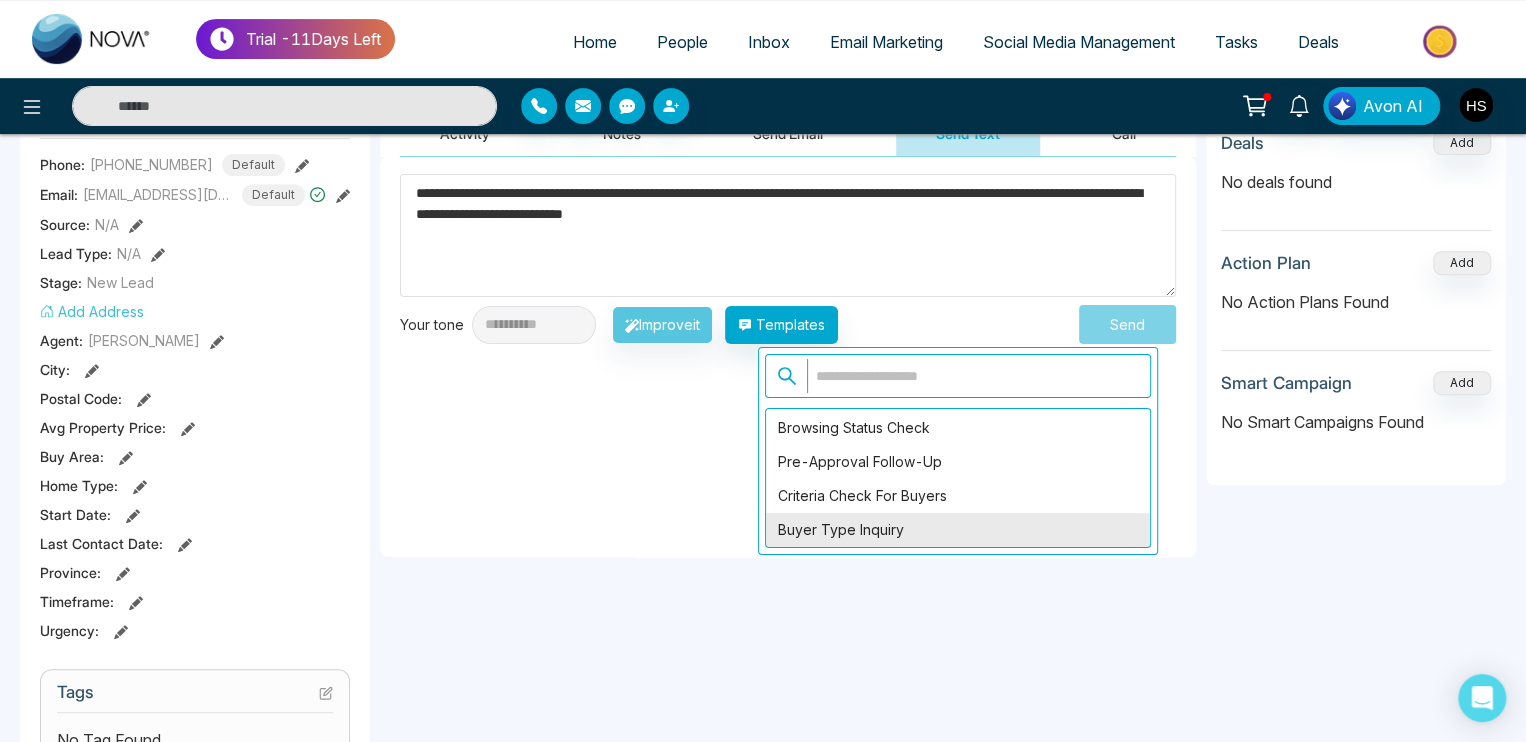 scroll, scrollTop: 0, scrollLeft: 0, axis: both 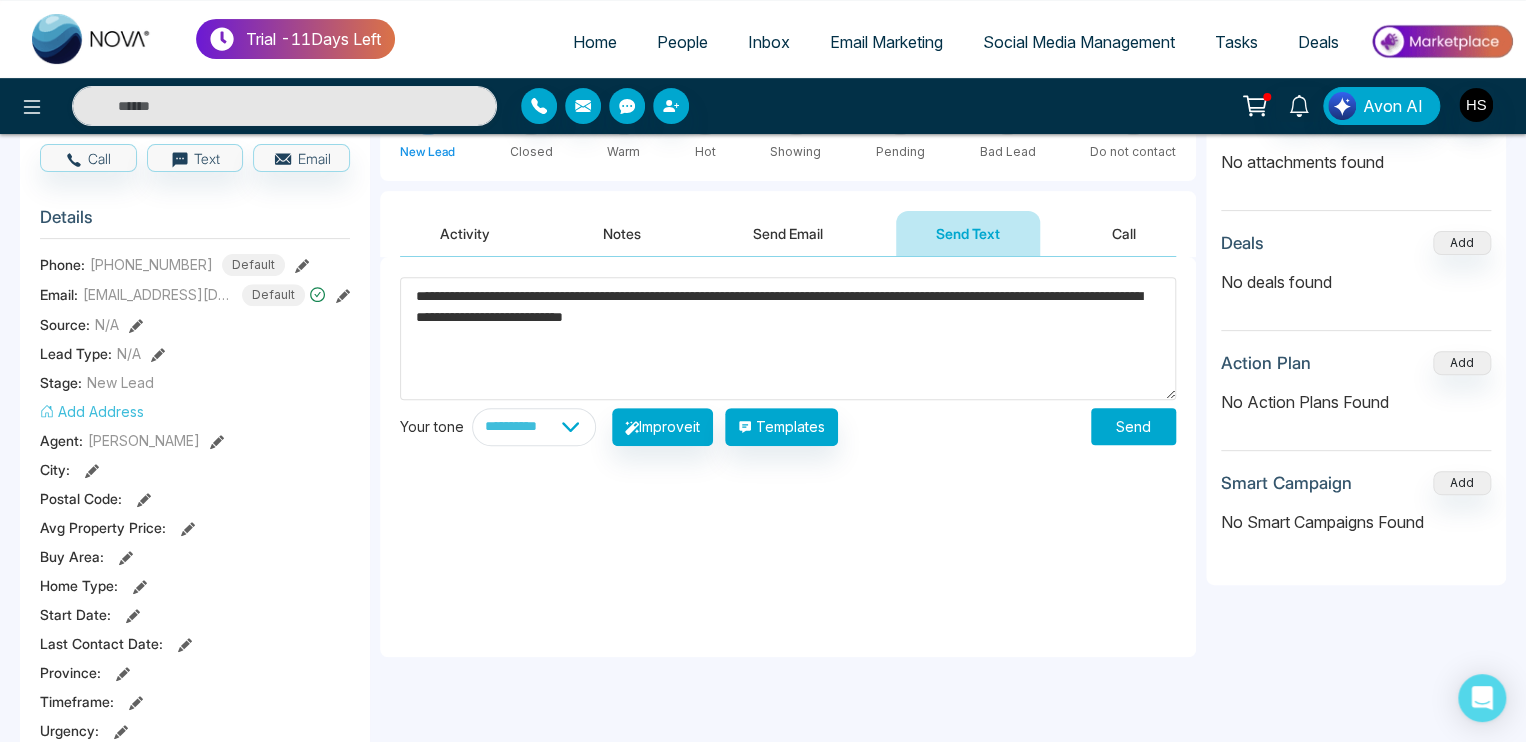 click on "Send" at bounding box center [1133, 426] 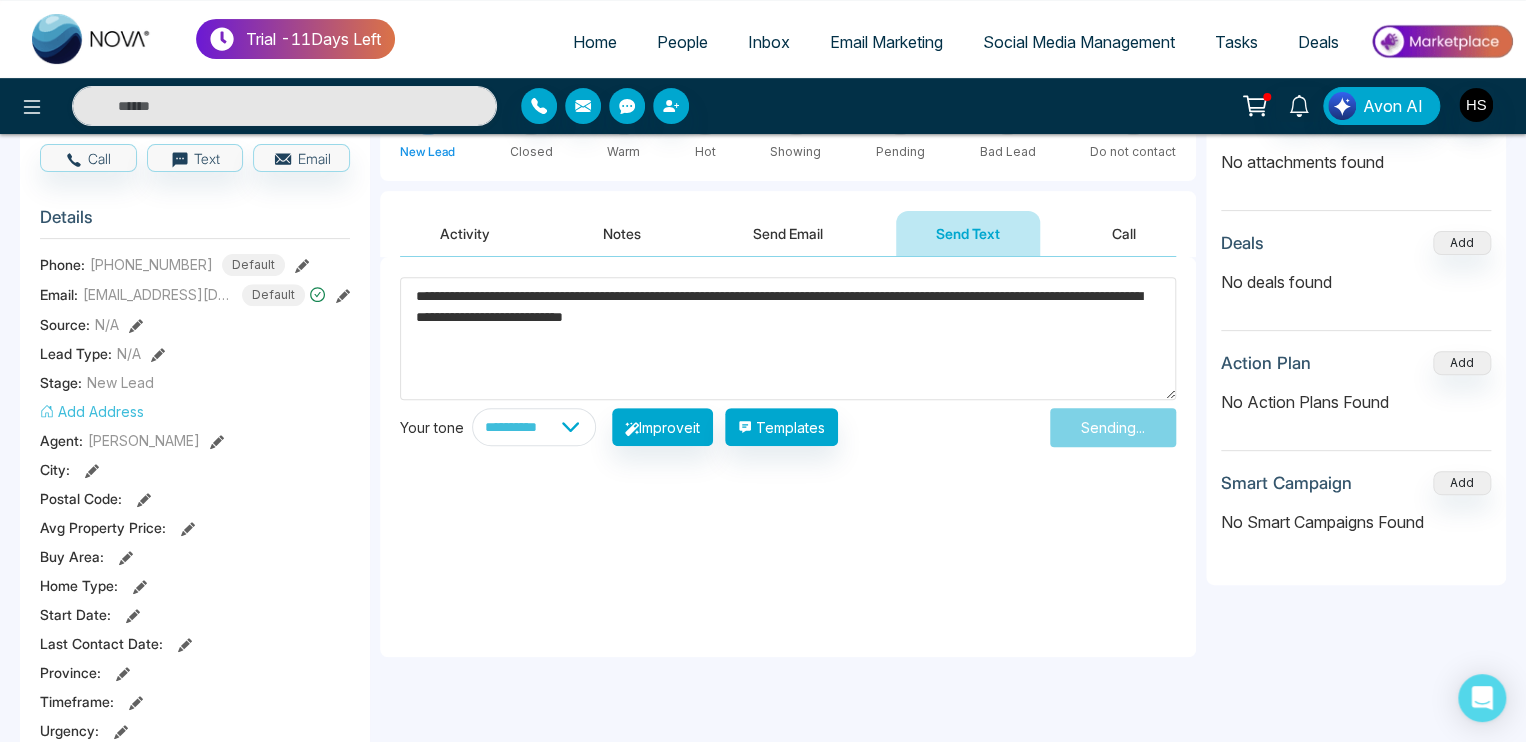 type 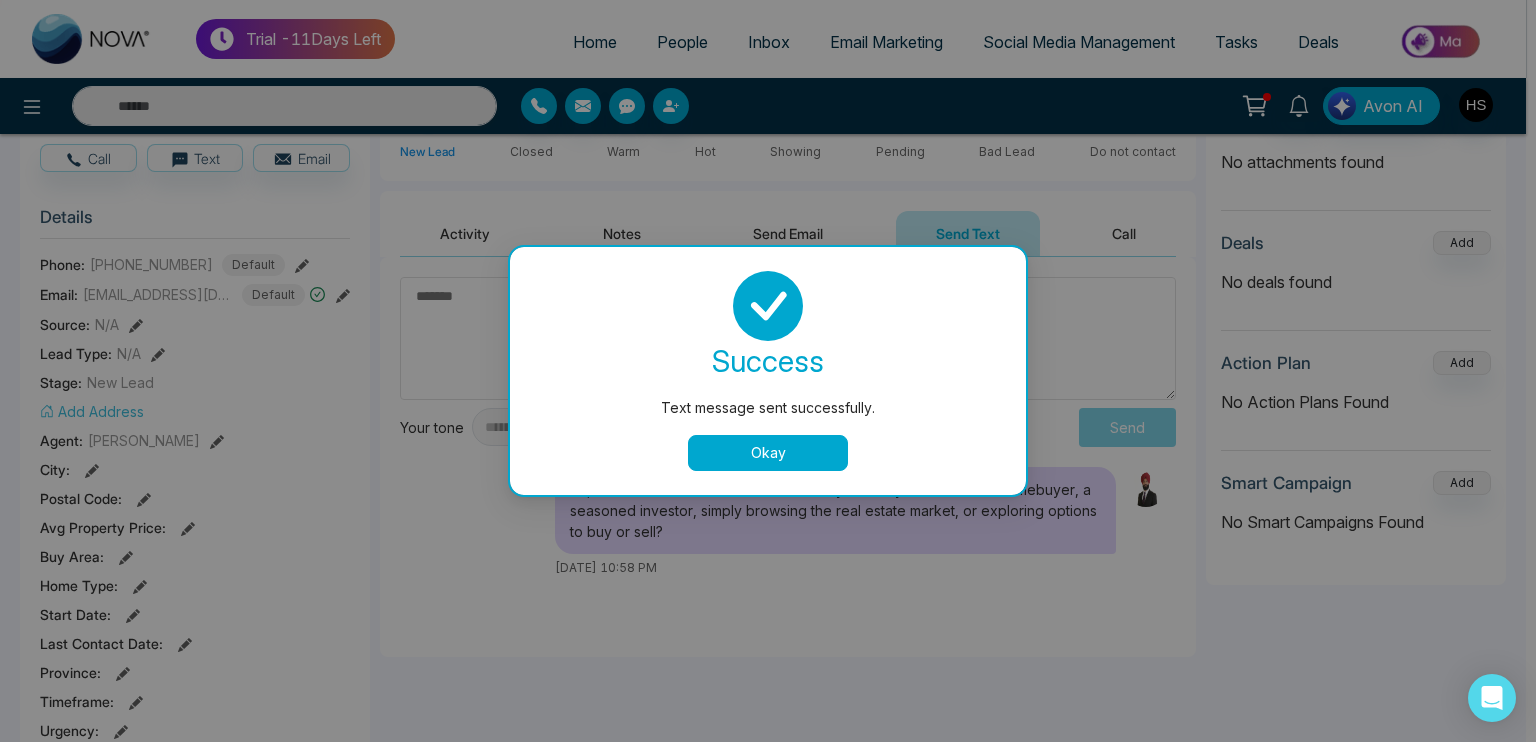 click on "Okay" at bounding box center [768, 453] 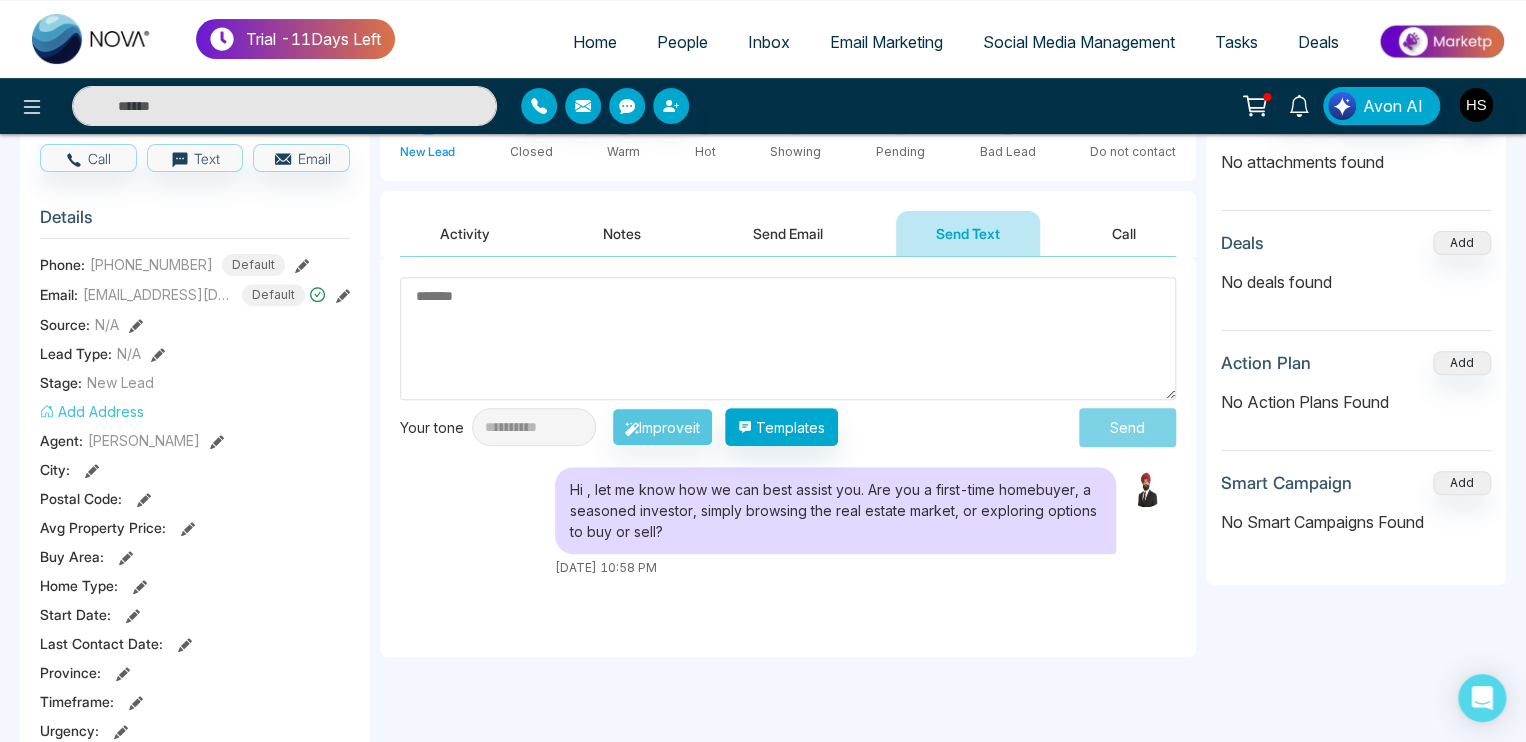 click on "Send Email" at bounding box center (788, 233) 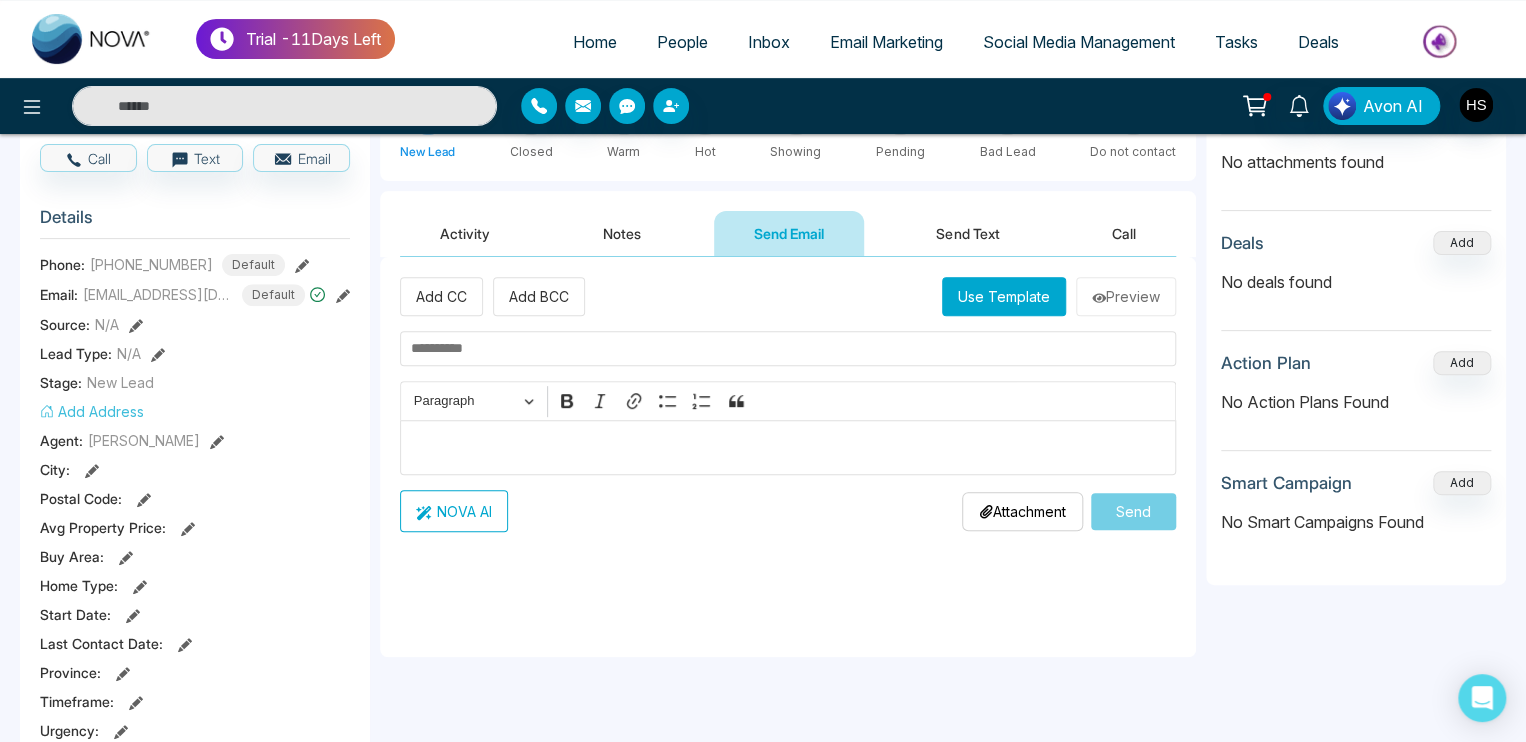 click on "Use Template" at bounding box center (1004, 296) 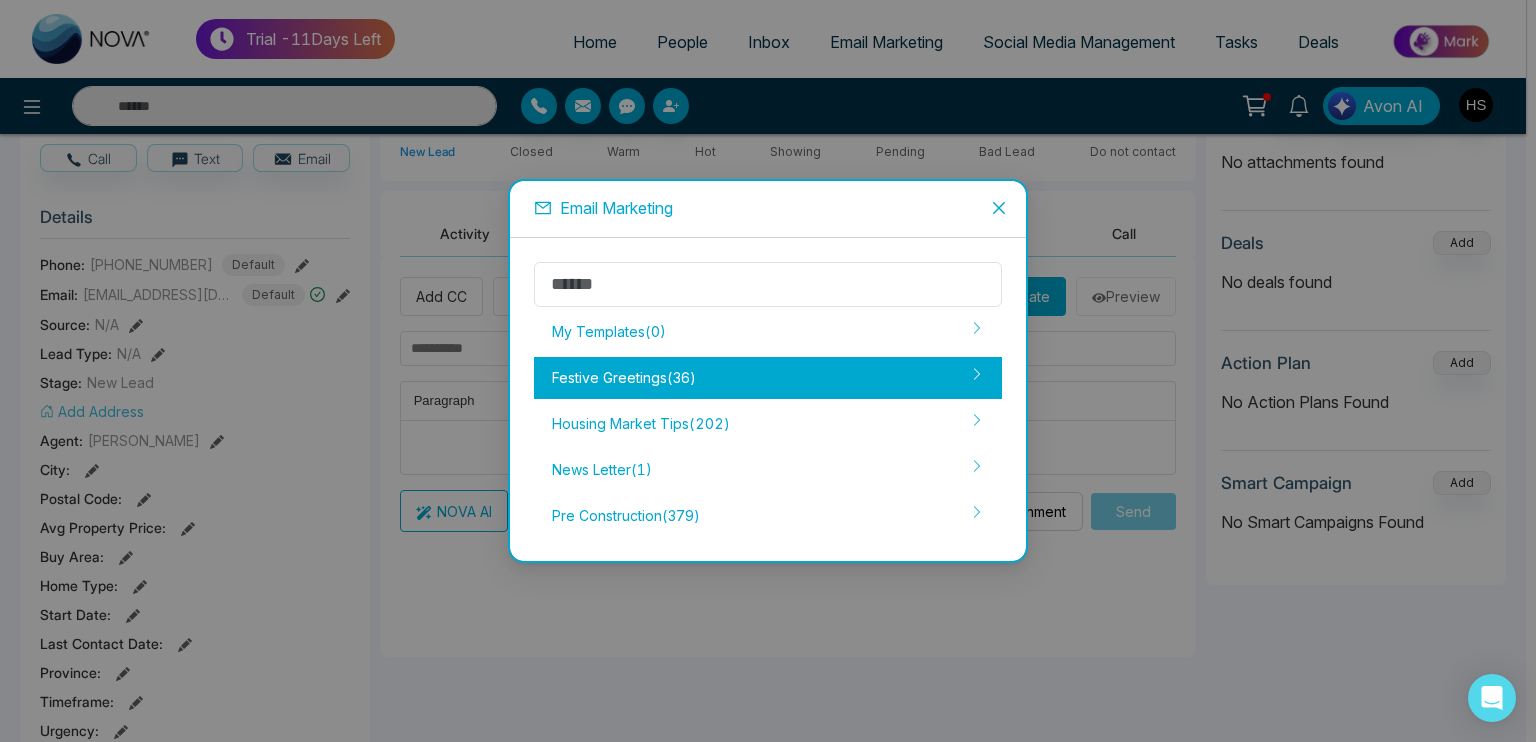 click on "Festive Greetings  ( 36 )" at bounding box center [768, 378] 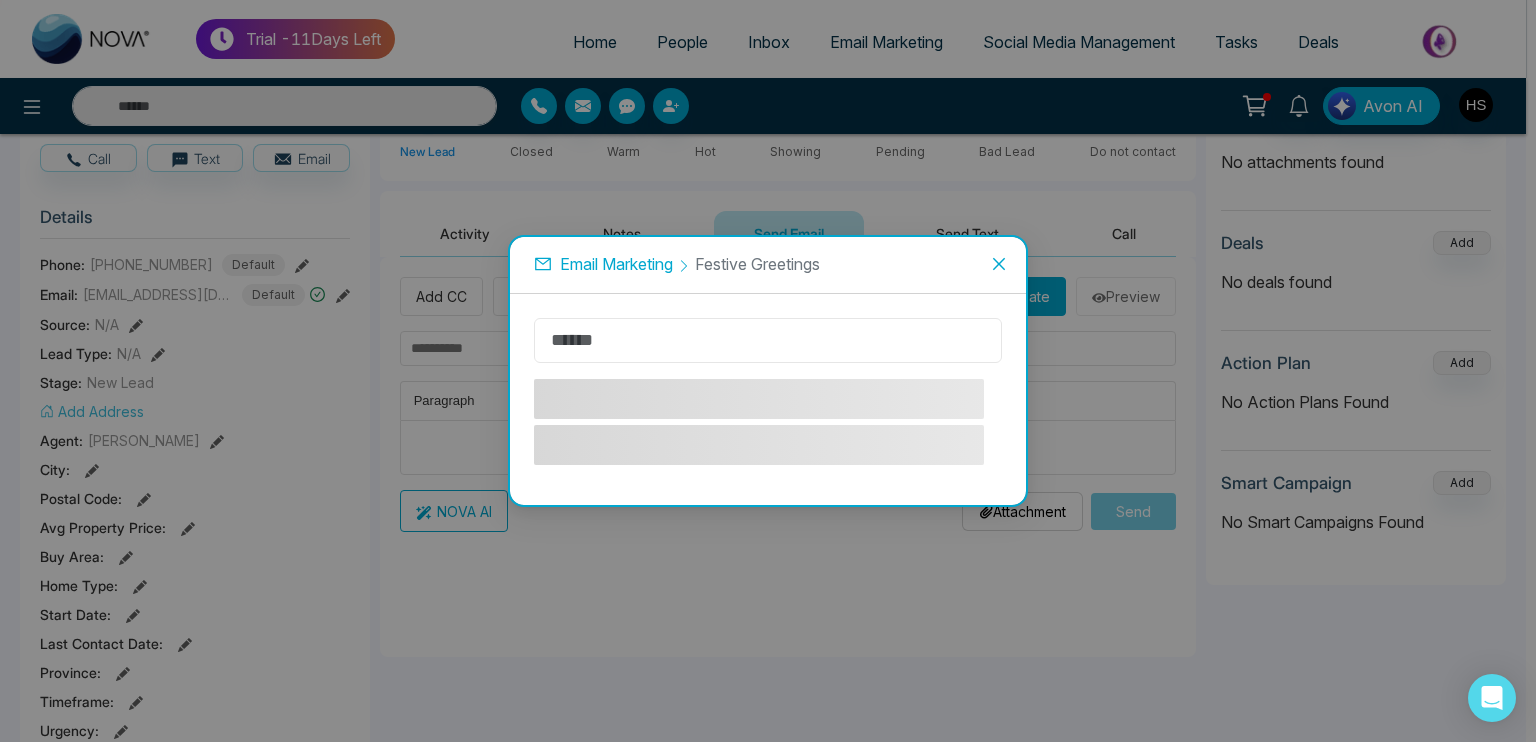 click at bounding box center [768, 340] 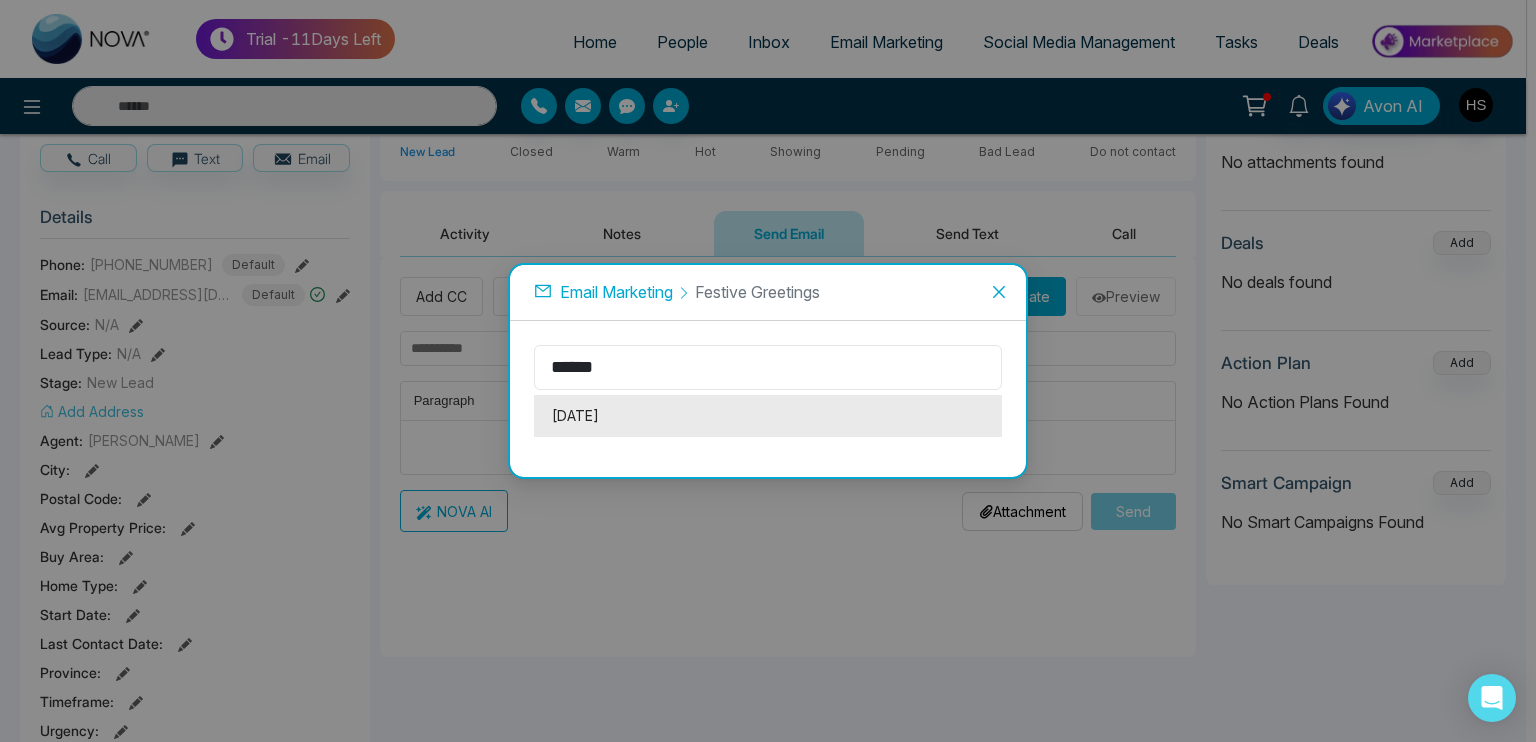 type on "******" 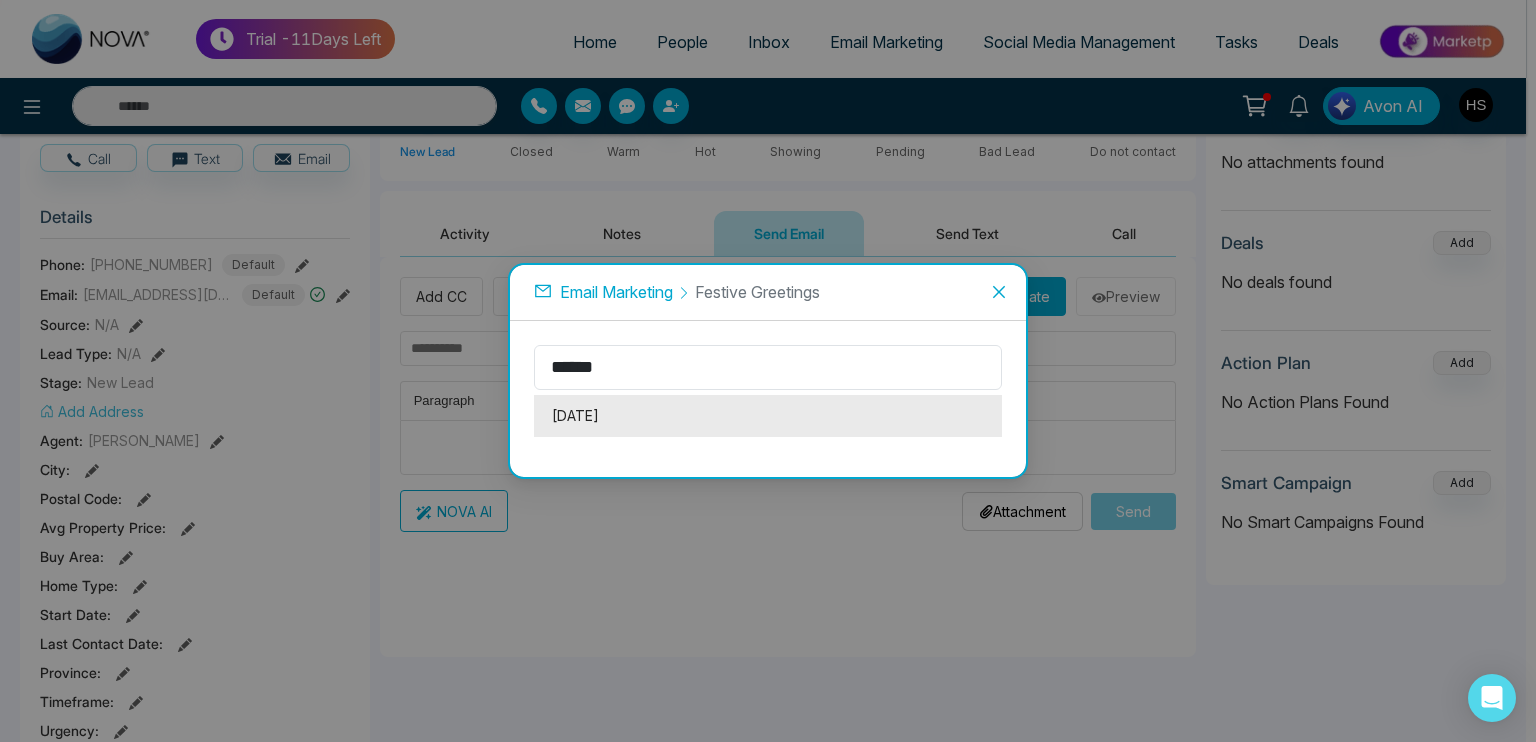 click on "[DATE]" at bounding box center [768, 416] 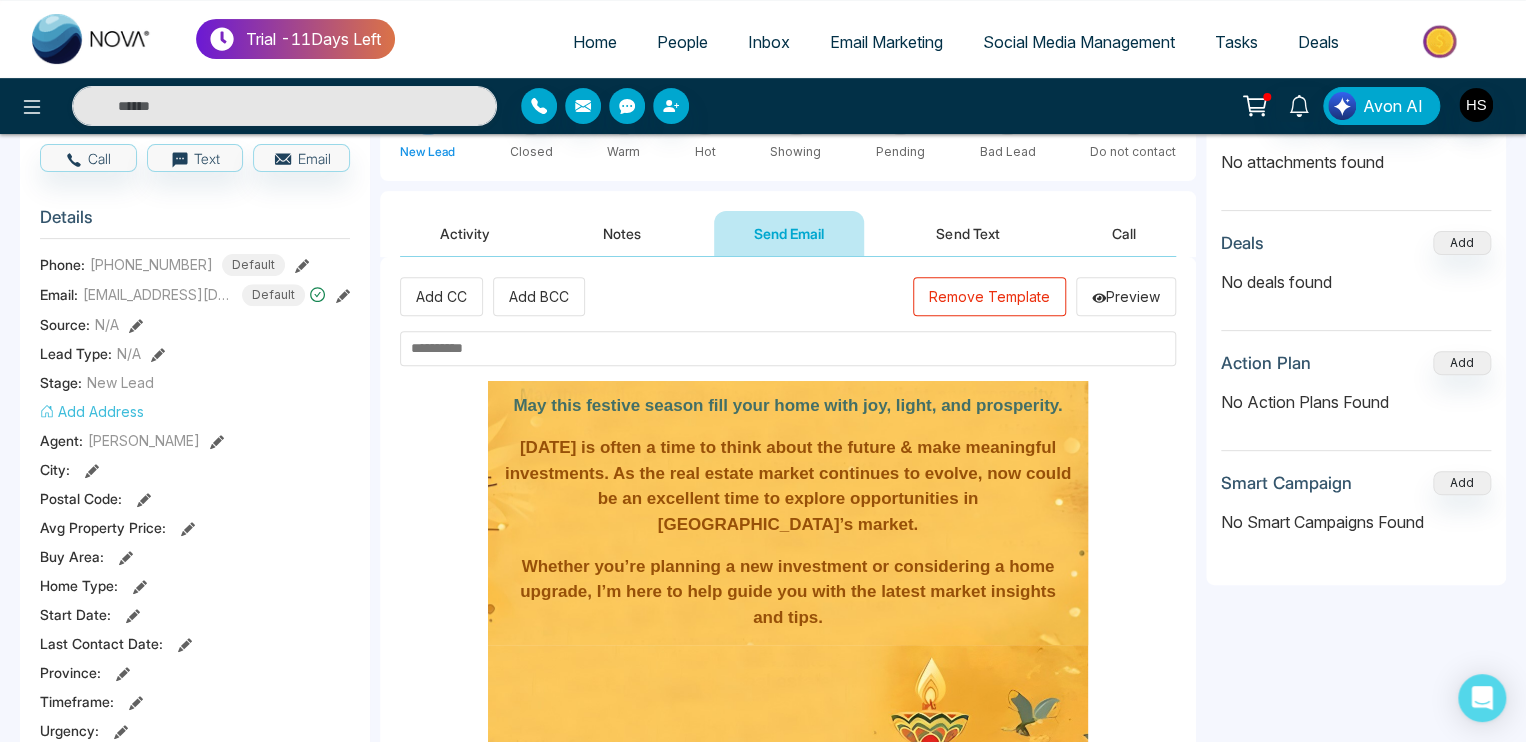 scroll, scrollTop: 360, scrollLeft: 0, axis: vertical 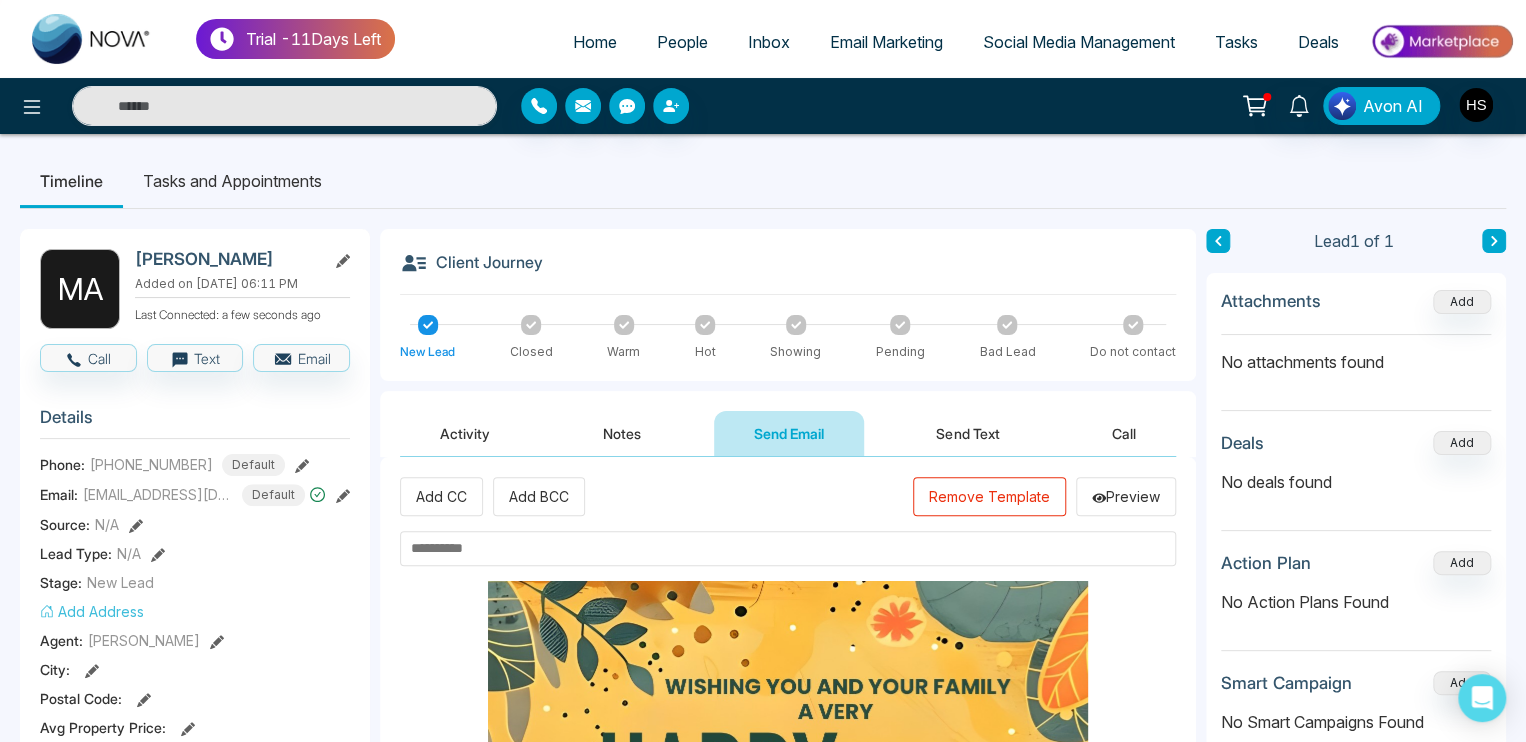 click on "Home" at bounding box center (595, 42) 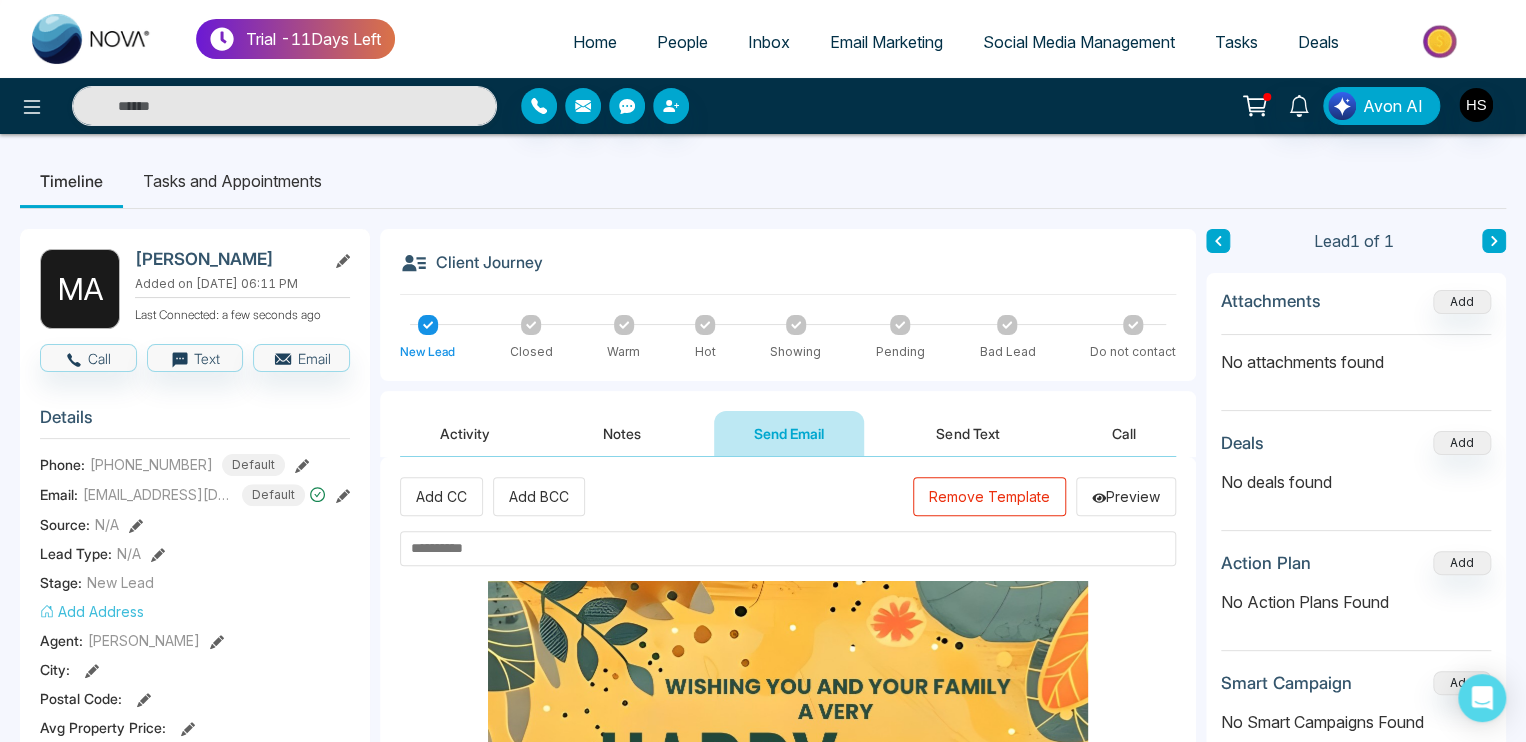 select on "*" 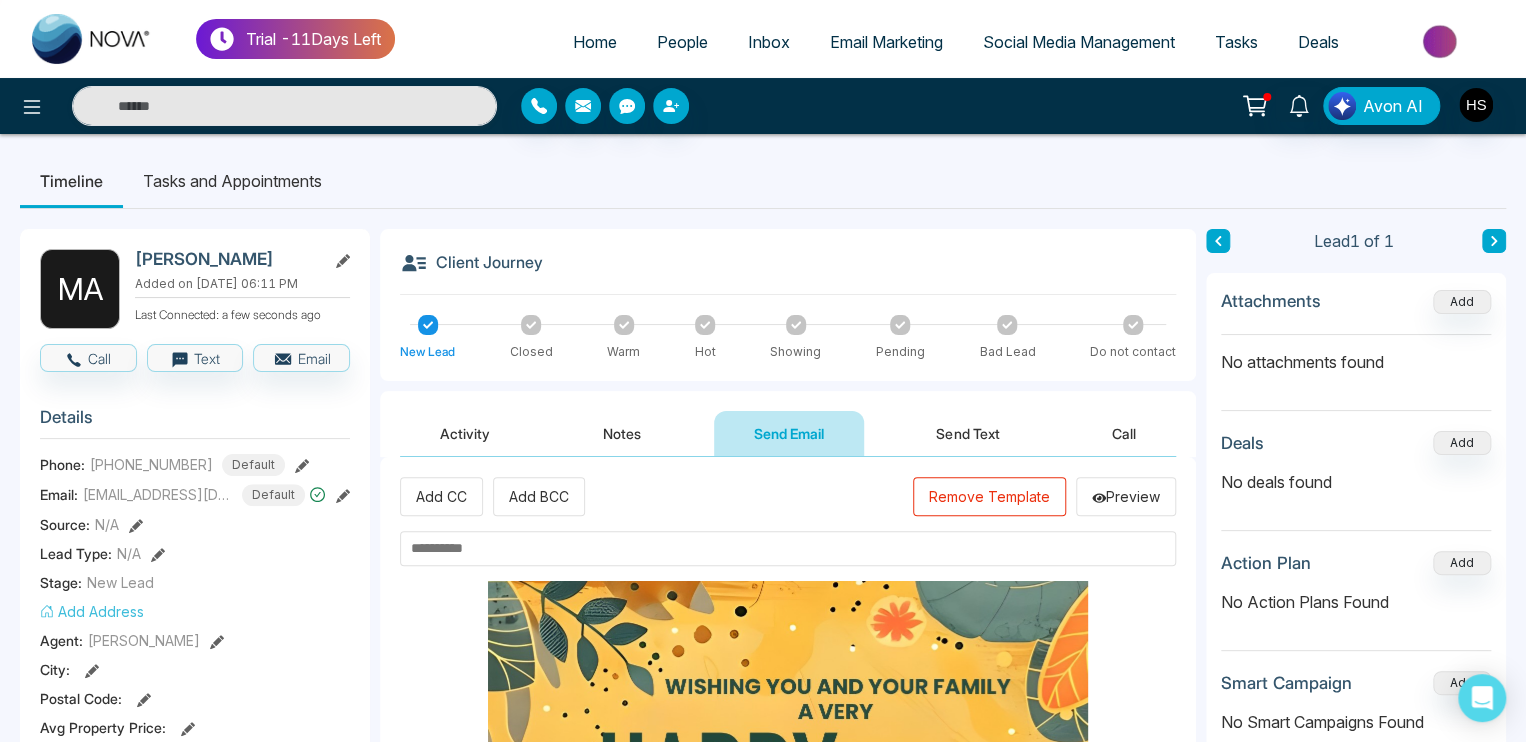 select on "*" 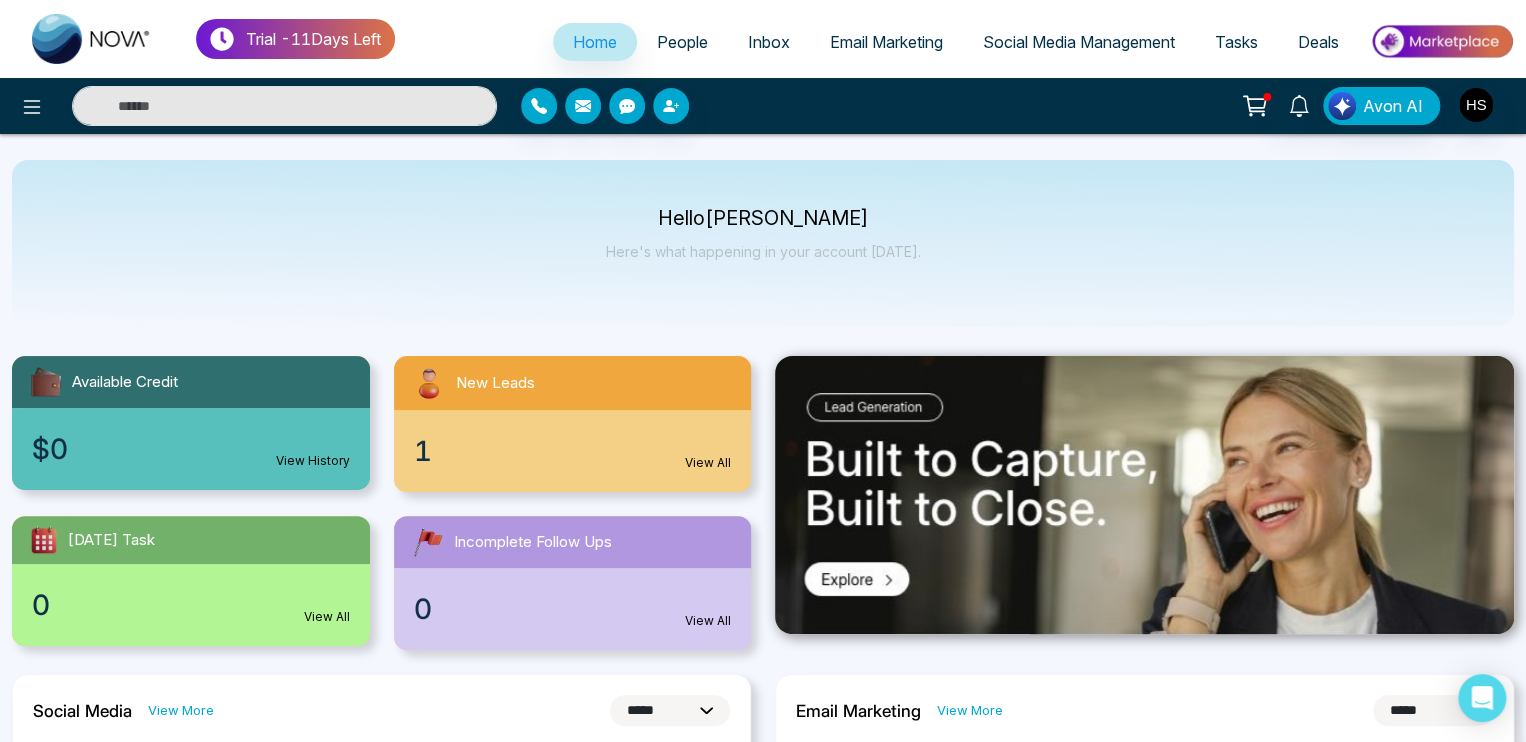 click on "Email Marketing" at bounding box center [886, 42] 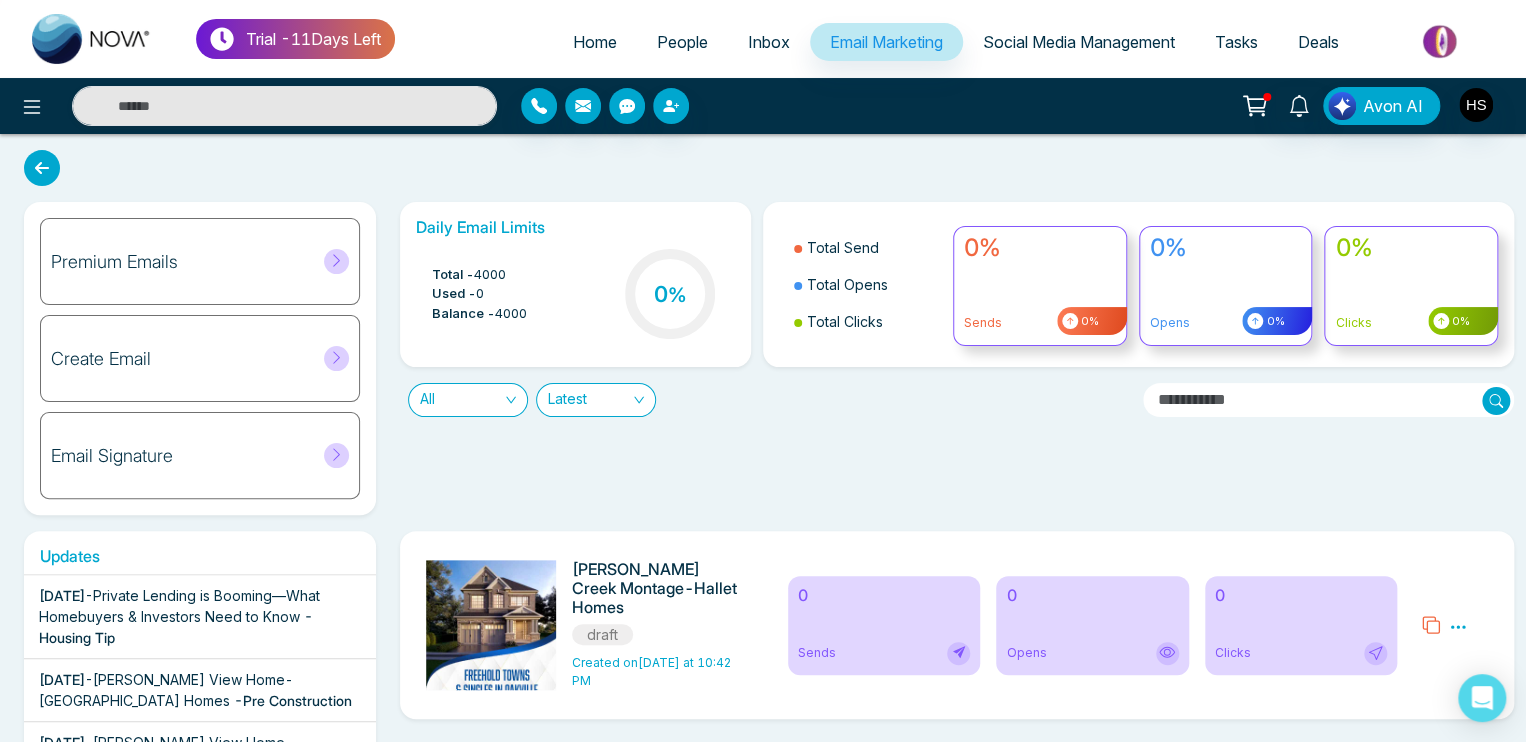 scroll, scrollTop: 0, scrollLeft: 0, axis: both 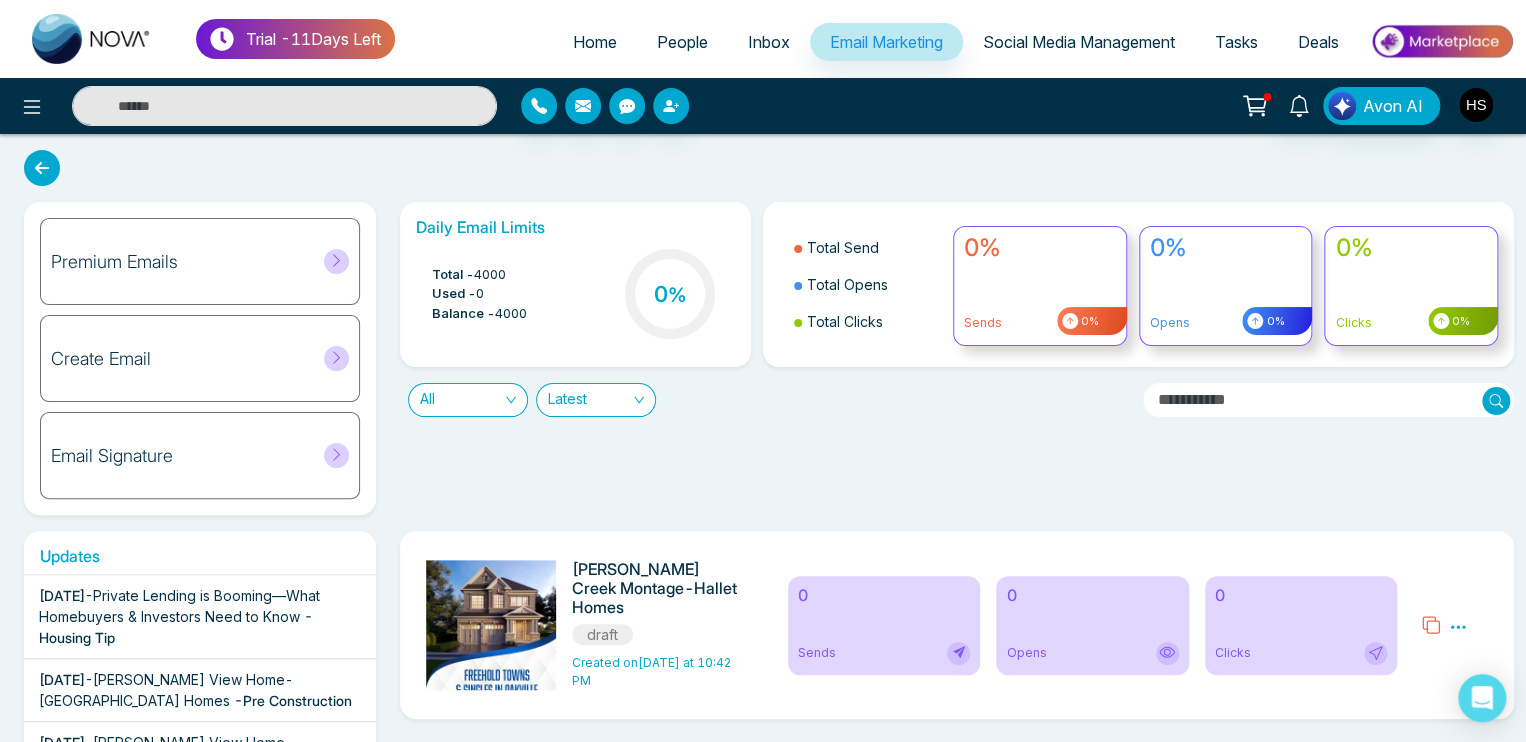click on "Social Media Management" at bounding box center (1079, 42) 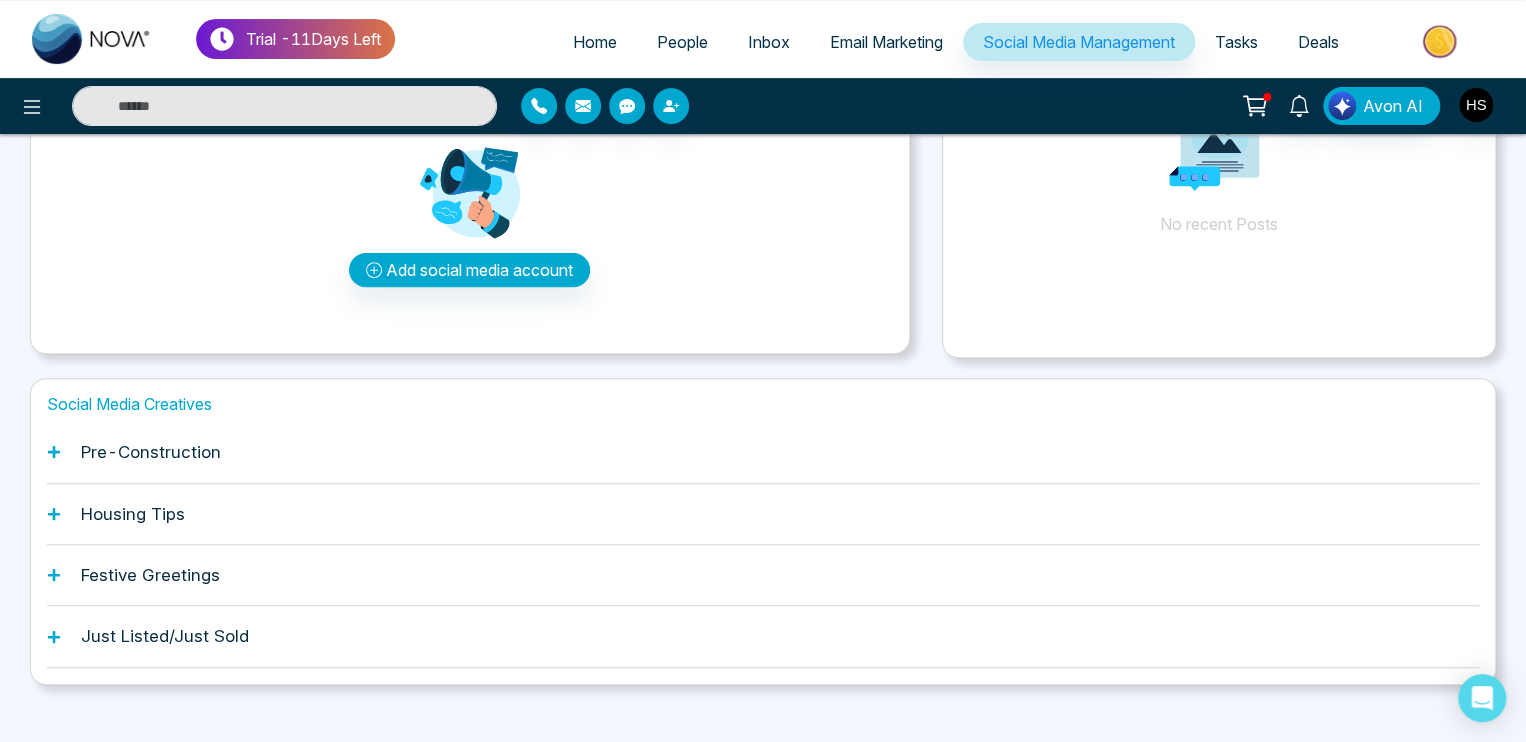 scroll, scrollTop: 237, scrollLeft: 0, axis: vertical 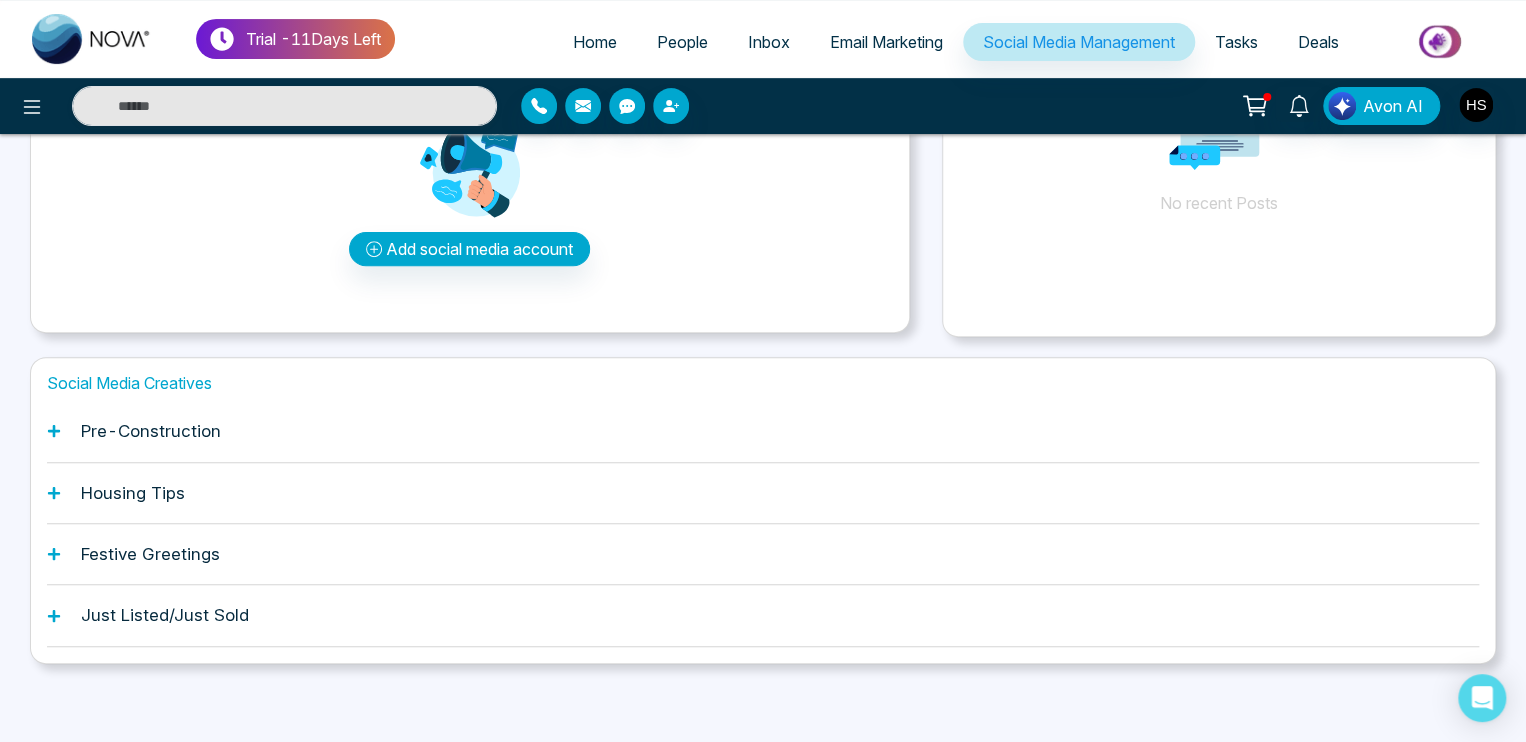 click on "Pre-Construction" at bounding box center [763, 431] 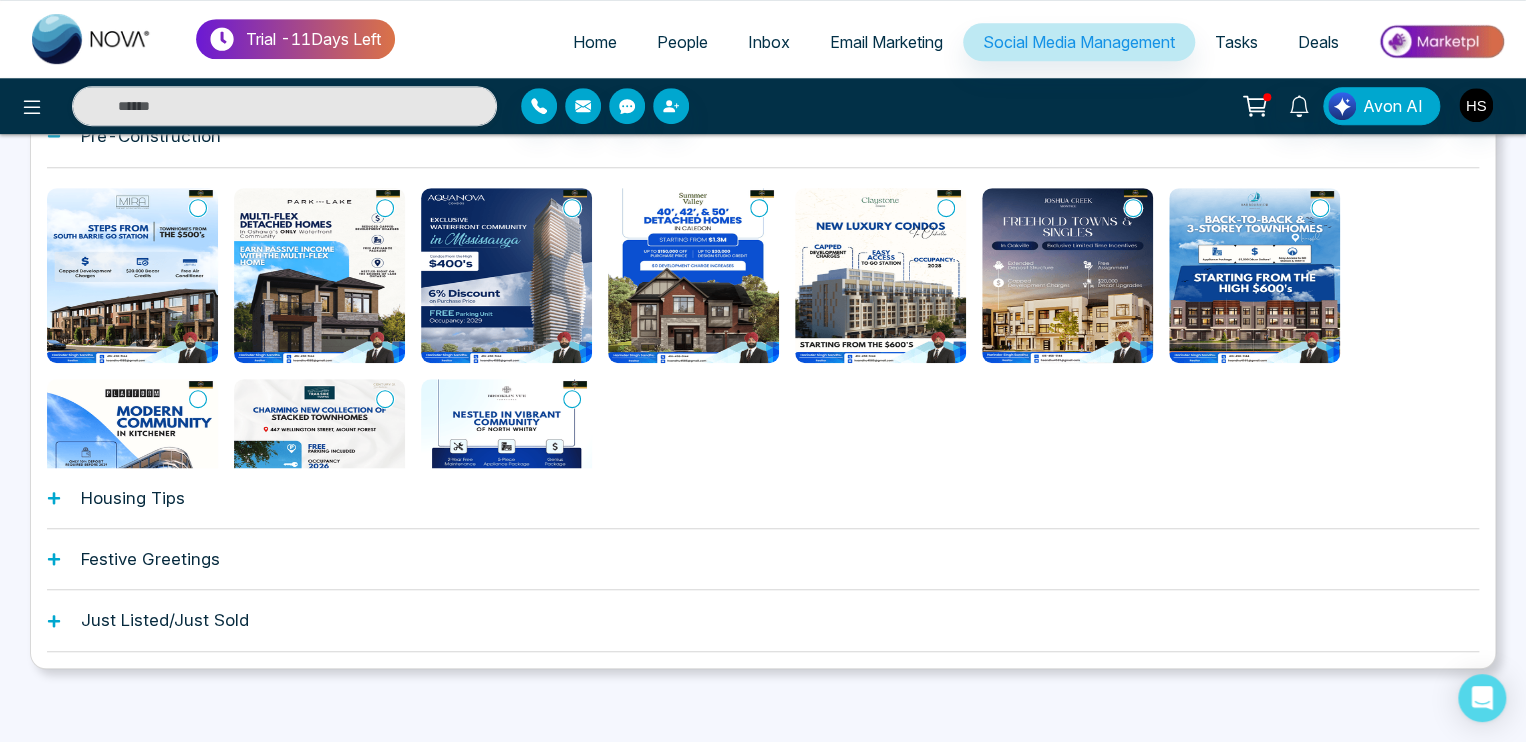 scroll, scrollTop: 537, scrollLeft: 0, axis: vertical 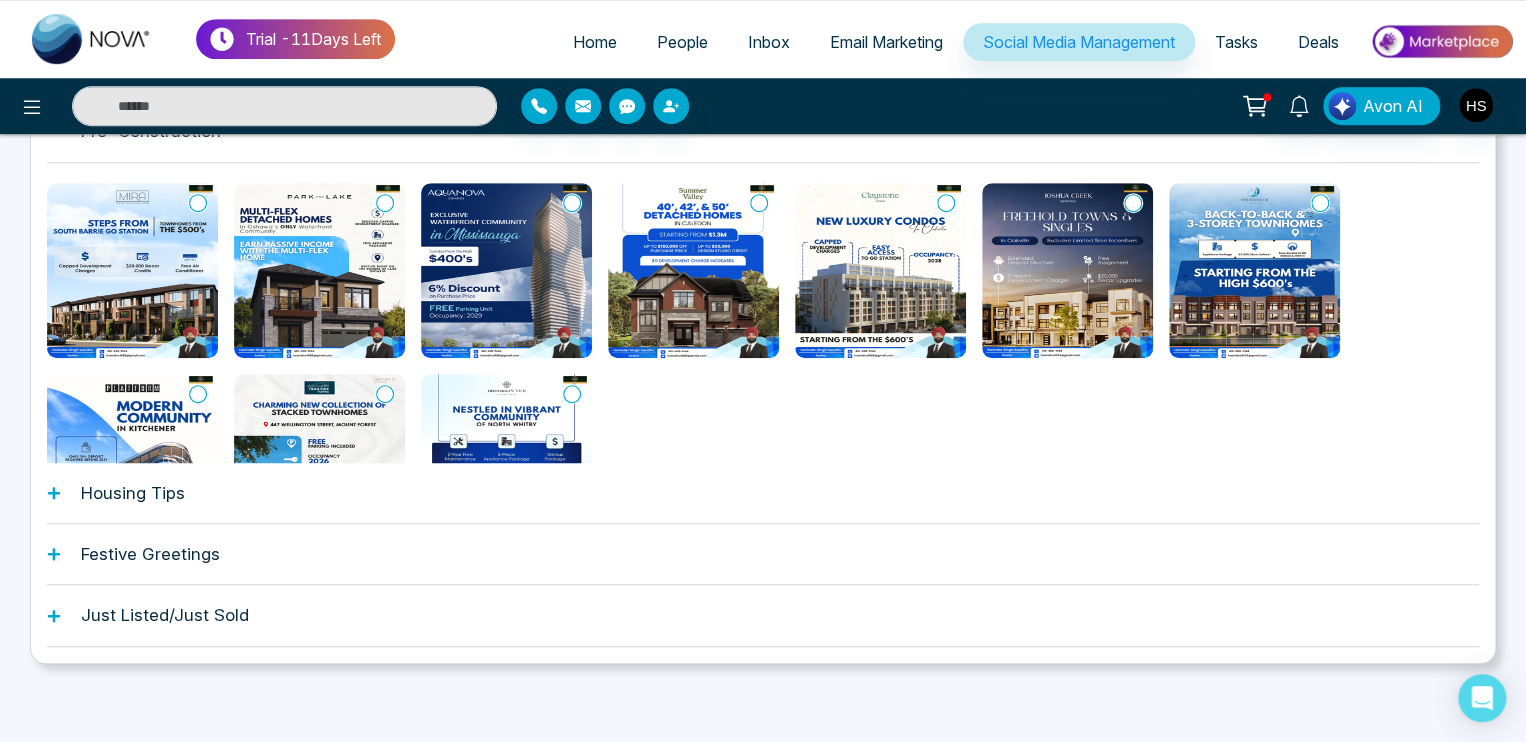 click 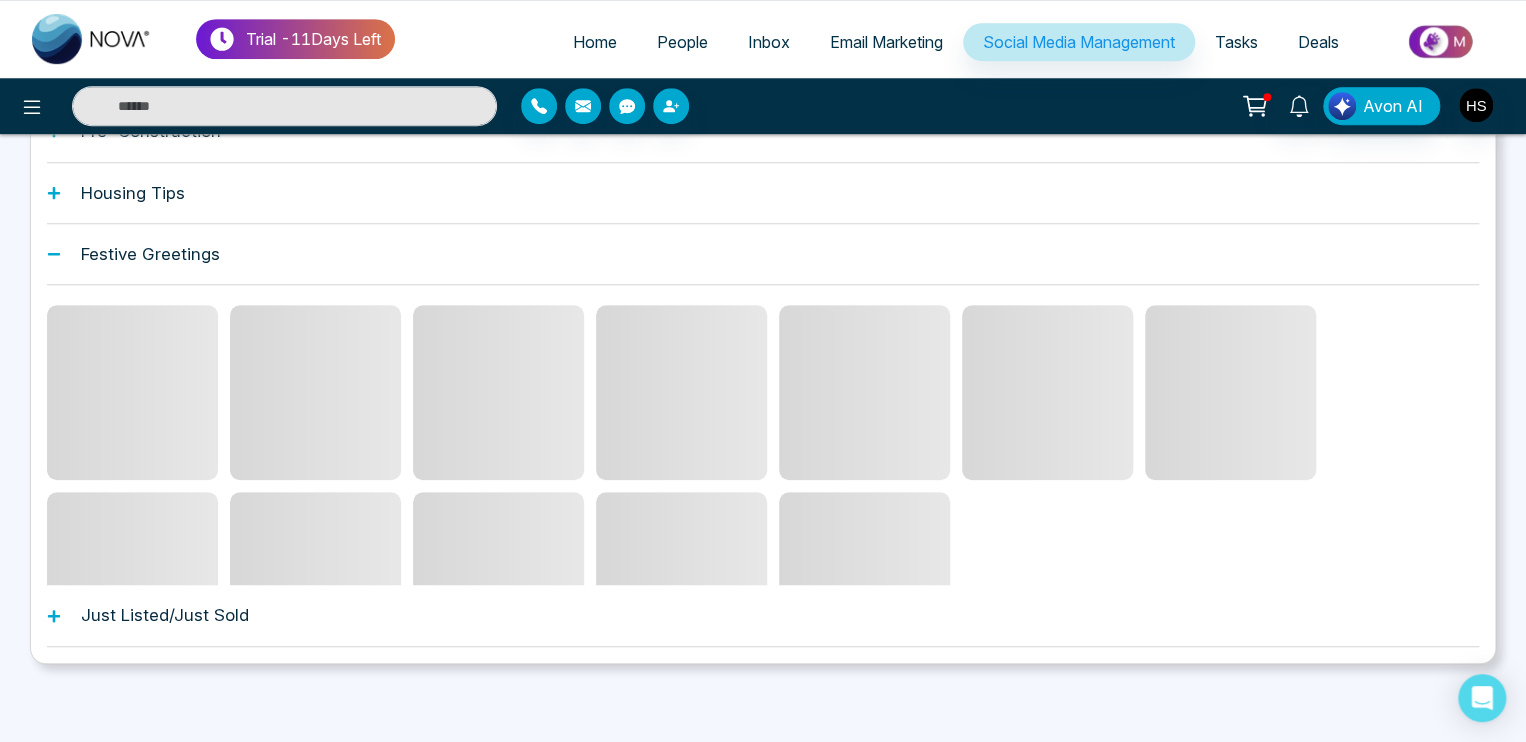 scroll, scrollTop: 452, scrollLeft: 0, axis: vertical 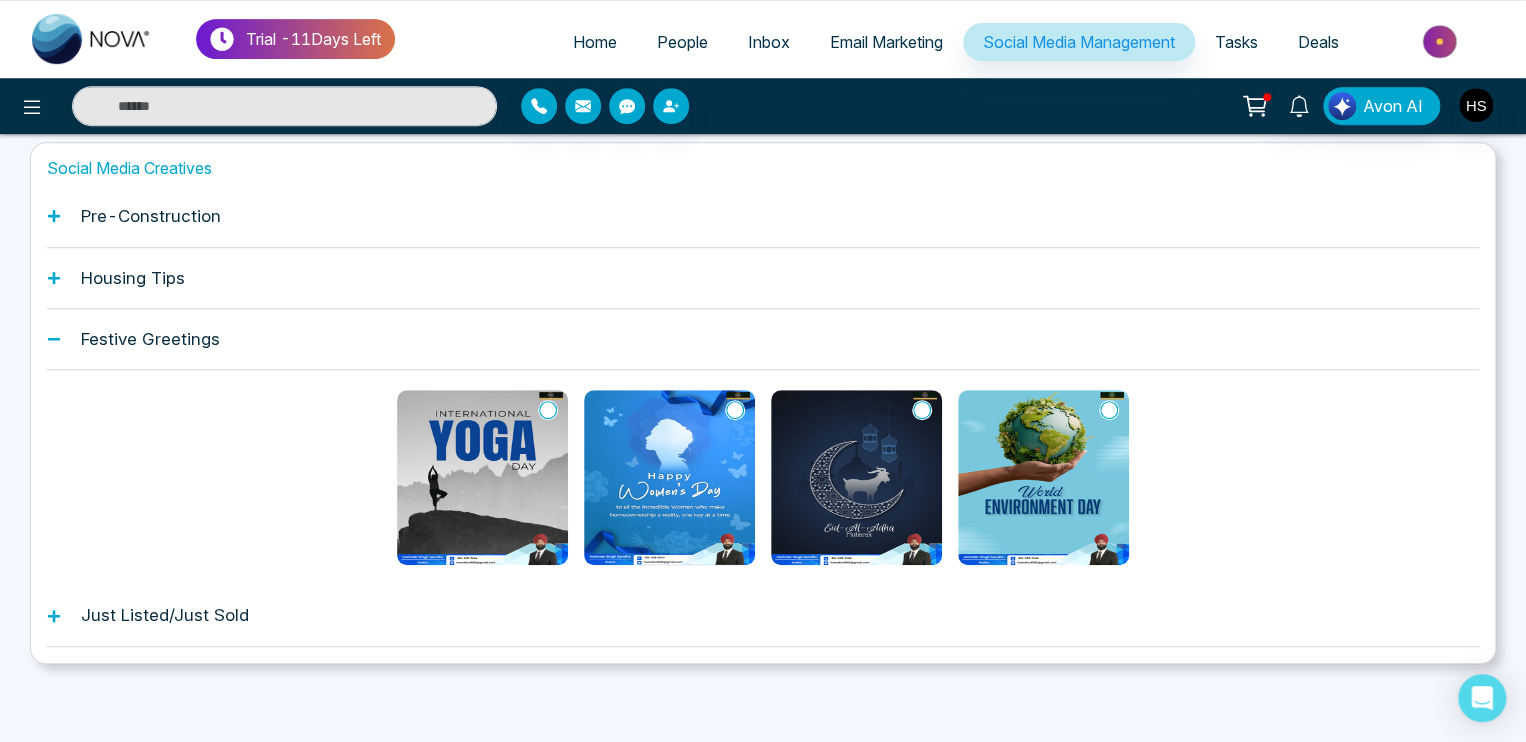 click on "Just Listed/Just Sold" at bounding box center [763, 615] 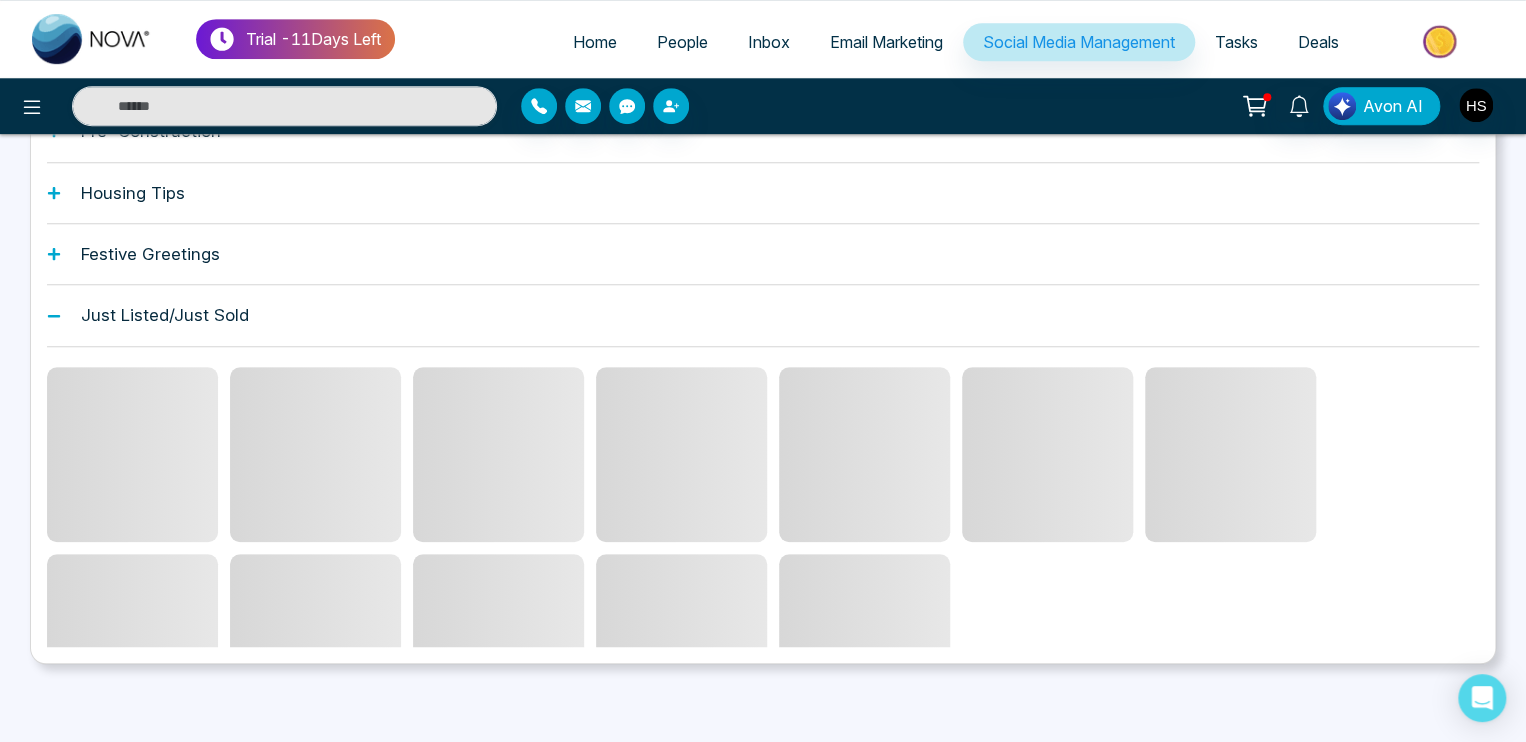 scroll, scrollTop: 301, scrollLeft: 0, axis: vertical 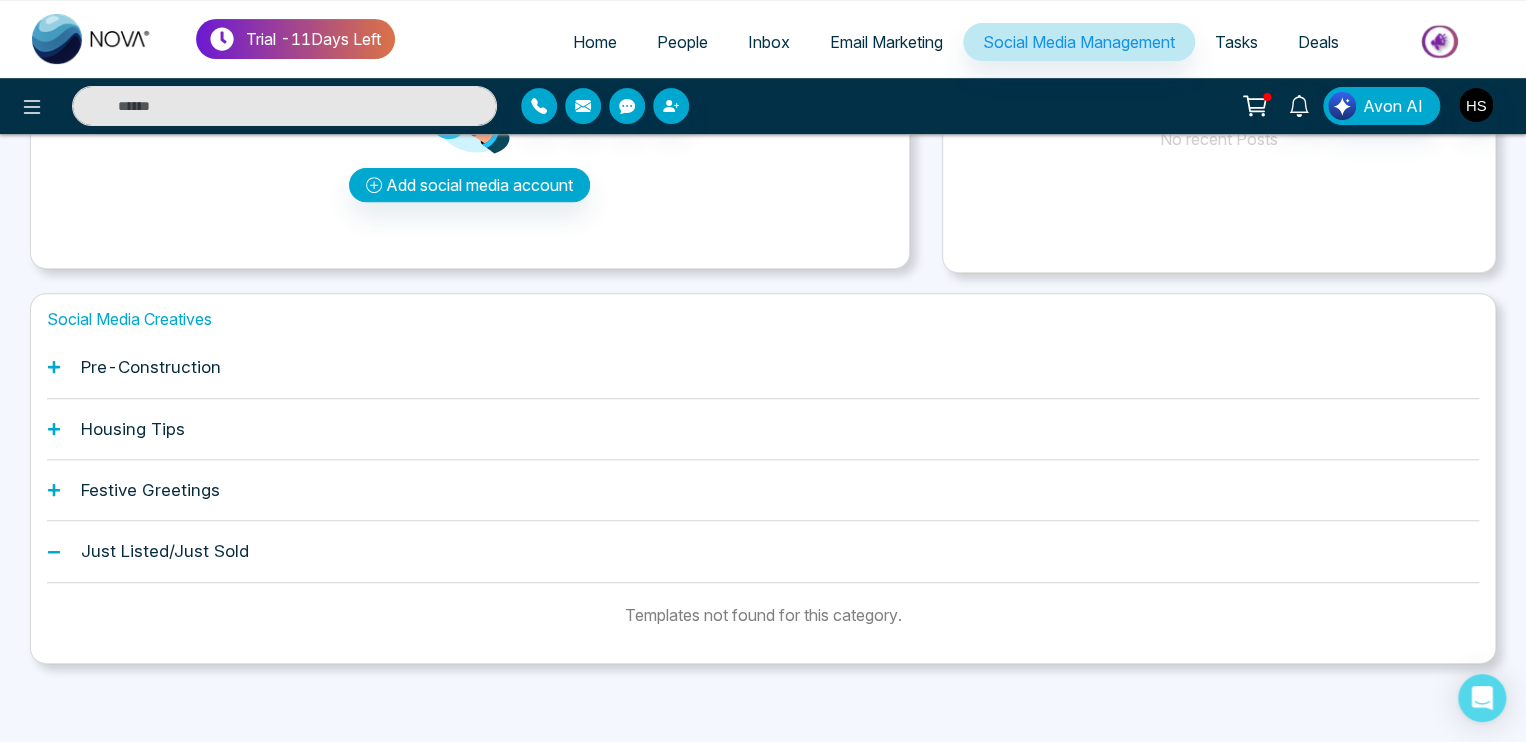 click on "Housing Tips" at bounding box center (763, 429) 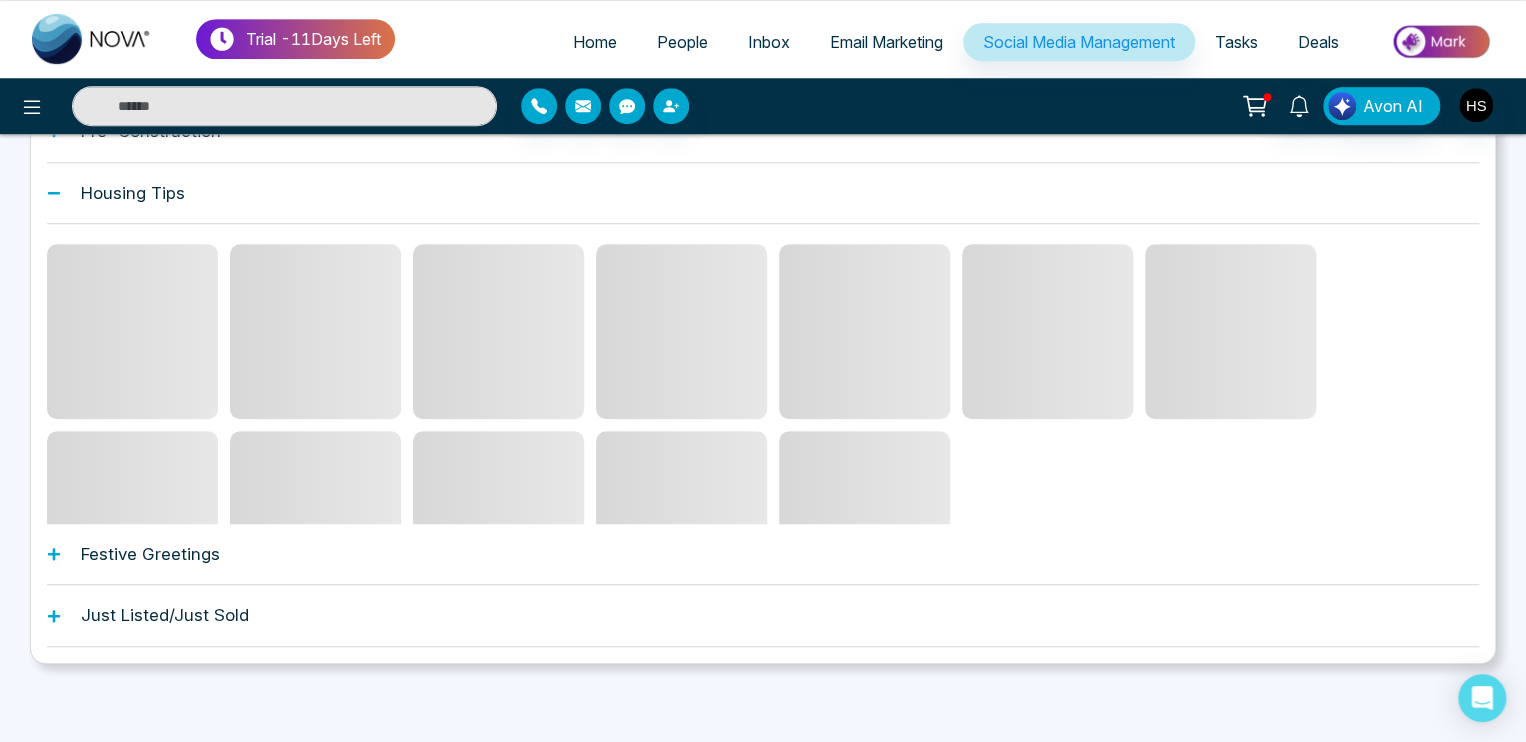 scroll, scrollTop: 452, scrollLeft: 0, axis: vertical 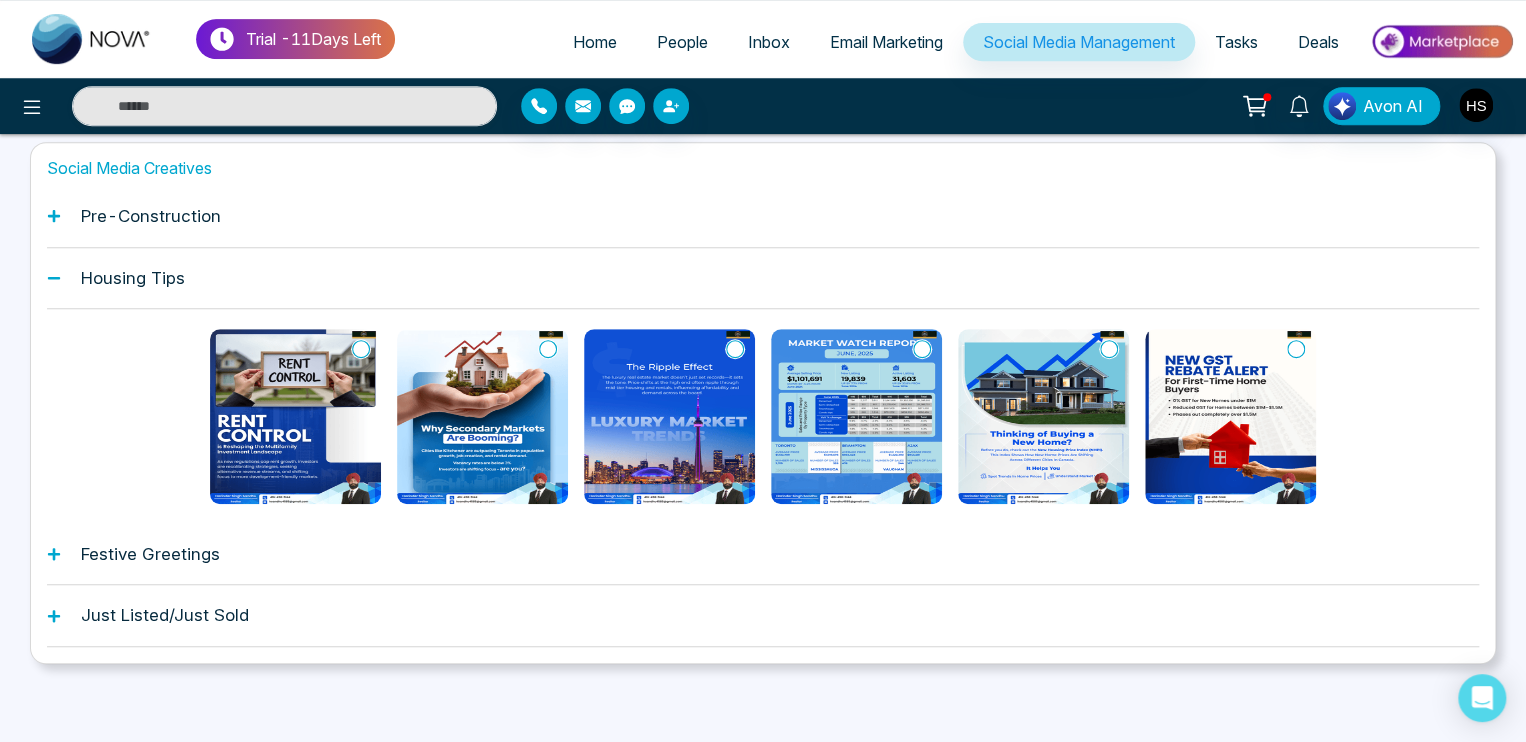 click at bounding box center (856, 416) 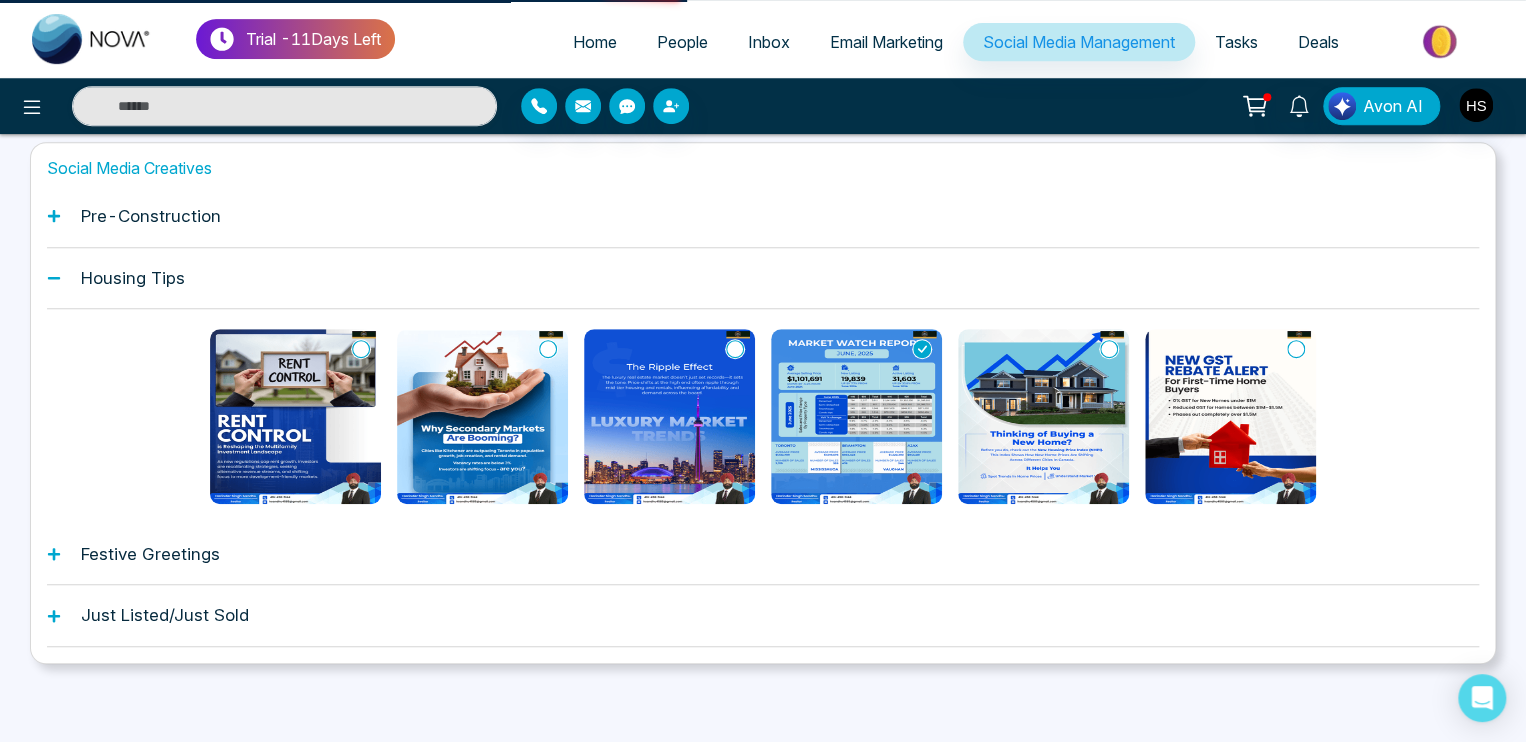 scroll, scrollTop: 0, scrollLeft: 0, axis: both 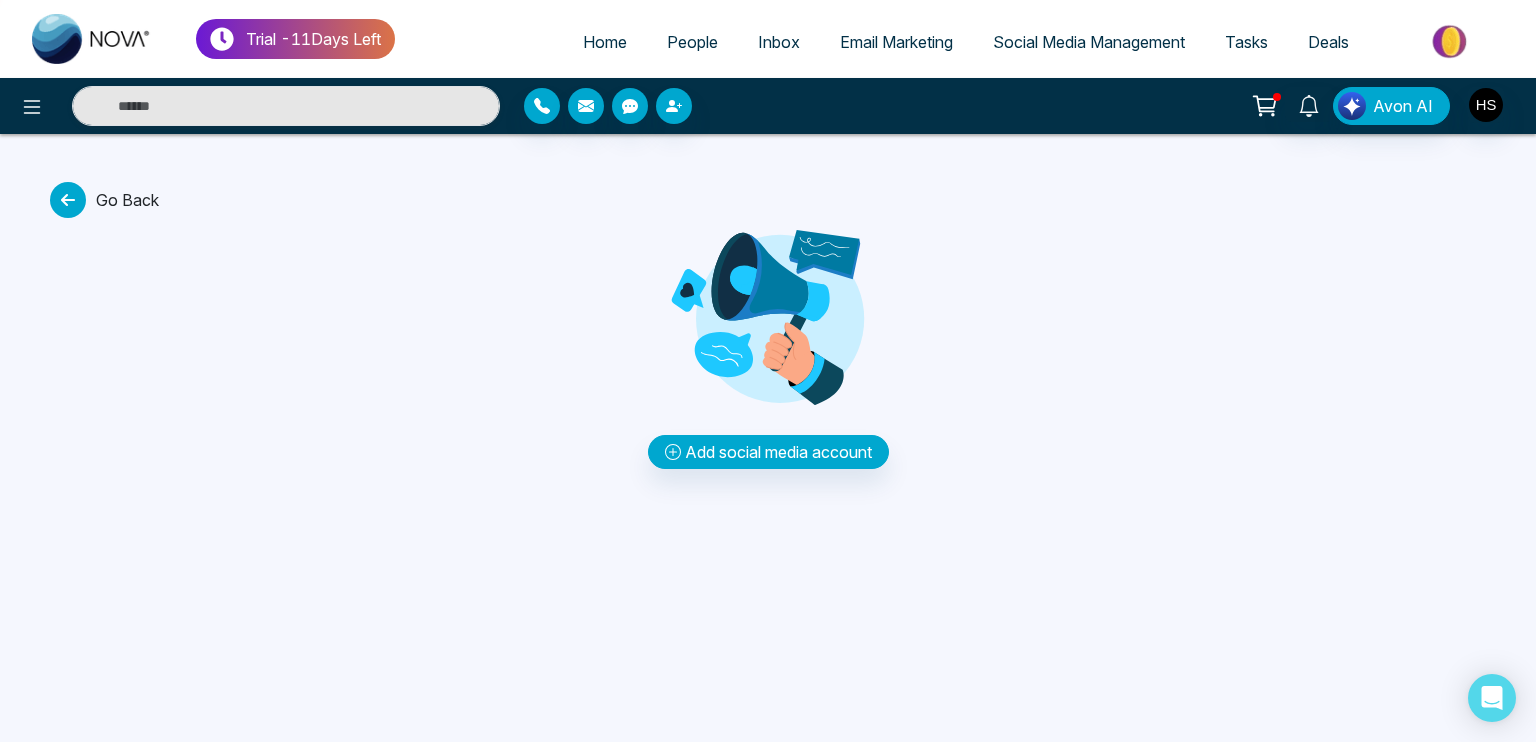 click at bounding box center (68, 200) 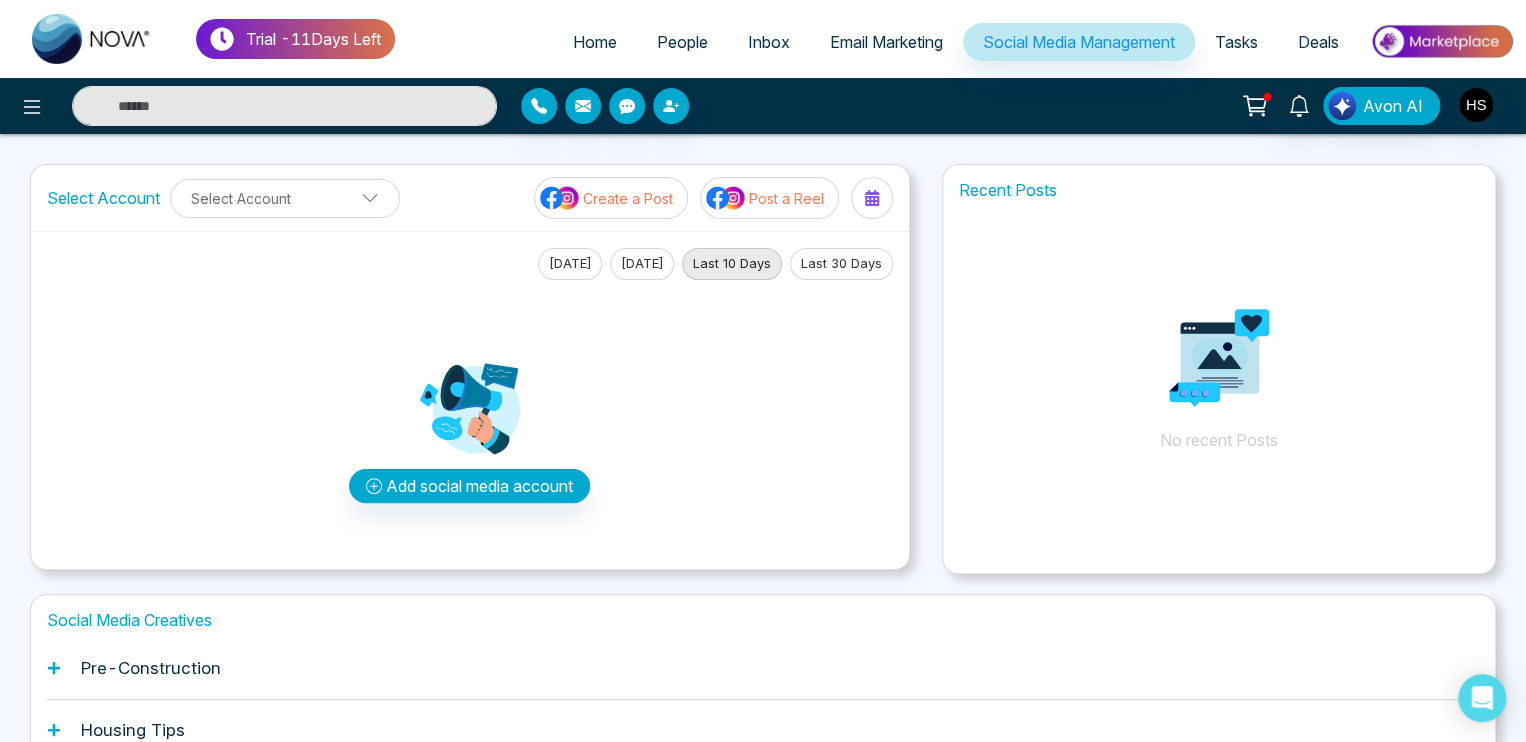 click on "Social Media Management" at bounding box center (1079, 42) 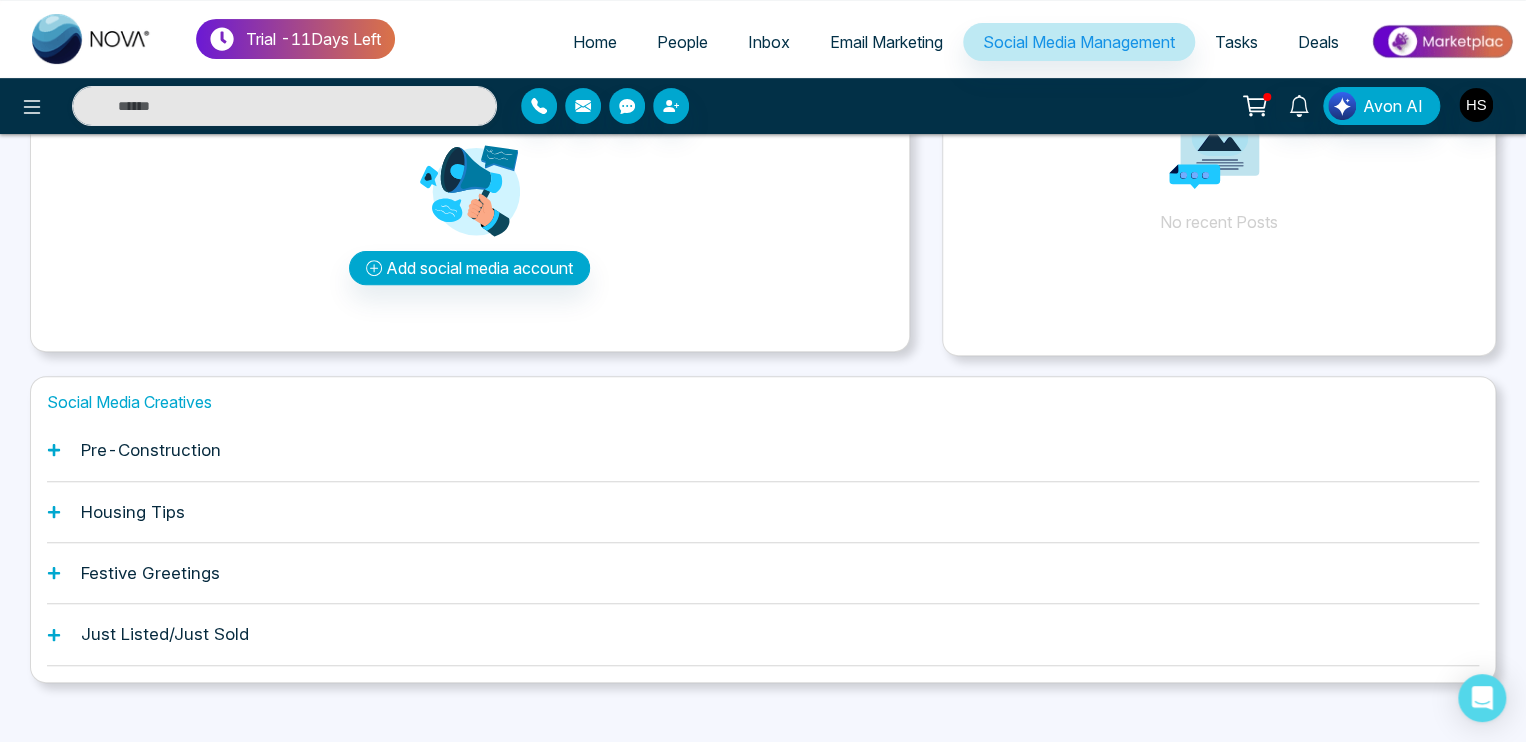 scroll, scrollTop: 237, scrollLeft: 0, axis: vertical 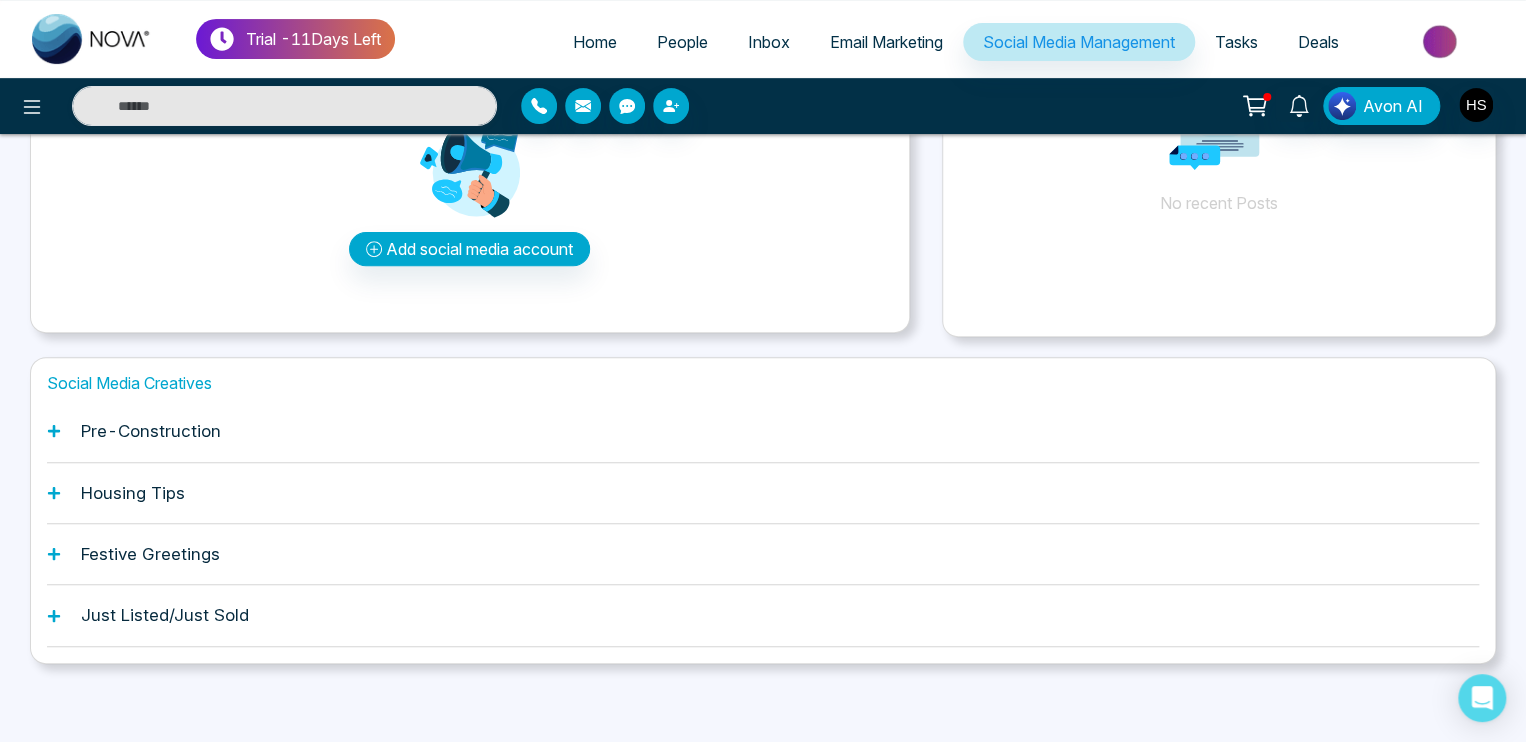 click on "Housing Tips" at bounding box center (763, 493) 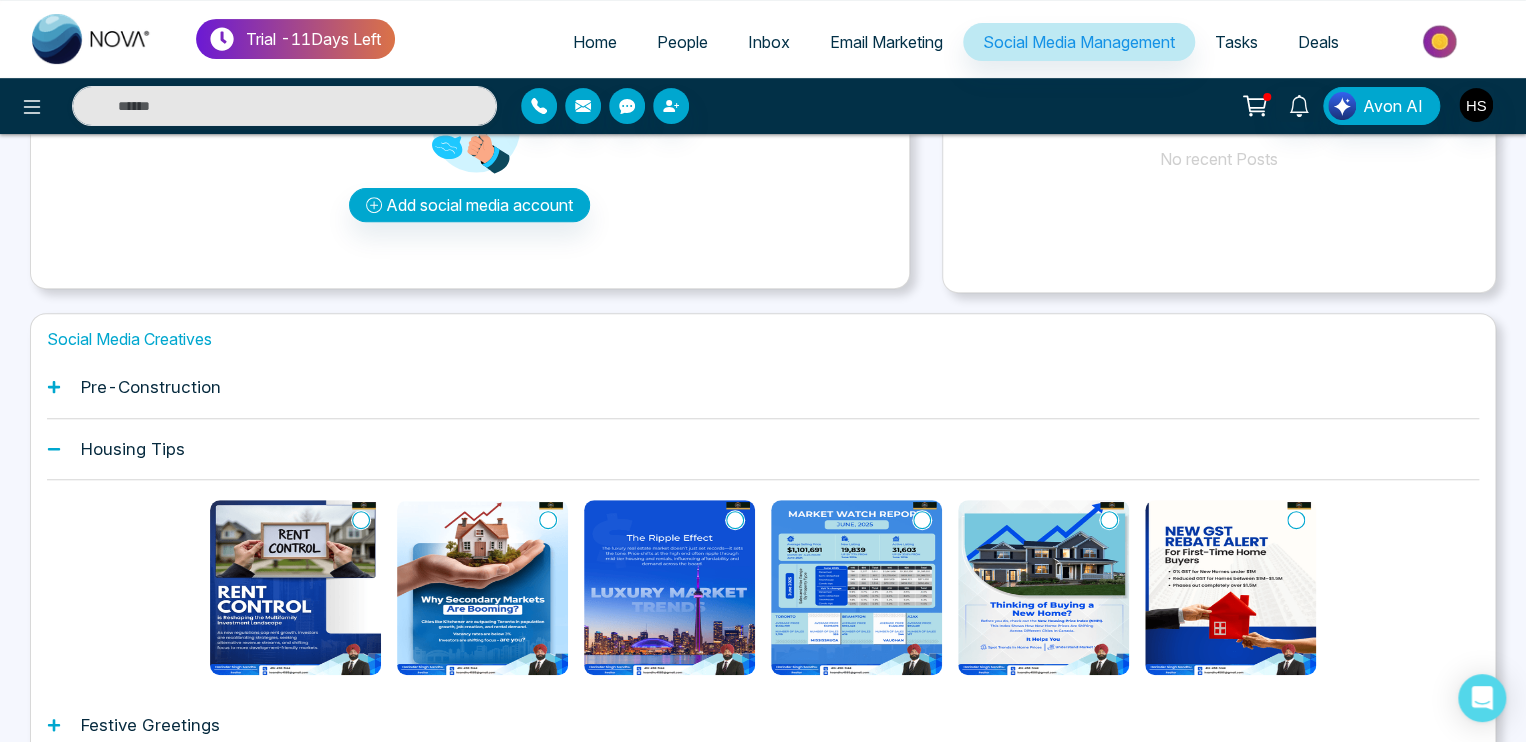 scroll, scrollTop: 337, scrollLeft: 0, axis: vertical 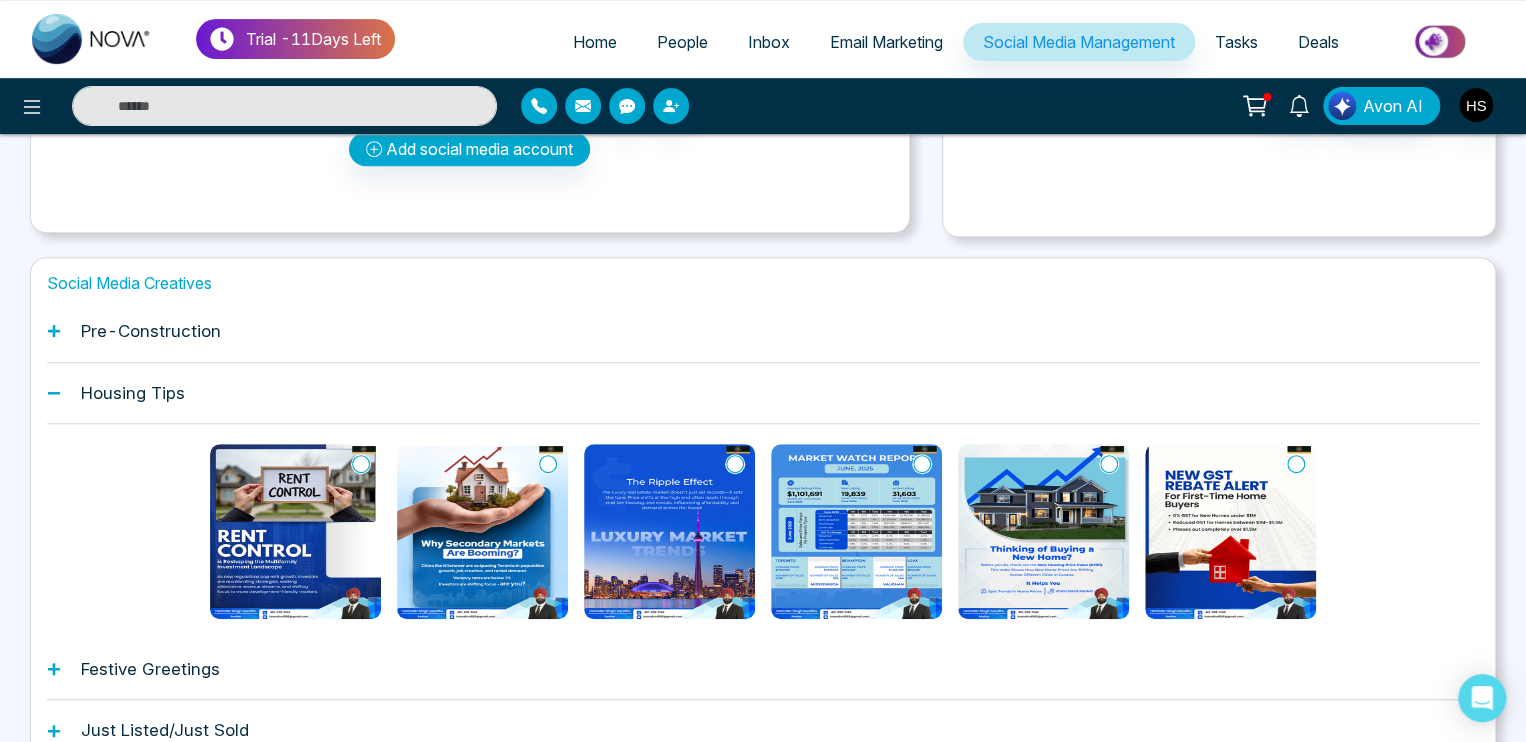 click 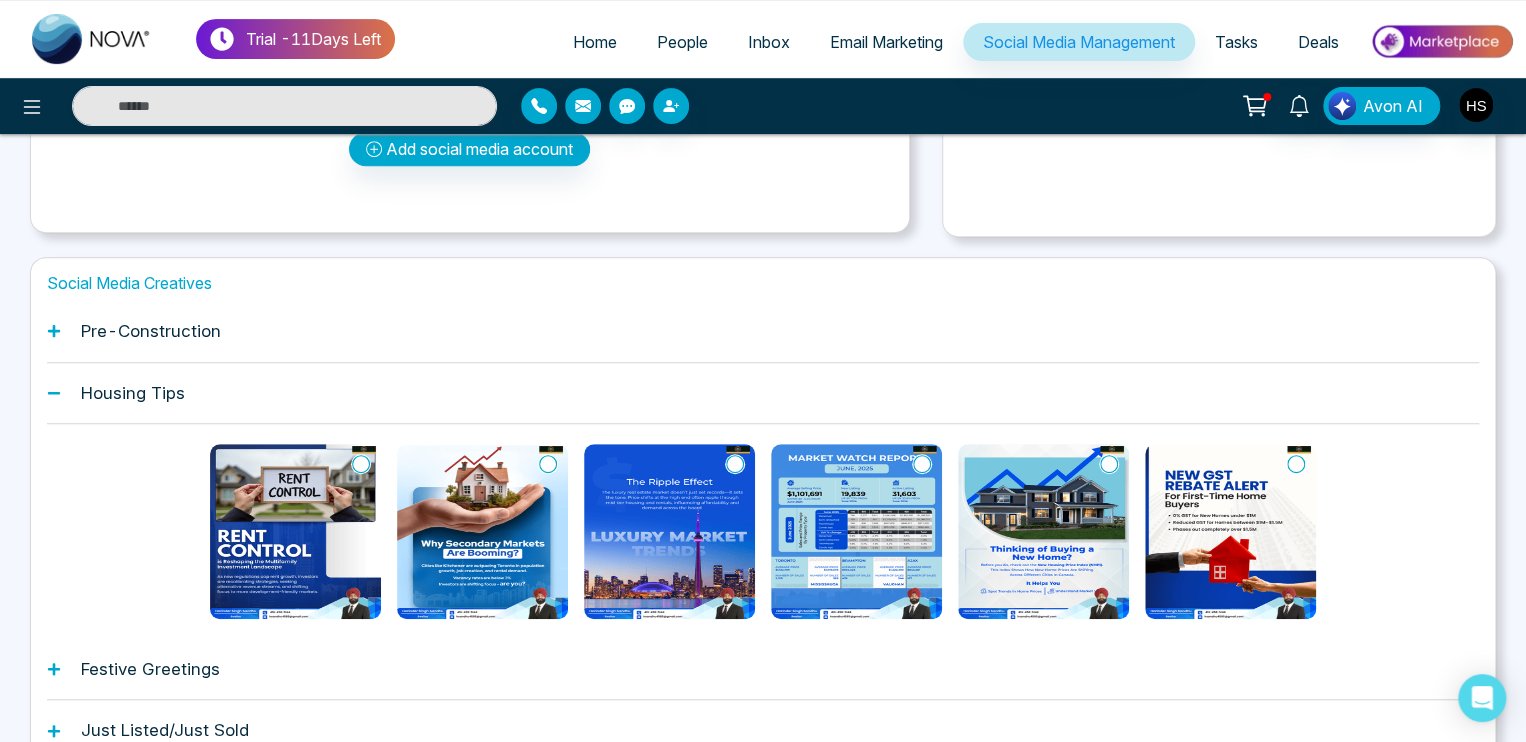 scroll, scrollTop: 0, scrollLeft: 0, axis: both 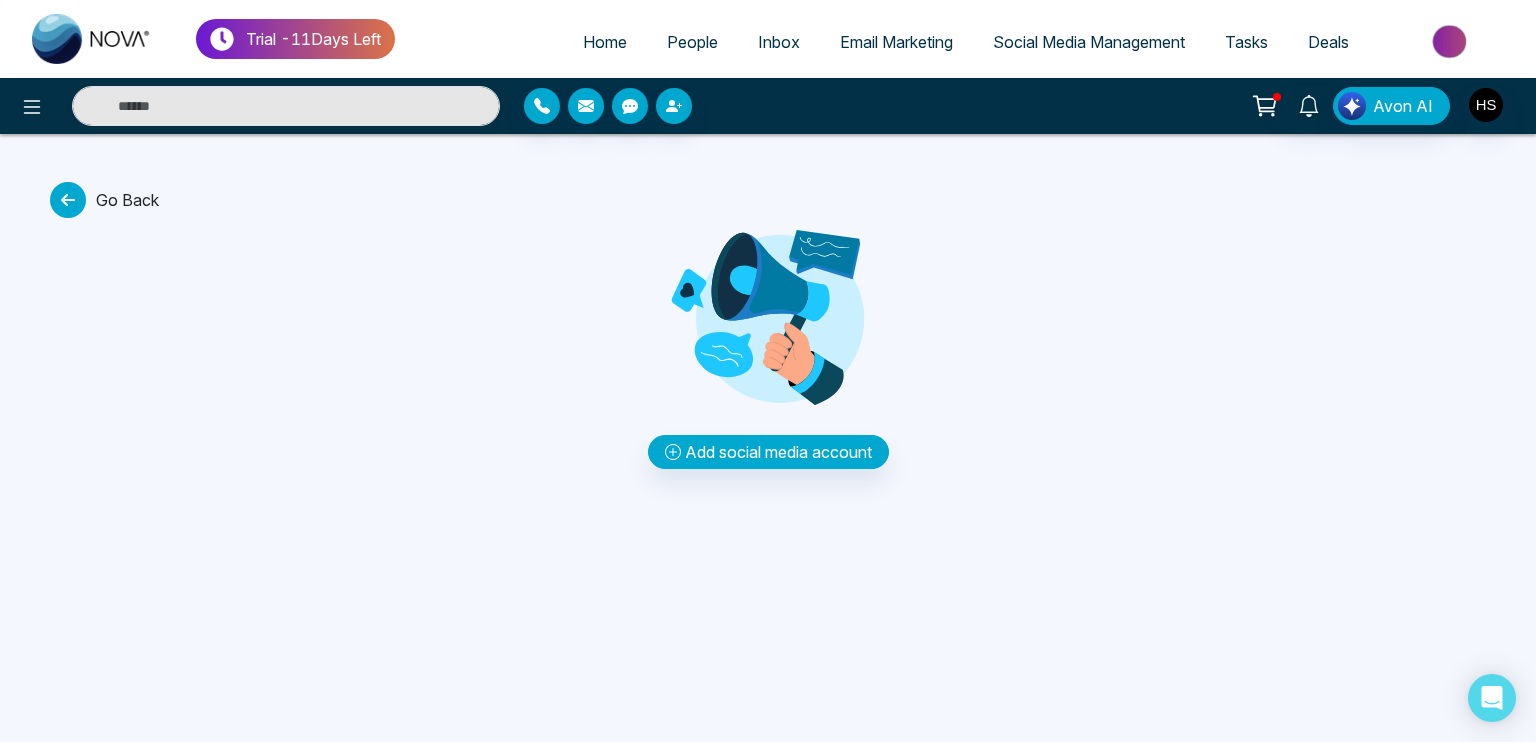 click on "Tasks" at bounding box center (1246, 42) 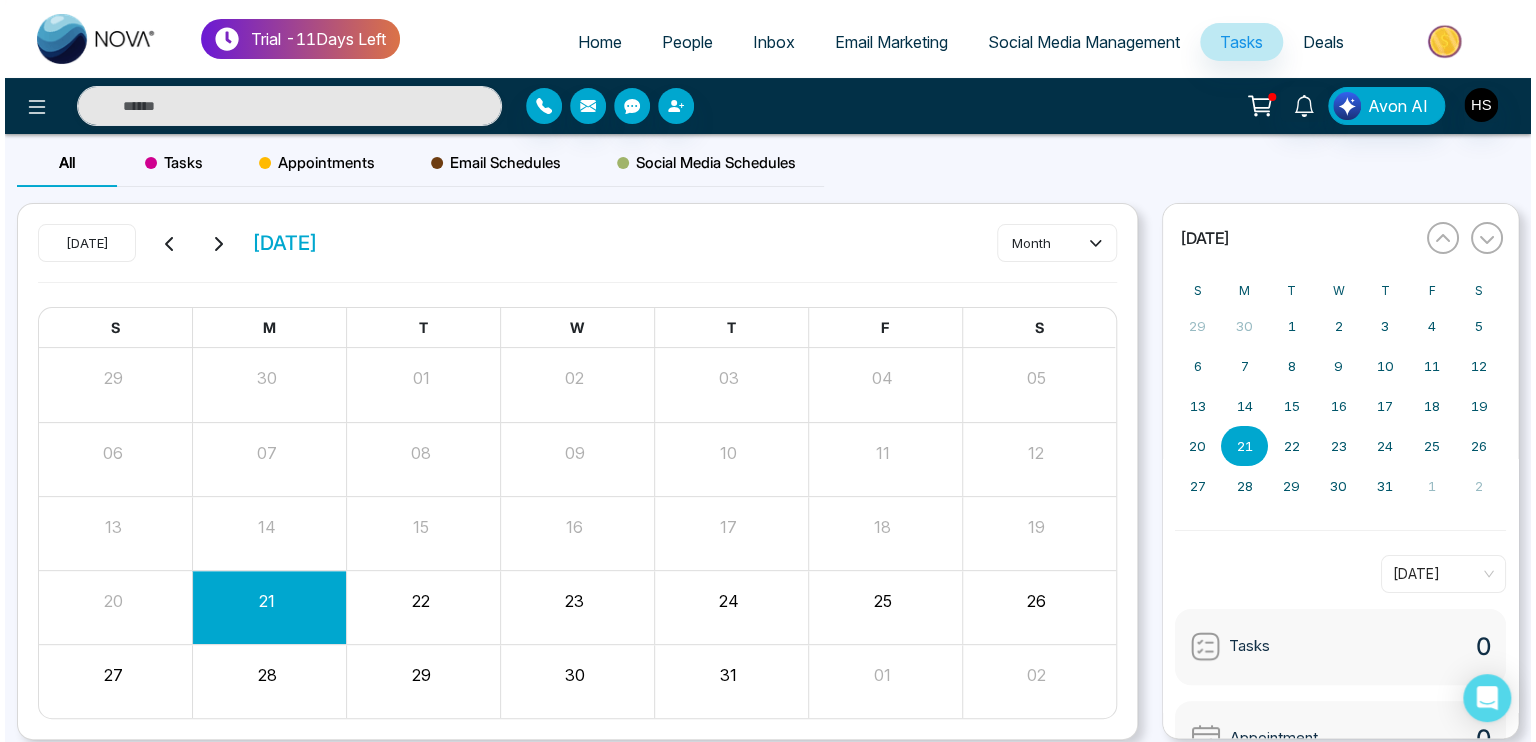 scroll, scrollTop: 0, scrollLeft: 0, axis: both 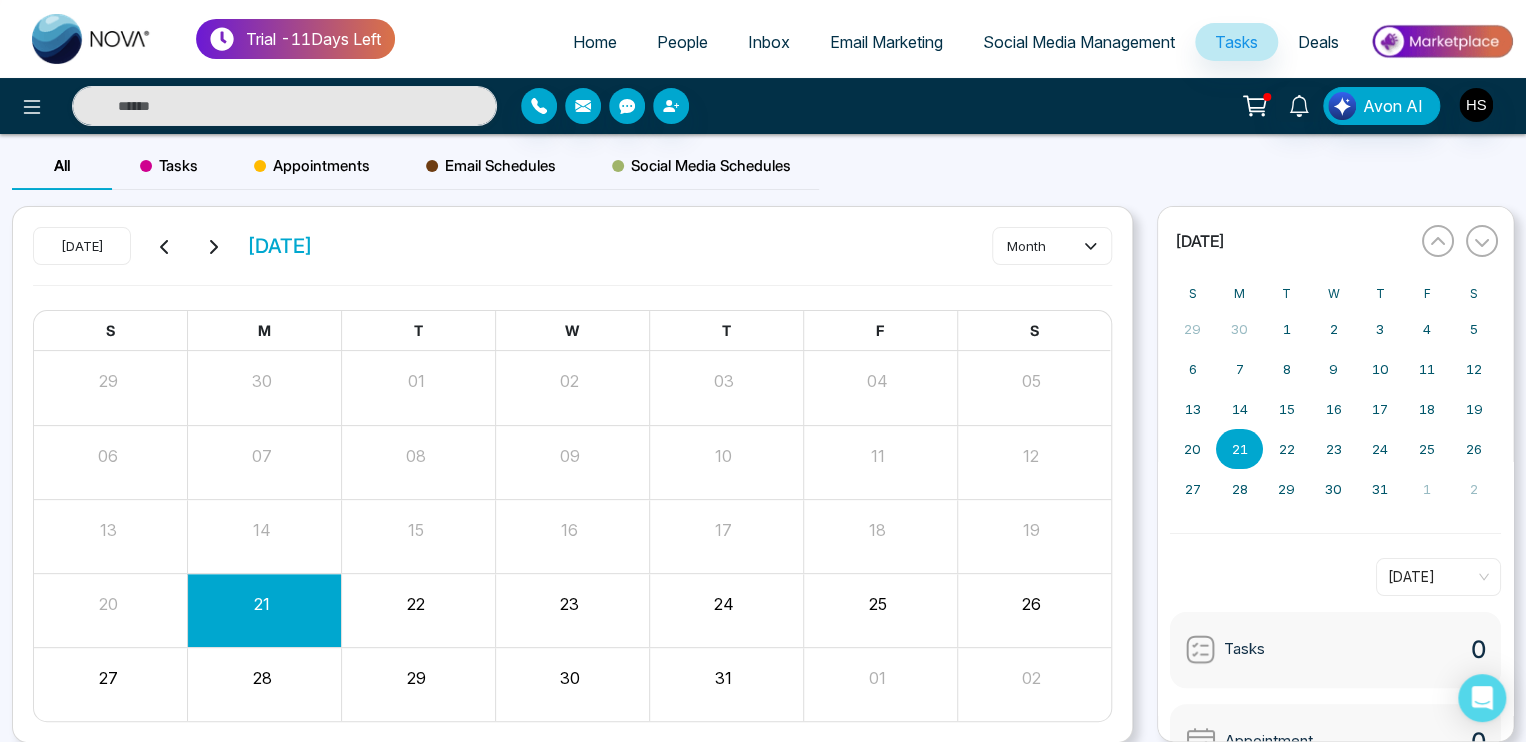 click on "People" at bounding box center (682, 42) 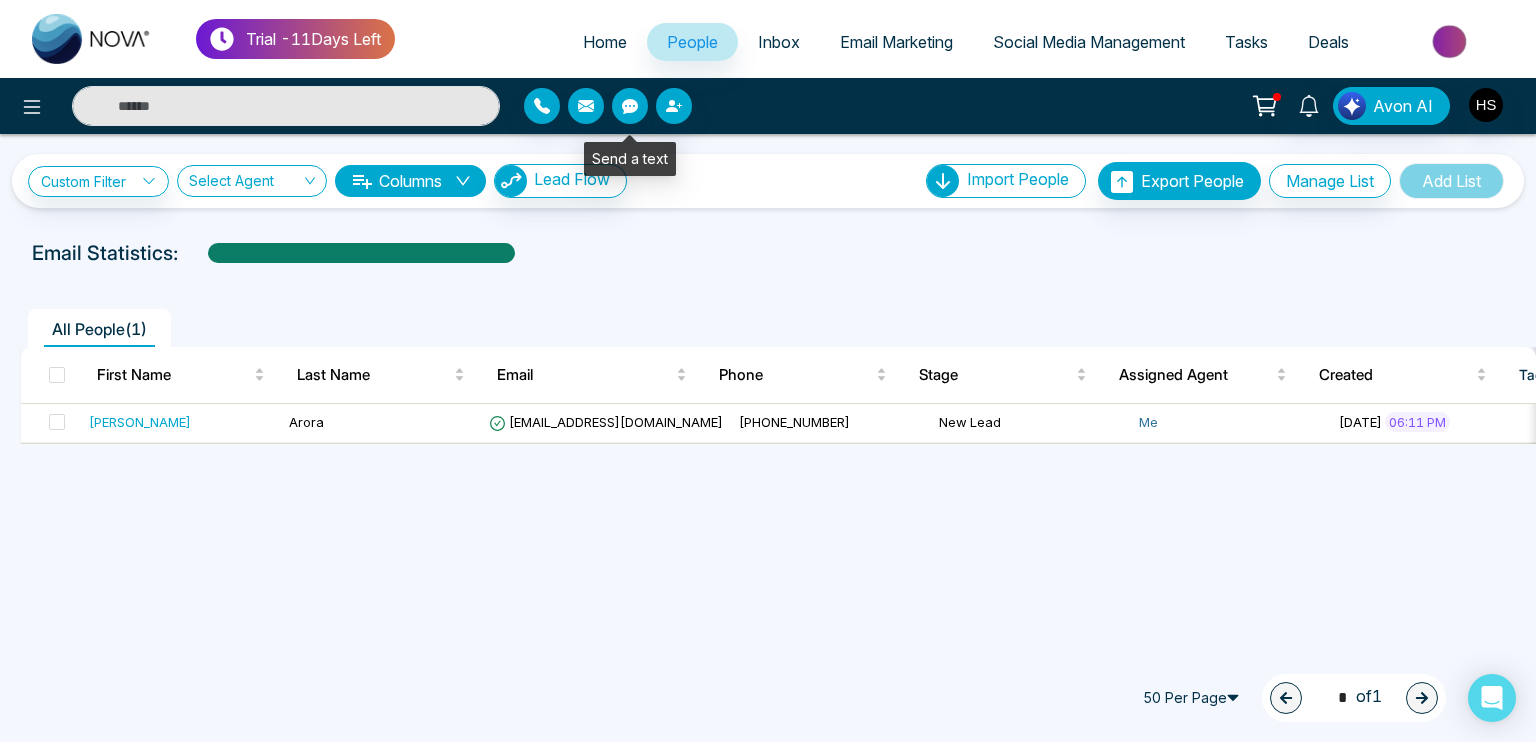 click on "Home" at bounding box center (605, 42) 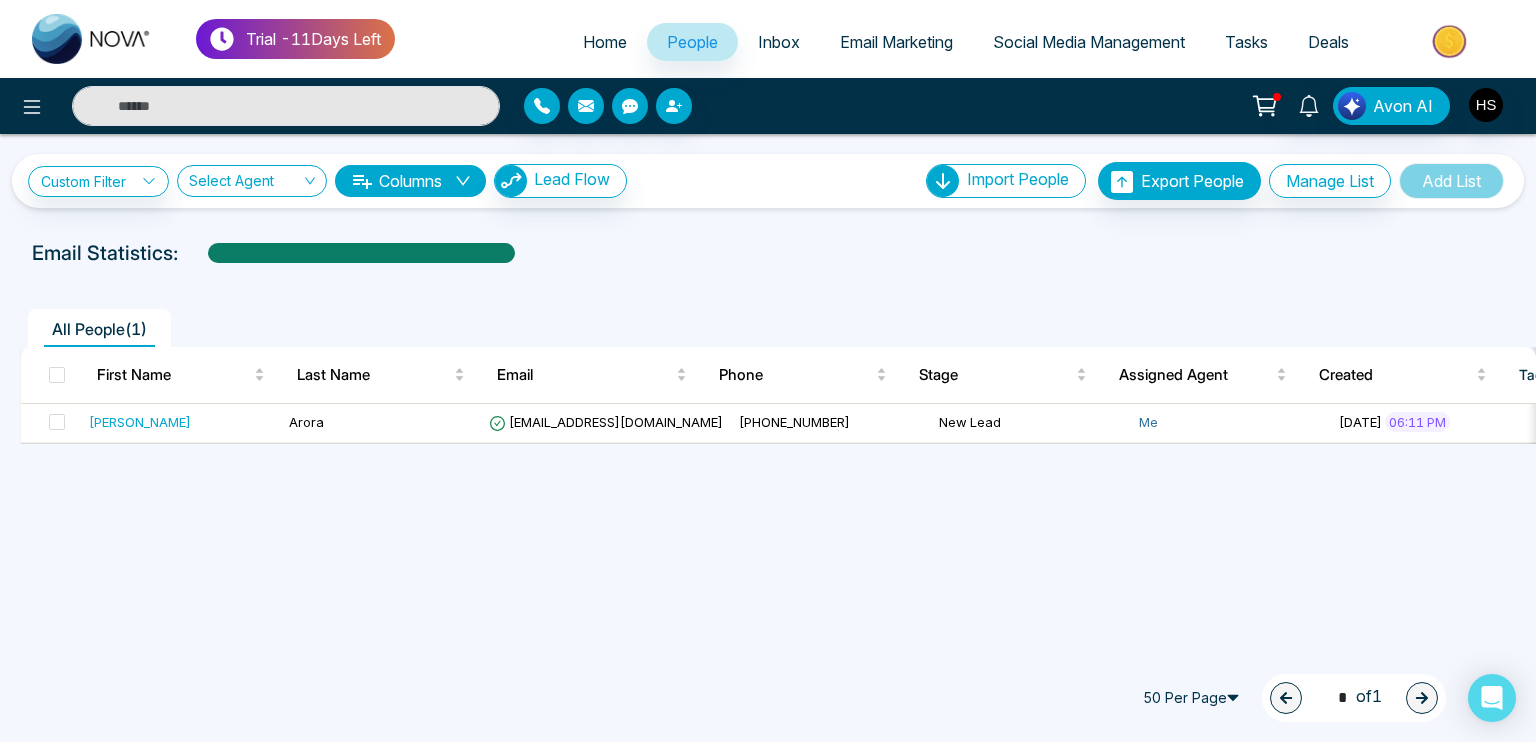 select on "*" 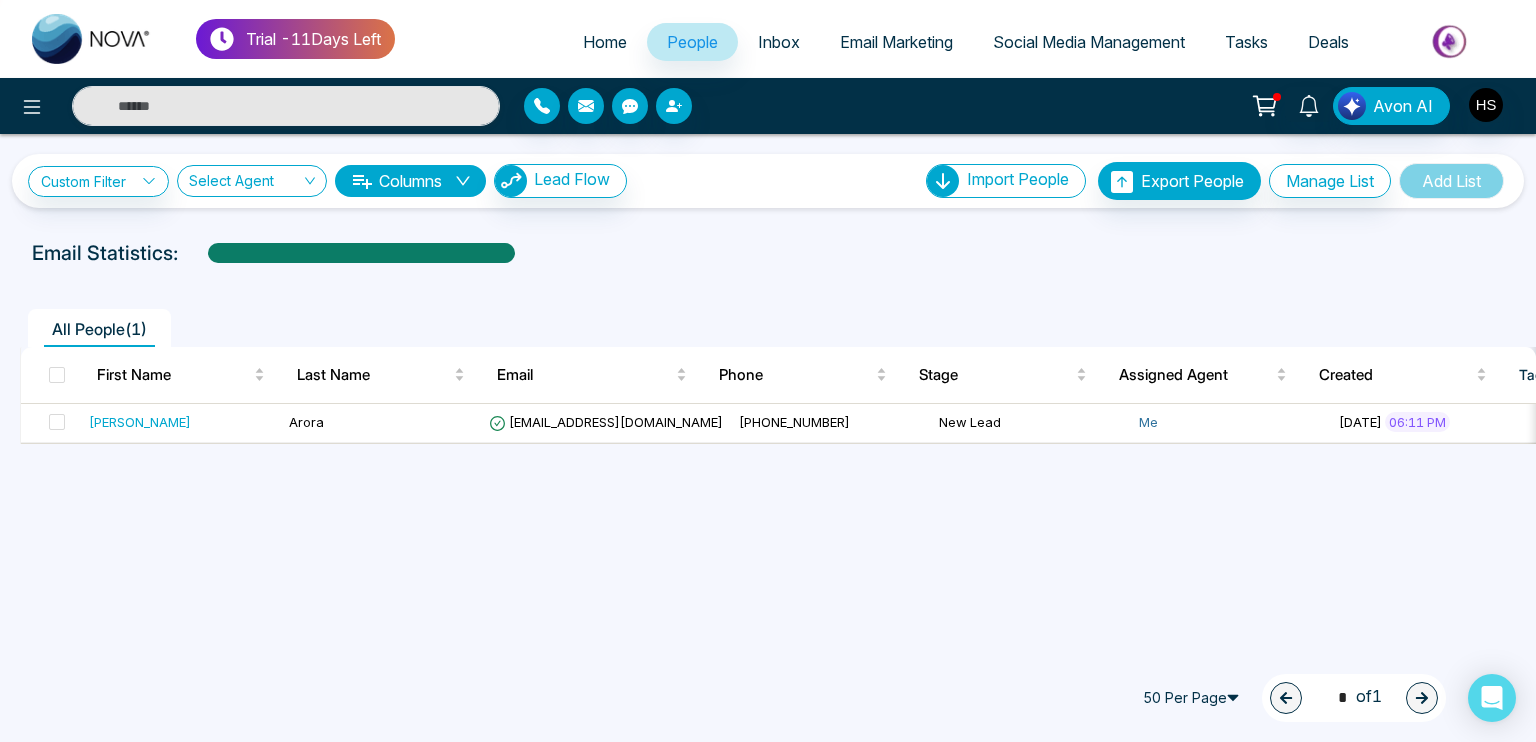 select on "*" 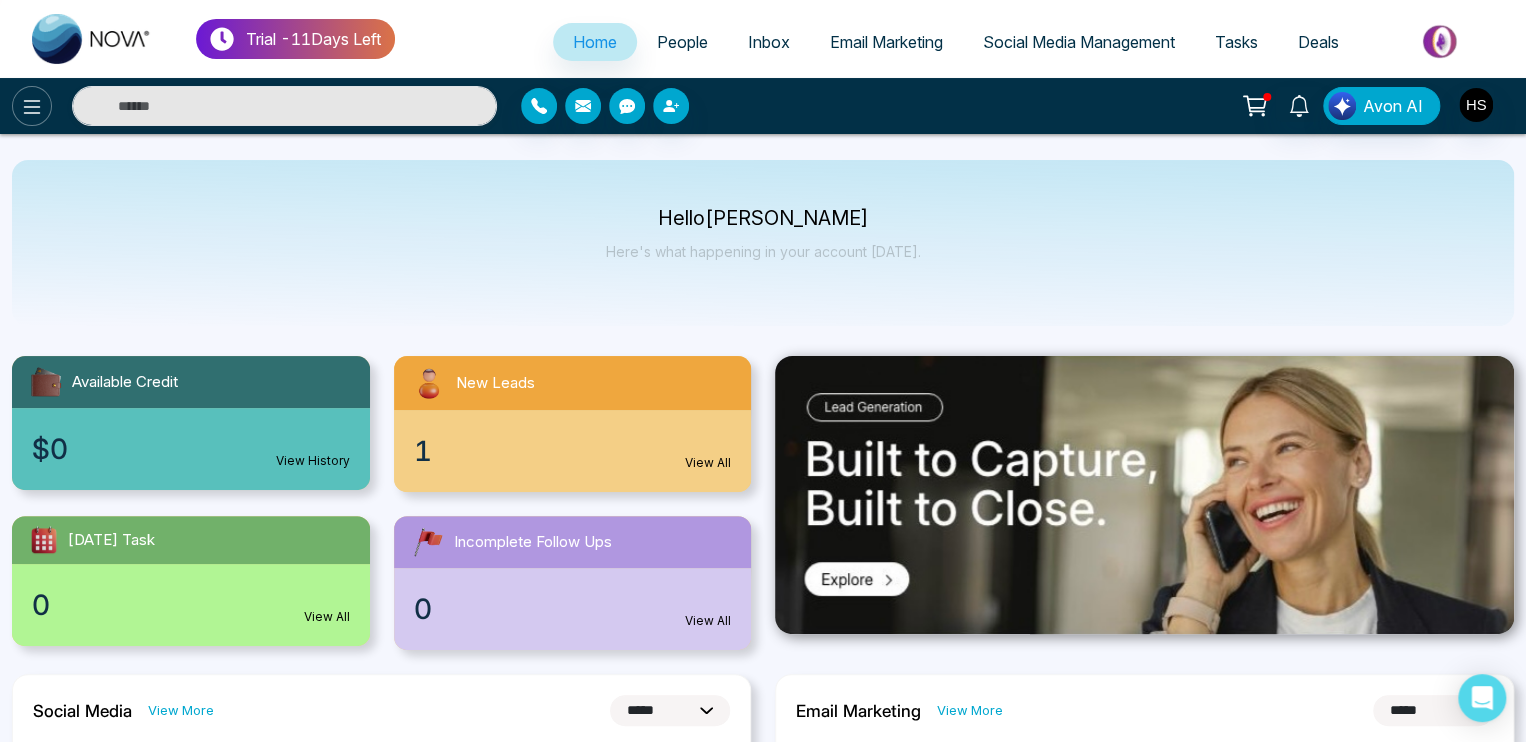 click 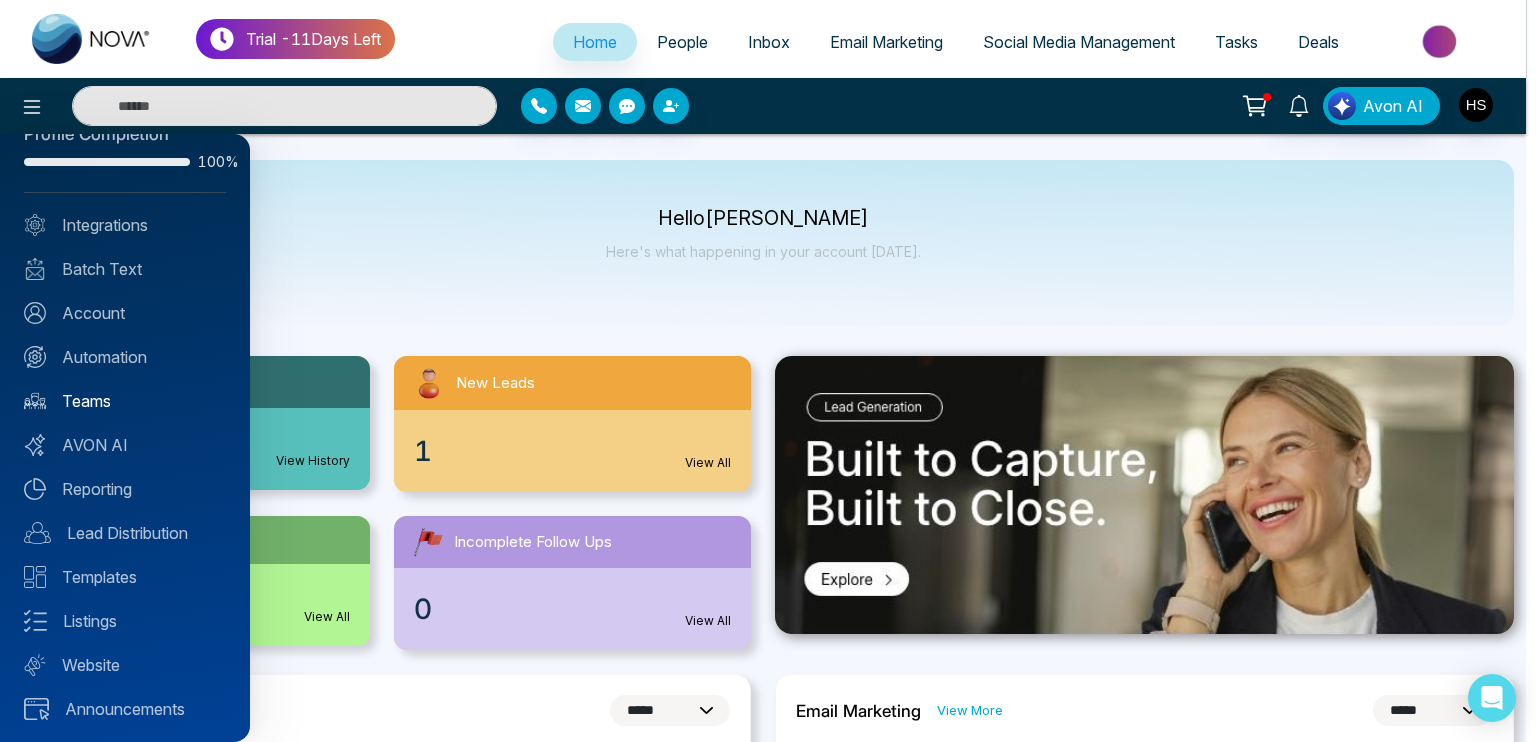 scroll, scrollTop: 43, scrollLeft: 0, axis: vertical 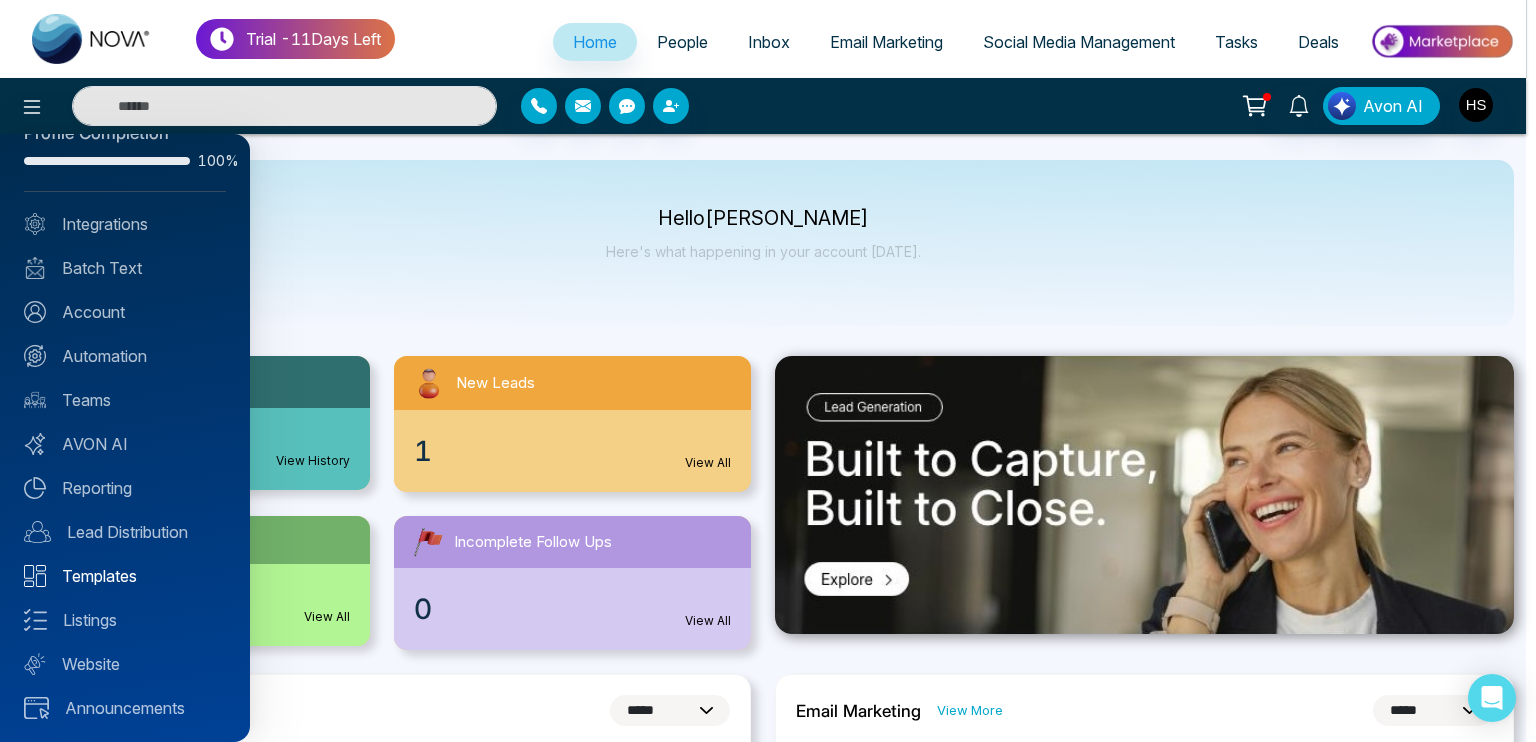 click on "Templates" at bounding box center [125, 576] 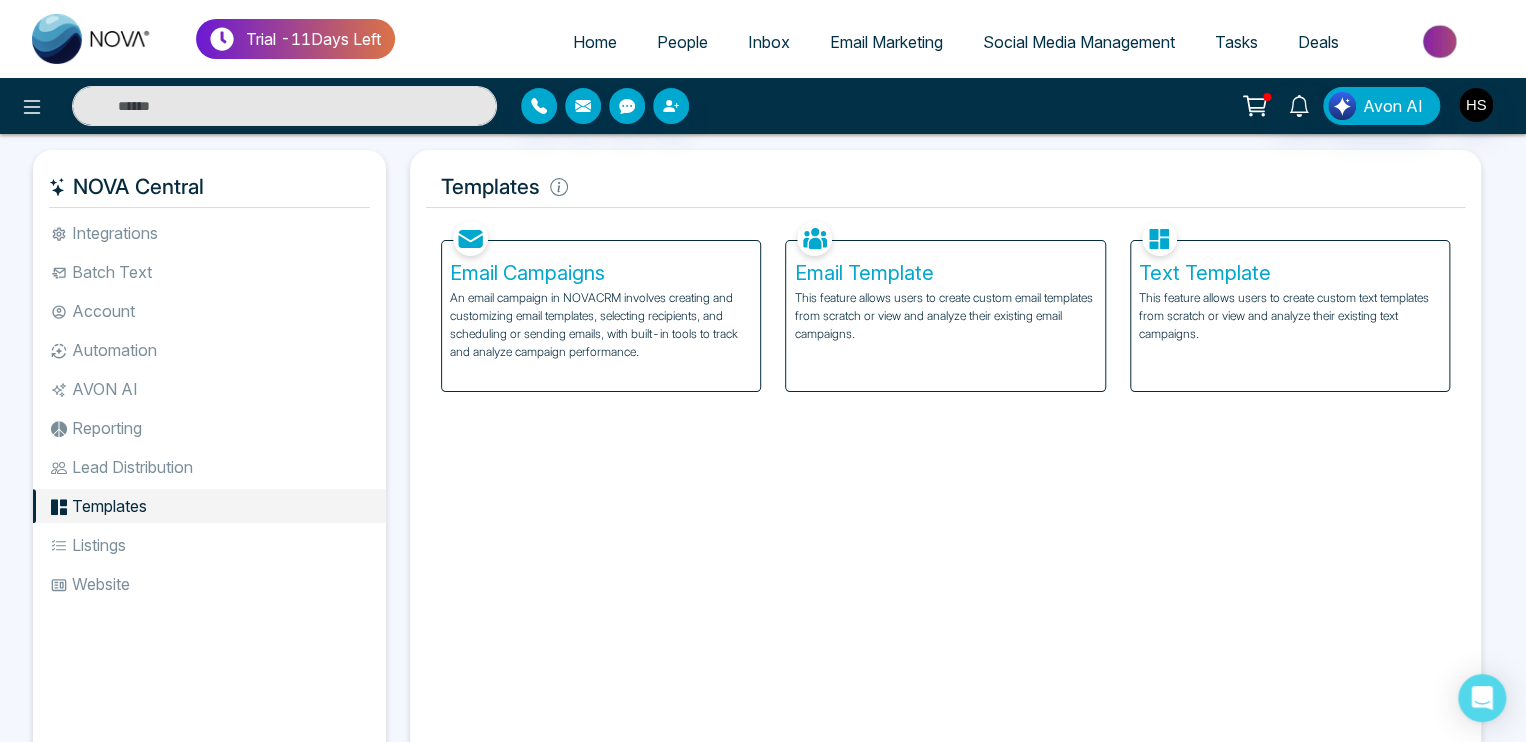 click on "Email Template" at bounding box center (945, 273) 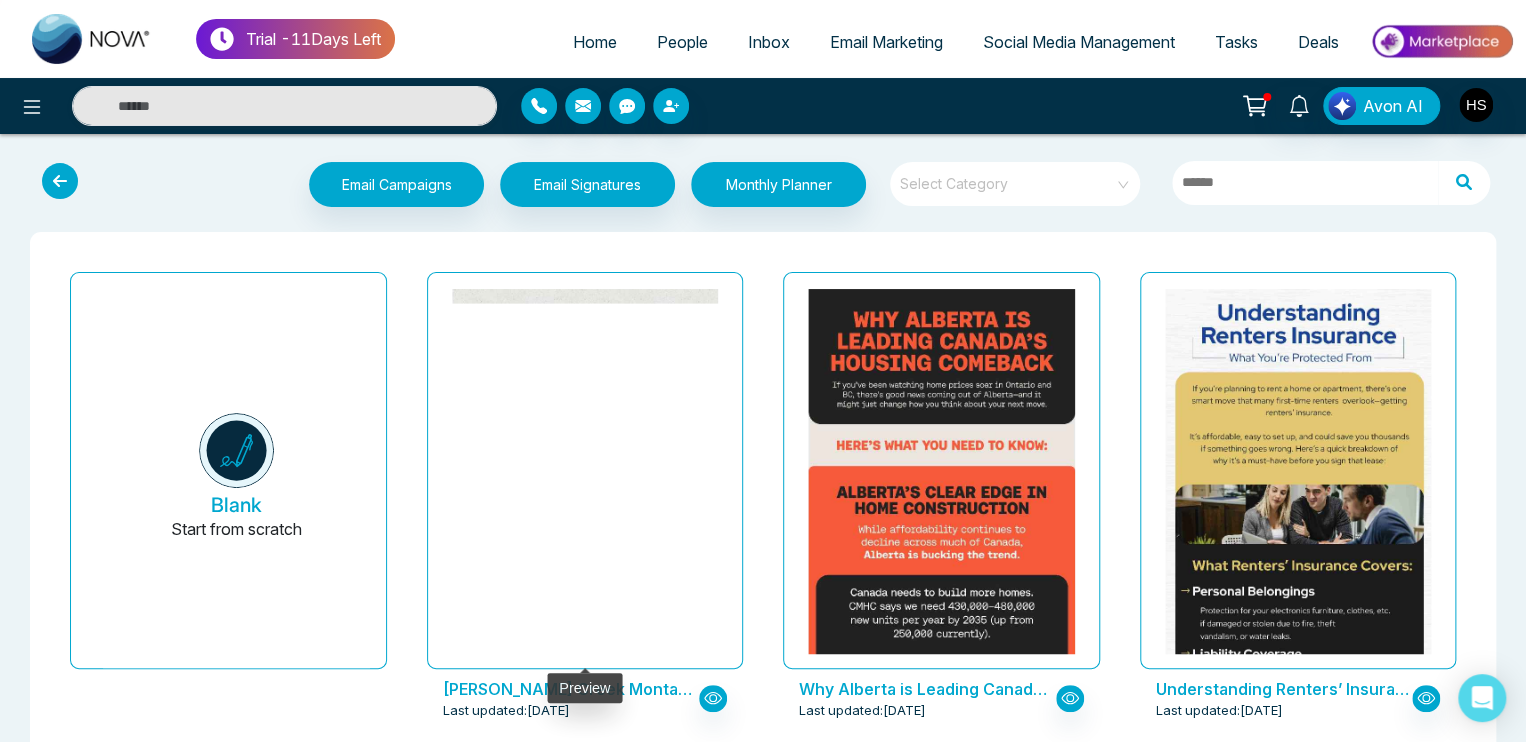 click at bounding box center (584, -870) 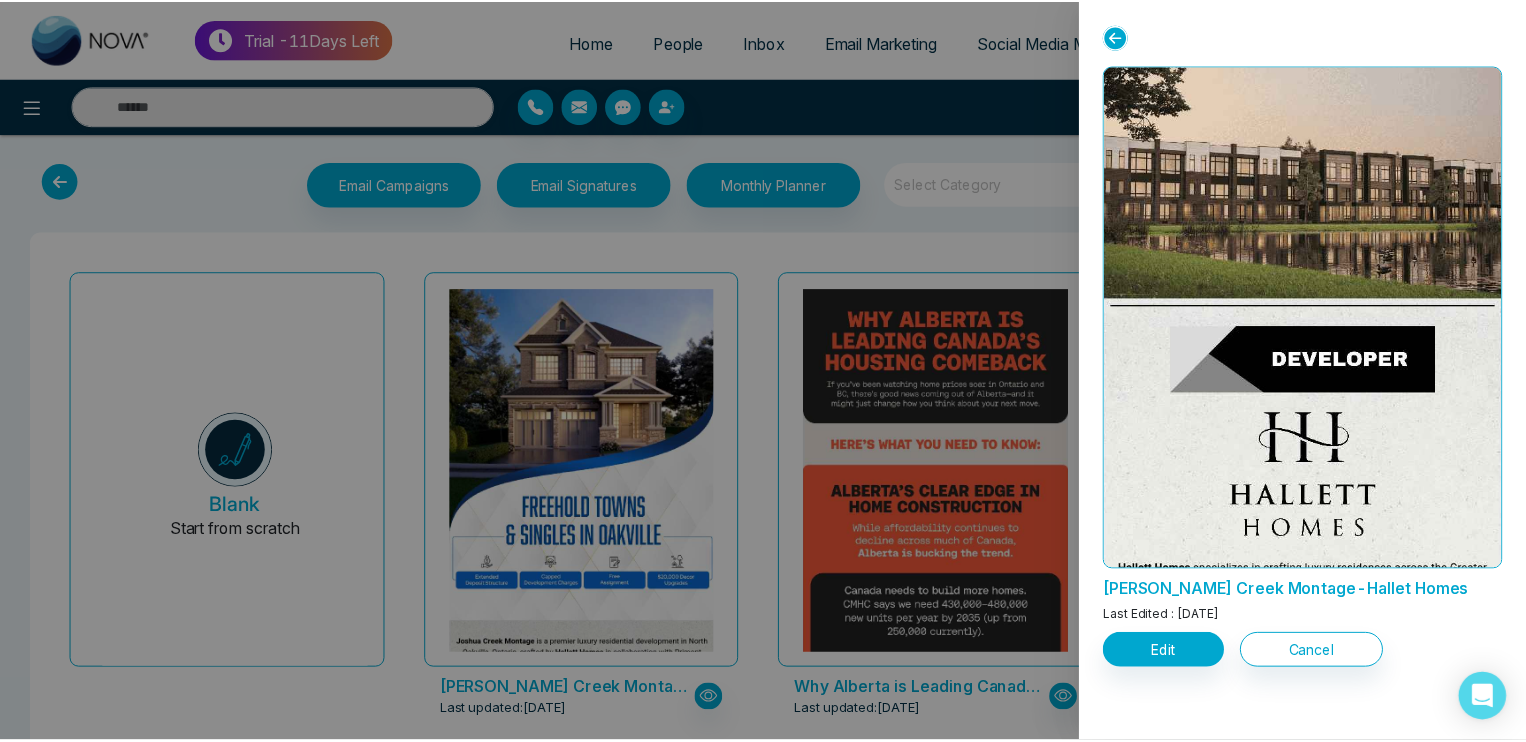 scroll, scrollTop: 2928, scrollLeft: 0, axis: vertical 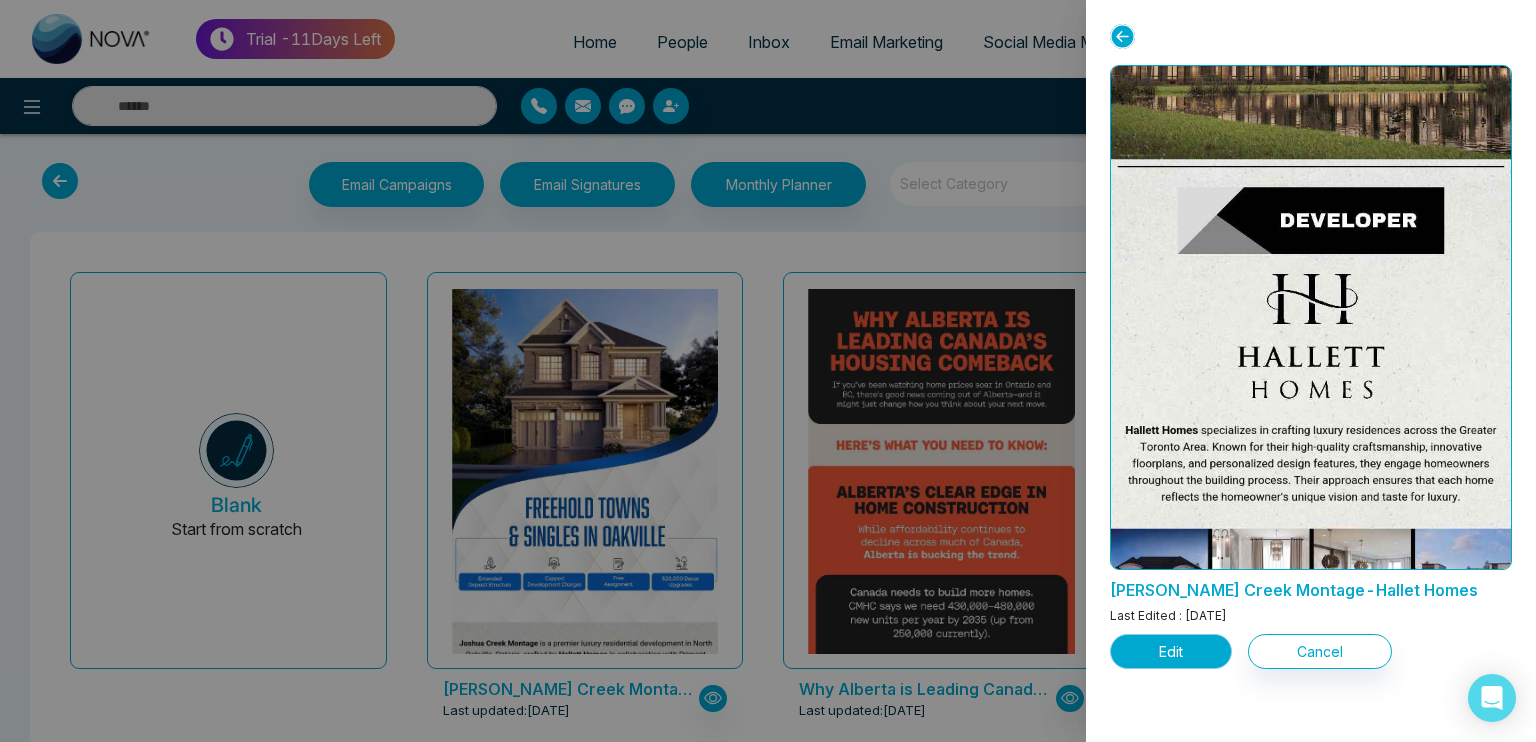 click on "Edit" at bounding box center (1171, 651) 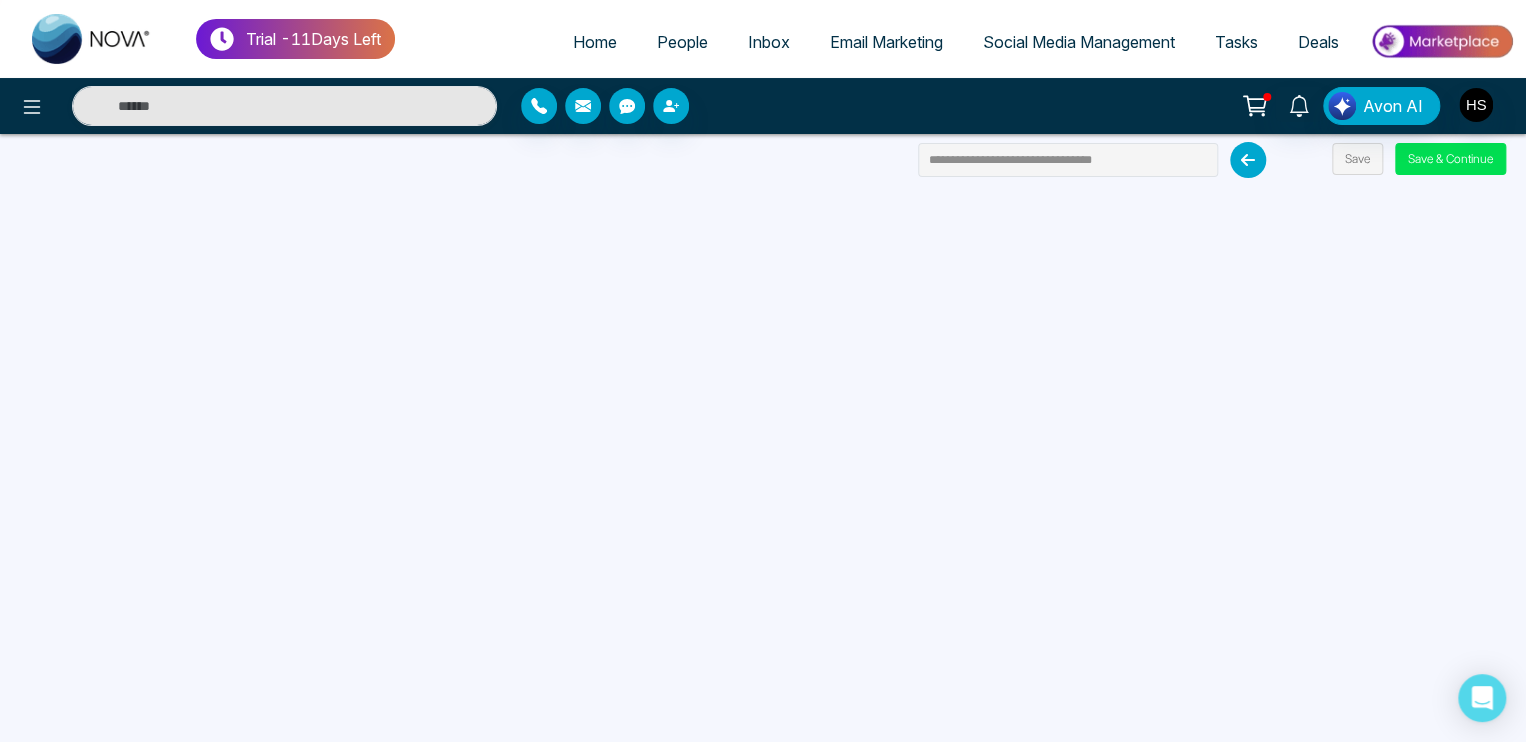 scroll, scrollTop: 0, scrollLeft: 0, axis: both 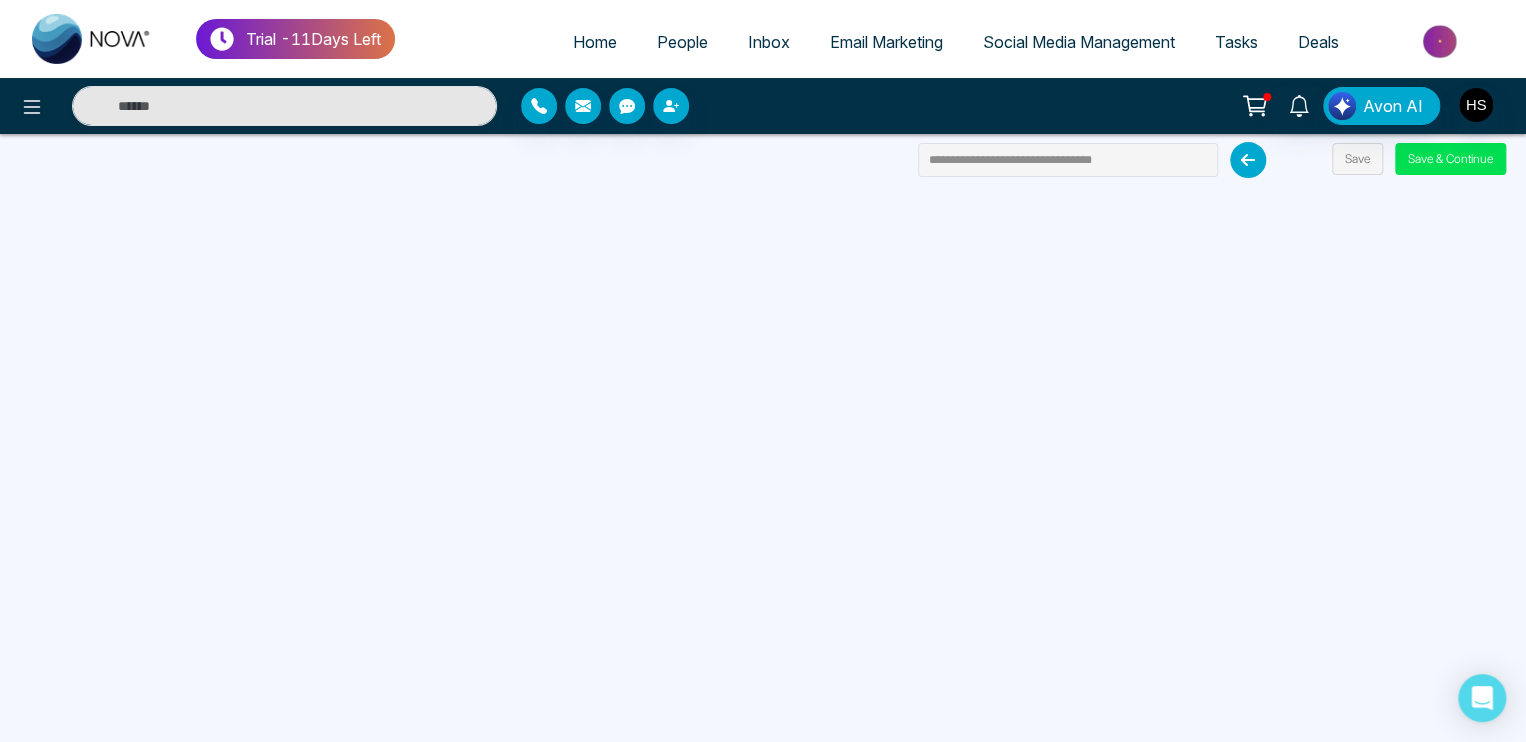 click on "Home" at bounding box center [595, 42] 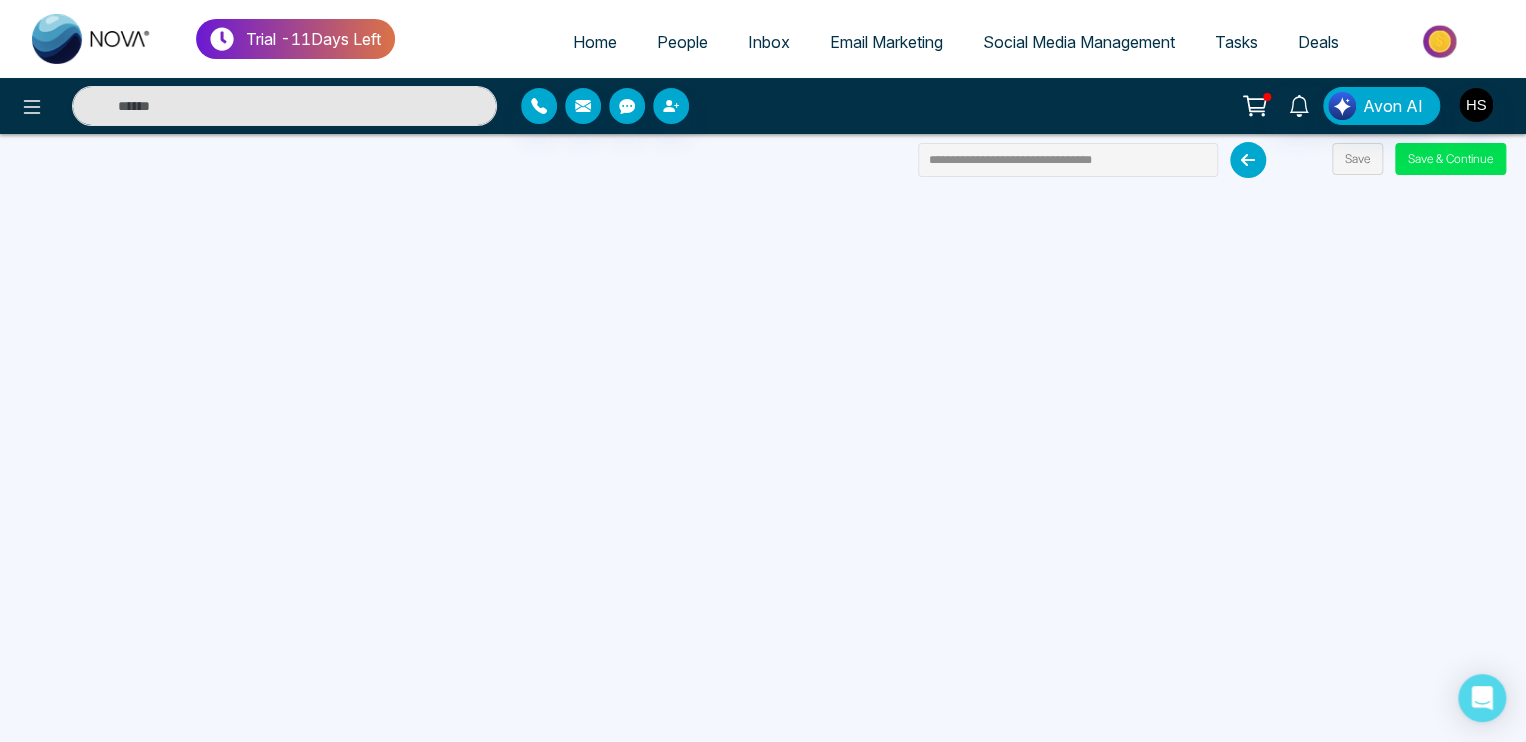 select on "*" 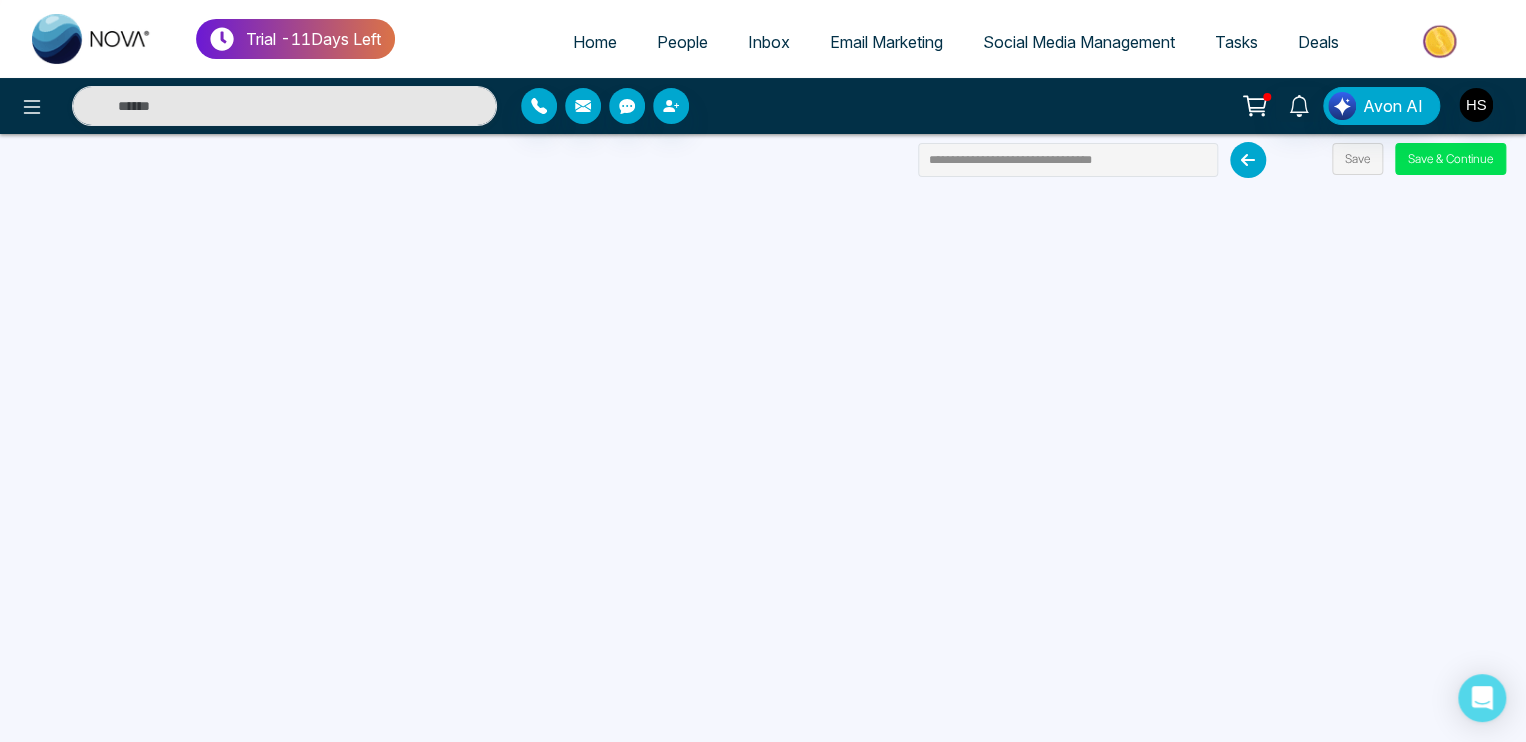 select on "*" 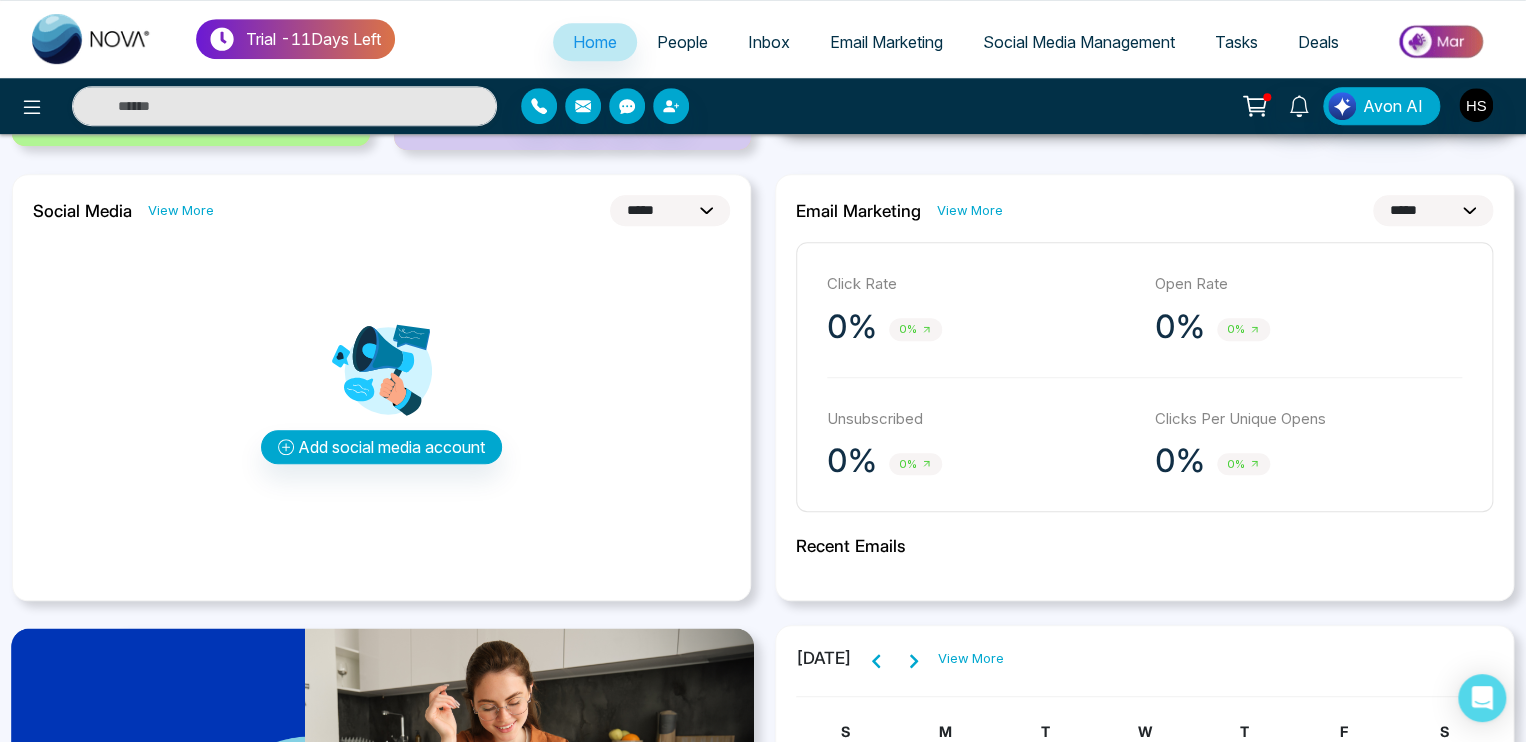 scroll, scrollTop: 900, scrollLeft: 0, axis: vertical 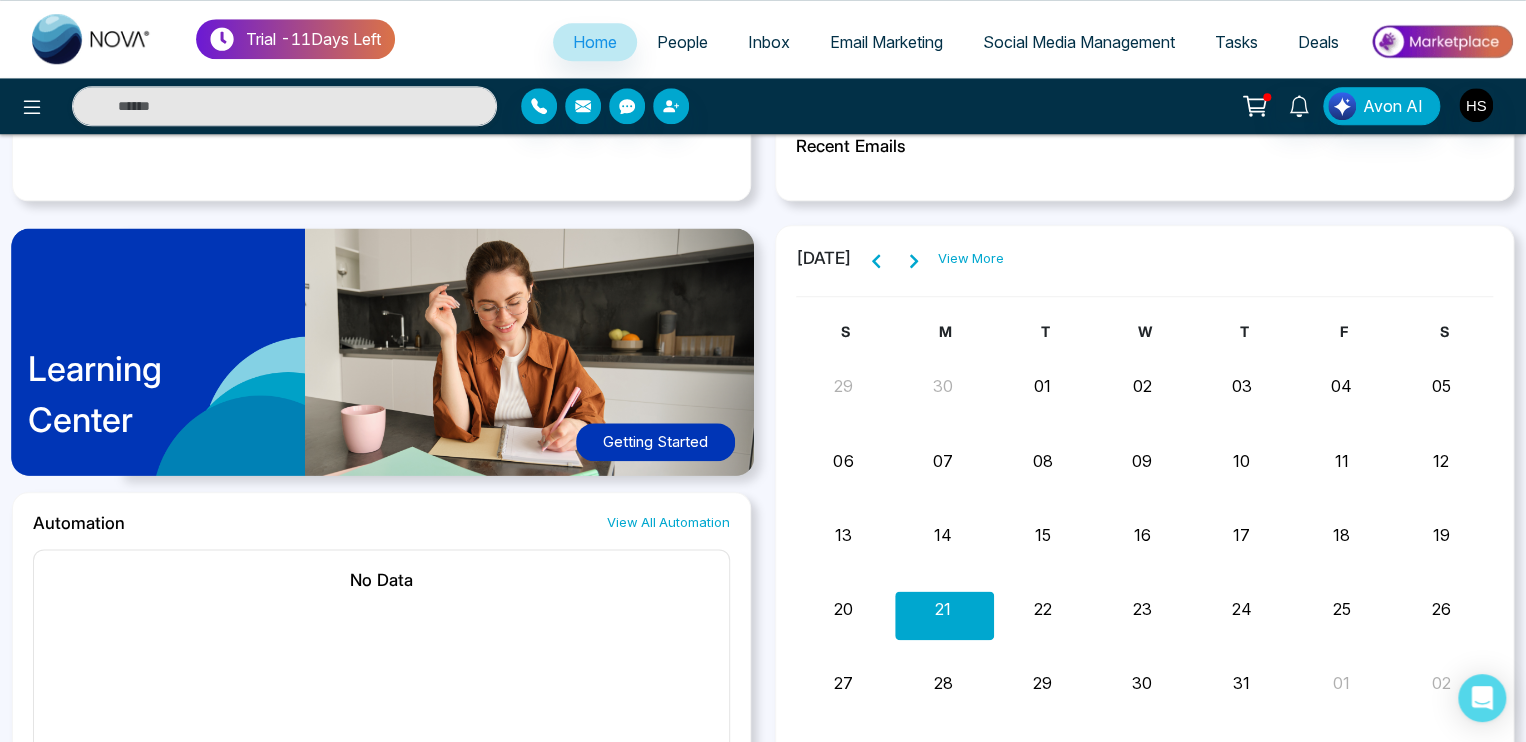 click on "Getting Started" at bounding box center [655, 442] 